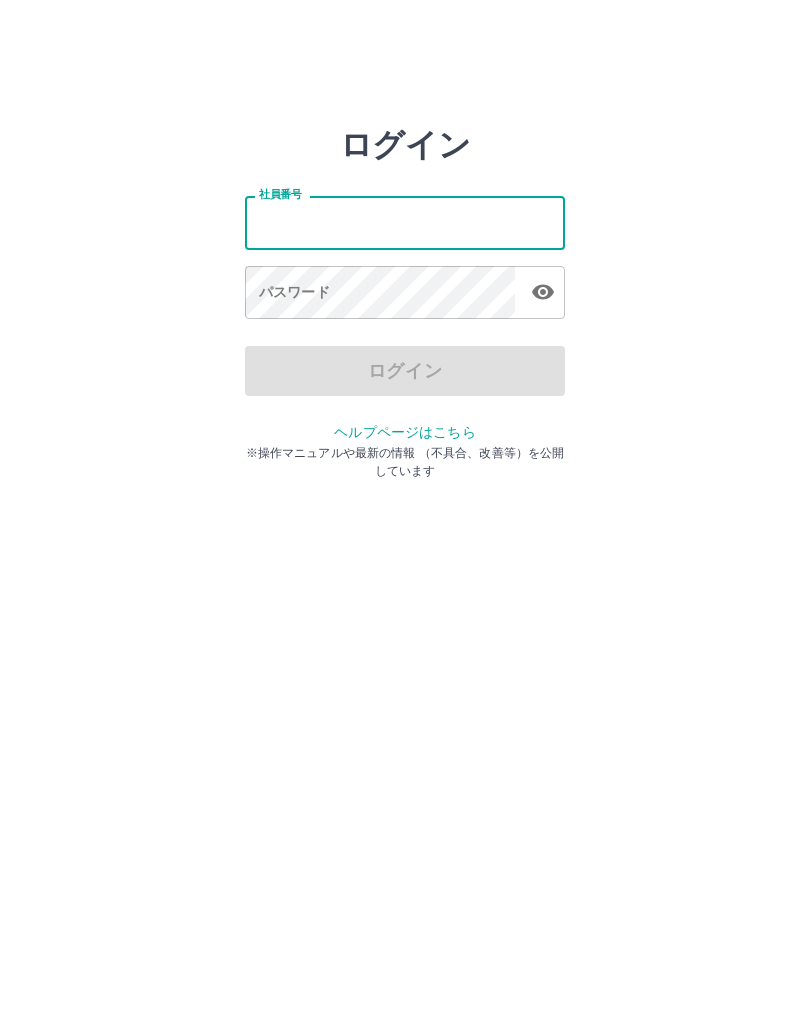 scroll, scrollTop: 0, scrollLeft: 0, axis: both 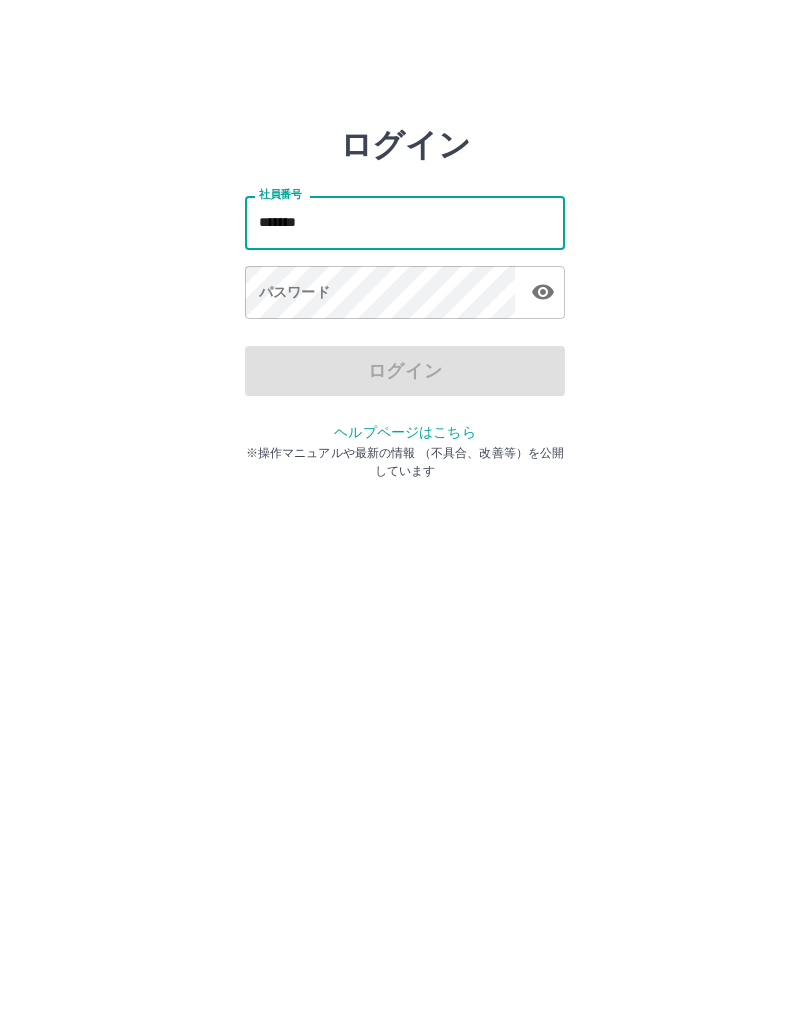 type on "*******" 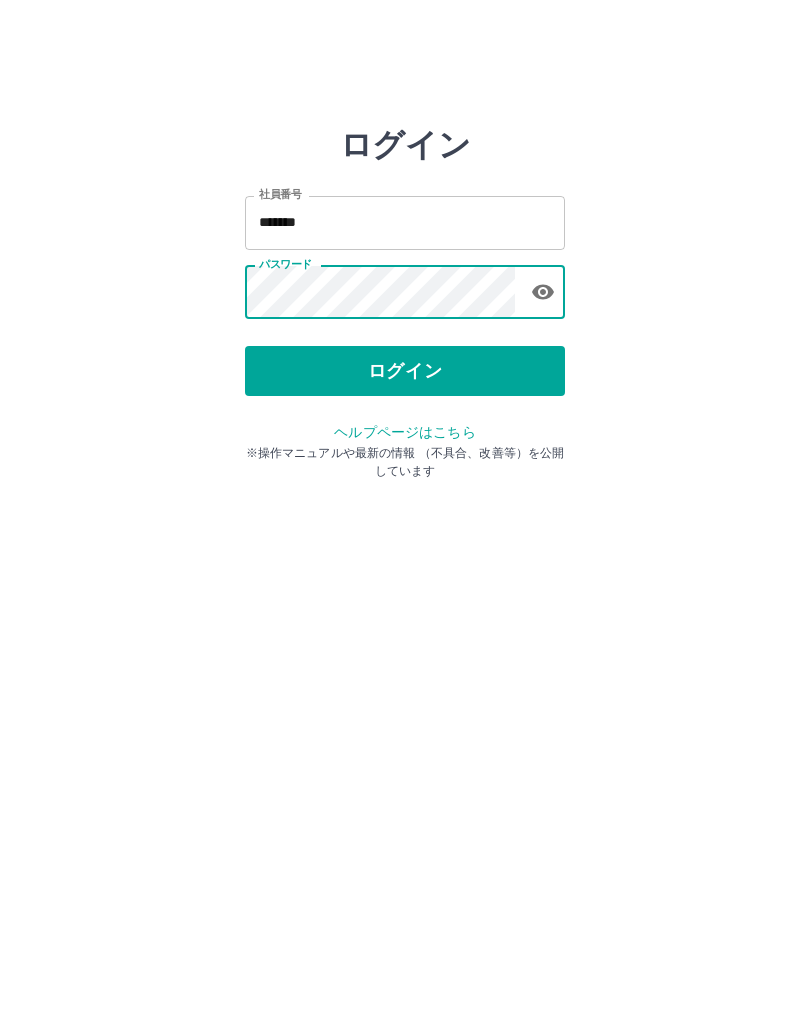 click on "ログイン" at bounding box center [405, 371] 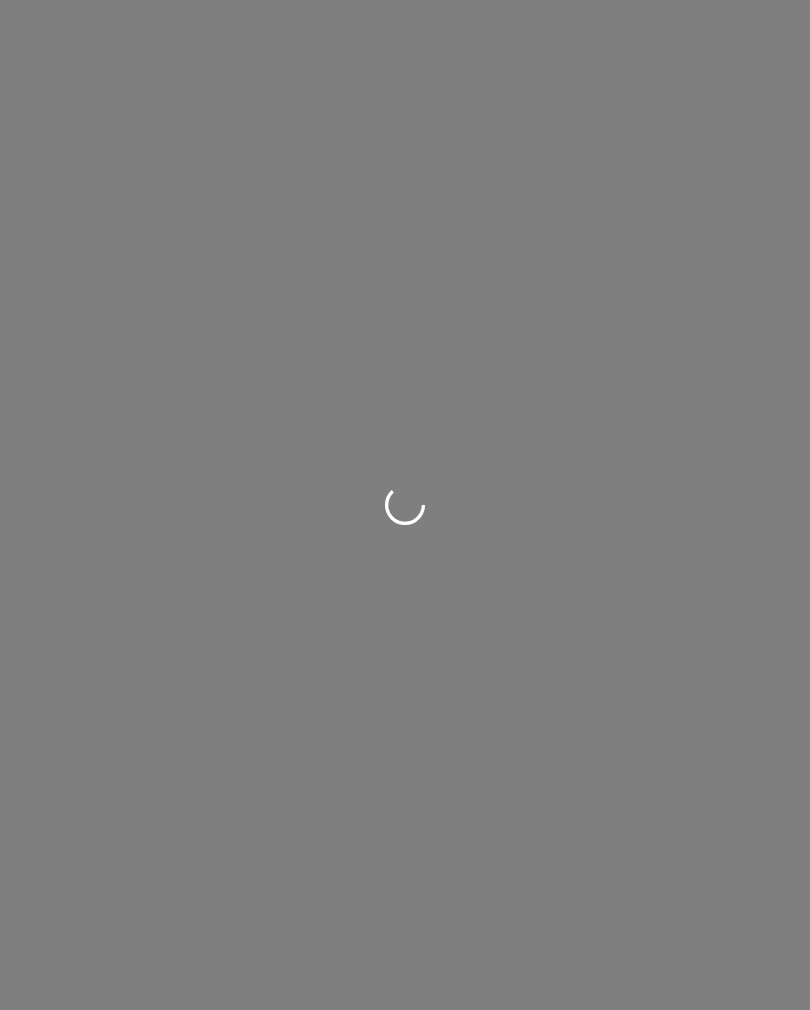 scroll, scrollTop: 0, scrollLeft: 0, axis: both 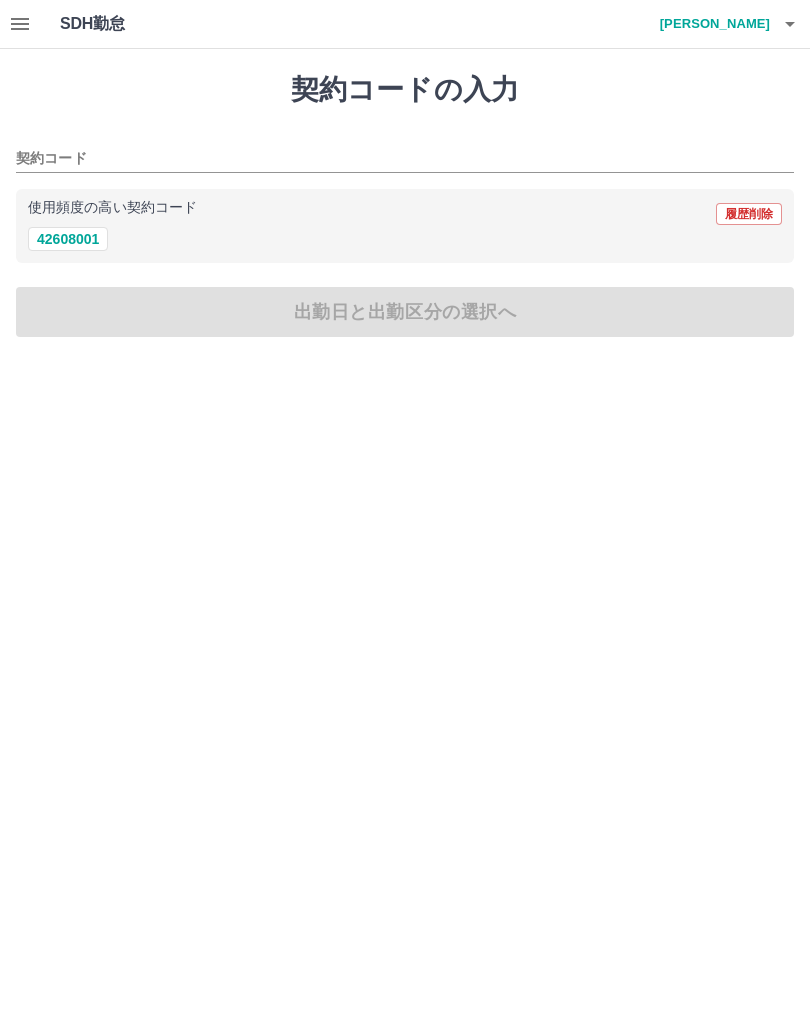 click on "42608001" at bounding box center [68, 239] 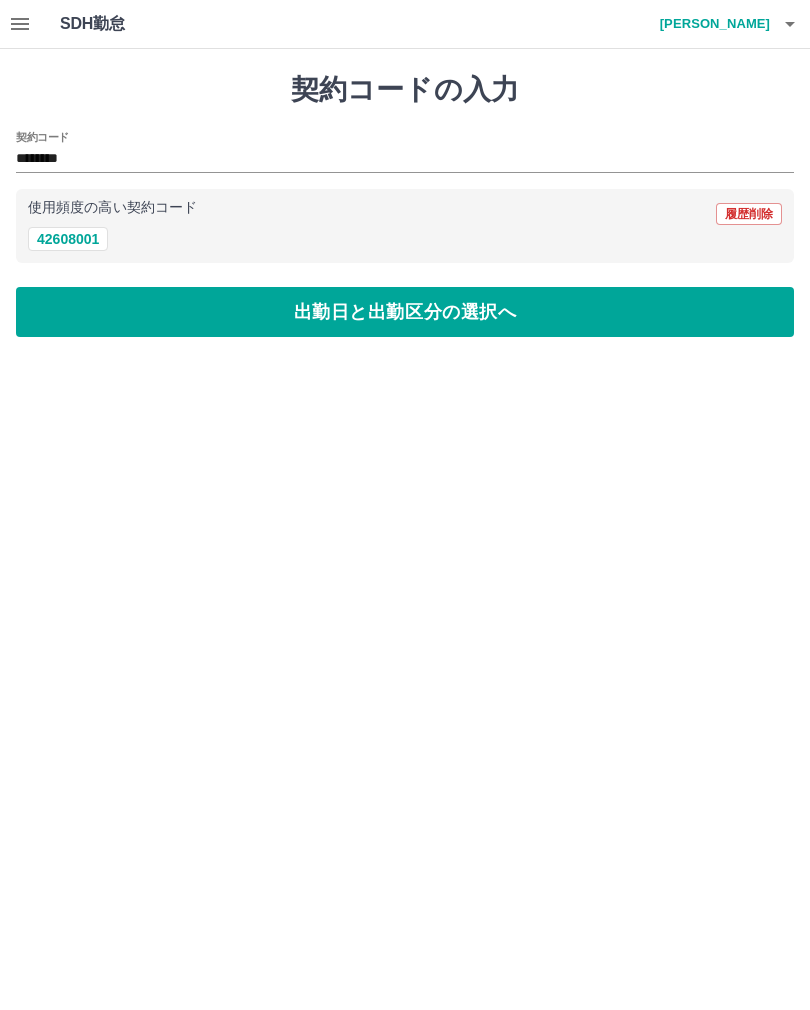 click on "出勤日と出勤区分の選択へ" at bounding box center [405, 312] 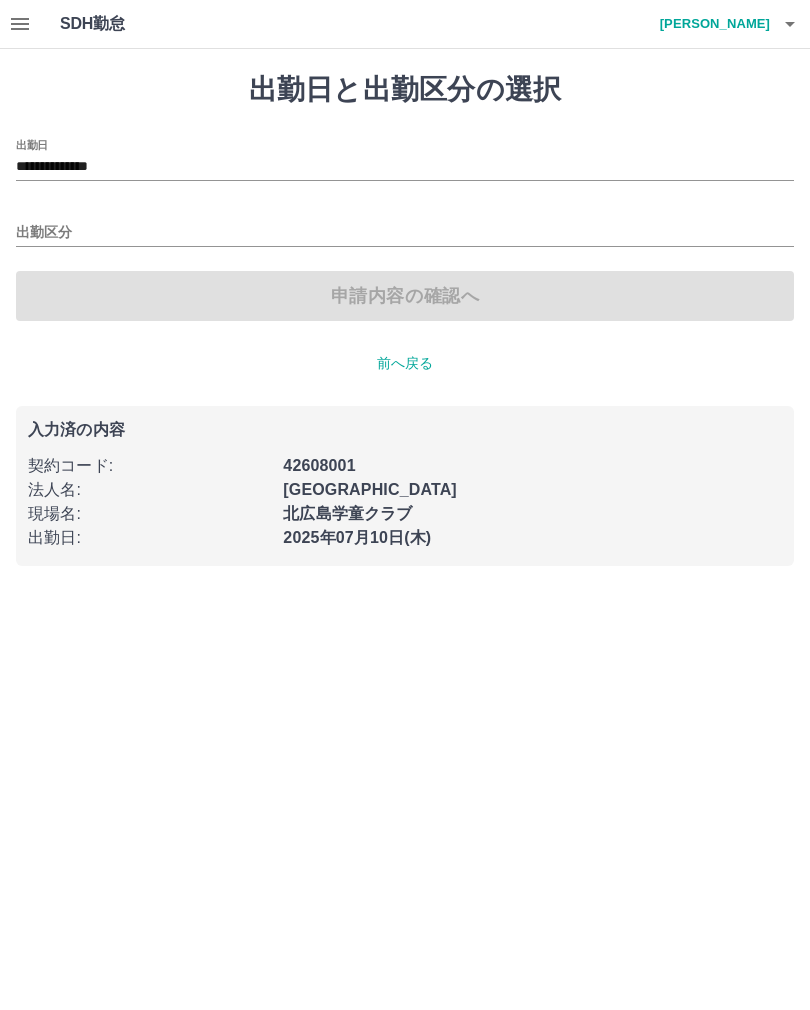 click on "出勤区分" at bounding box center (405, 233) 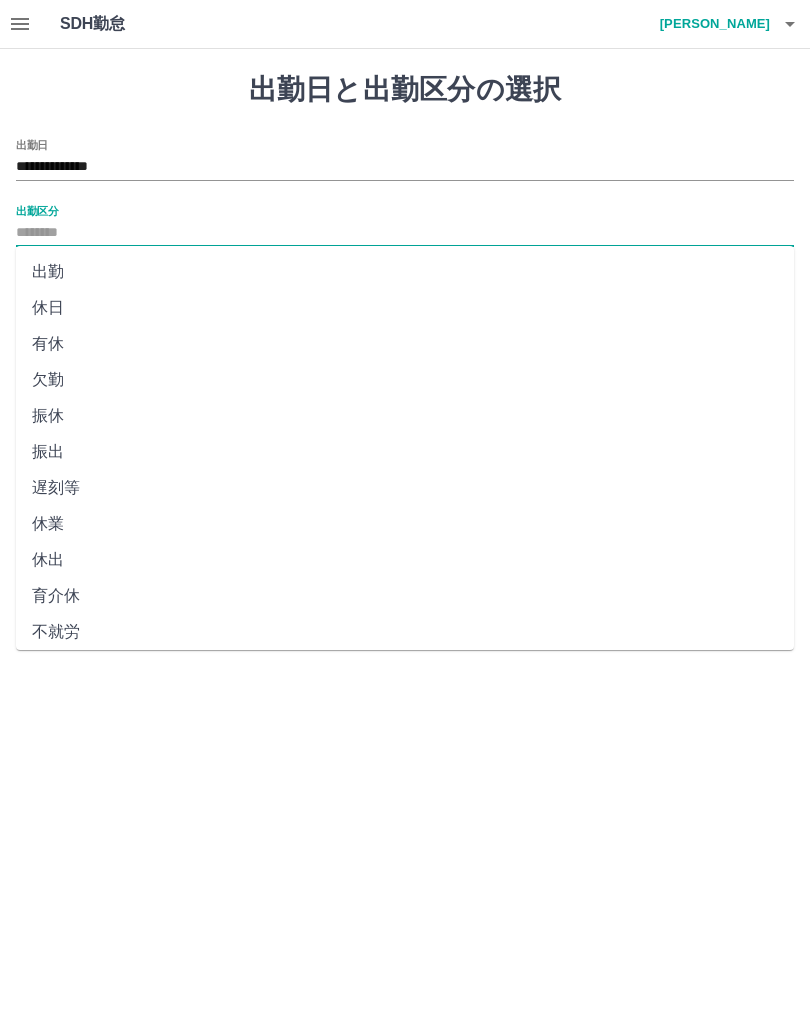 click on "出勤" at bounding box center [405, 272] 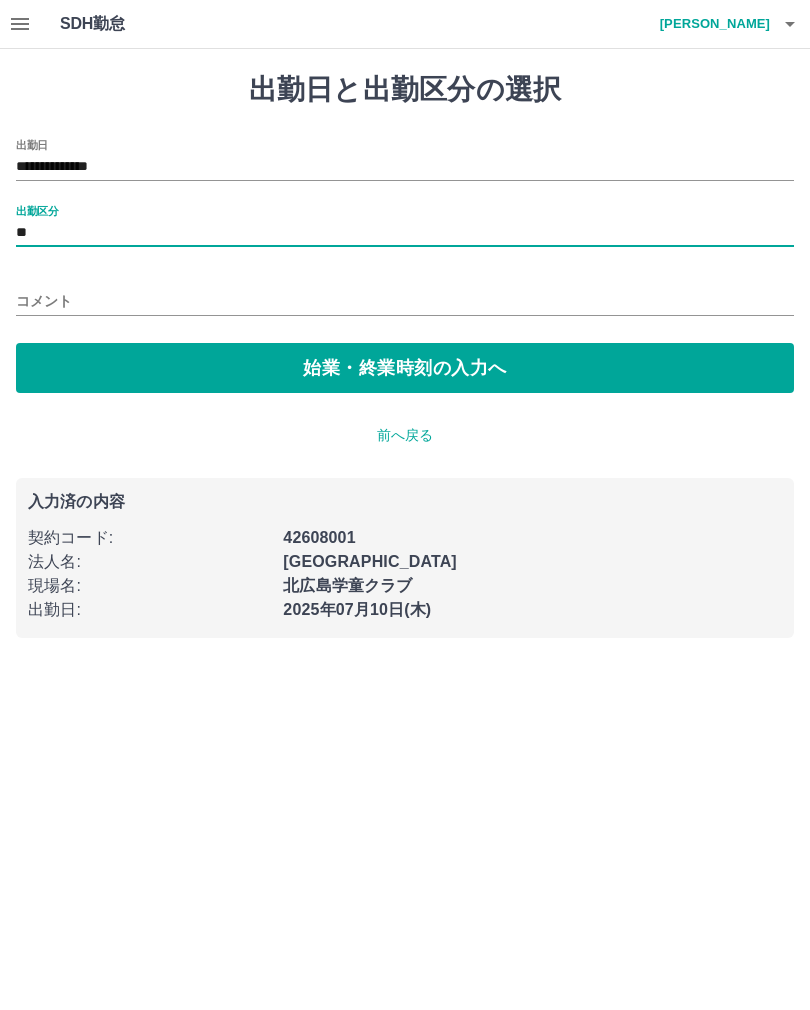 click on "始業・終業時刻の入力へ" at bounding box center [405, 368] 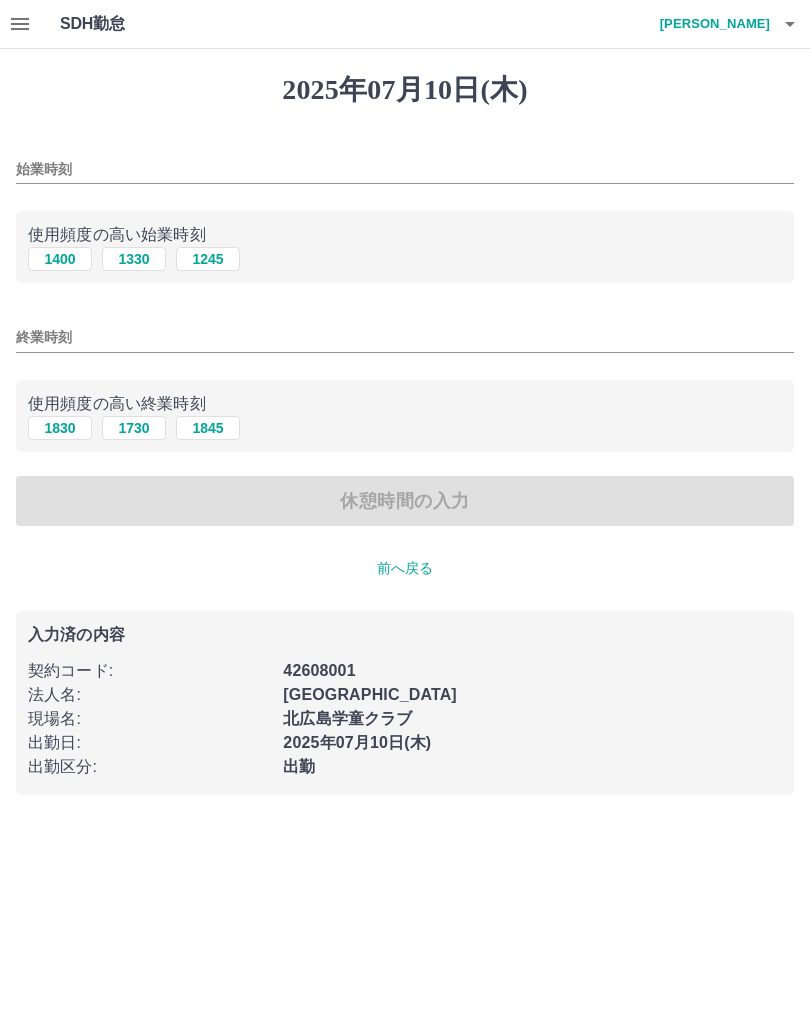 click on "始業時刻 使用頻度の高い始業時刻 1400 1330 1245 終業時刻 使用頻度の高い終業時刻 1830 1730 1845 休憩時間の入力" at bounding box center [405, 333] 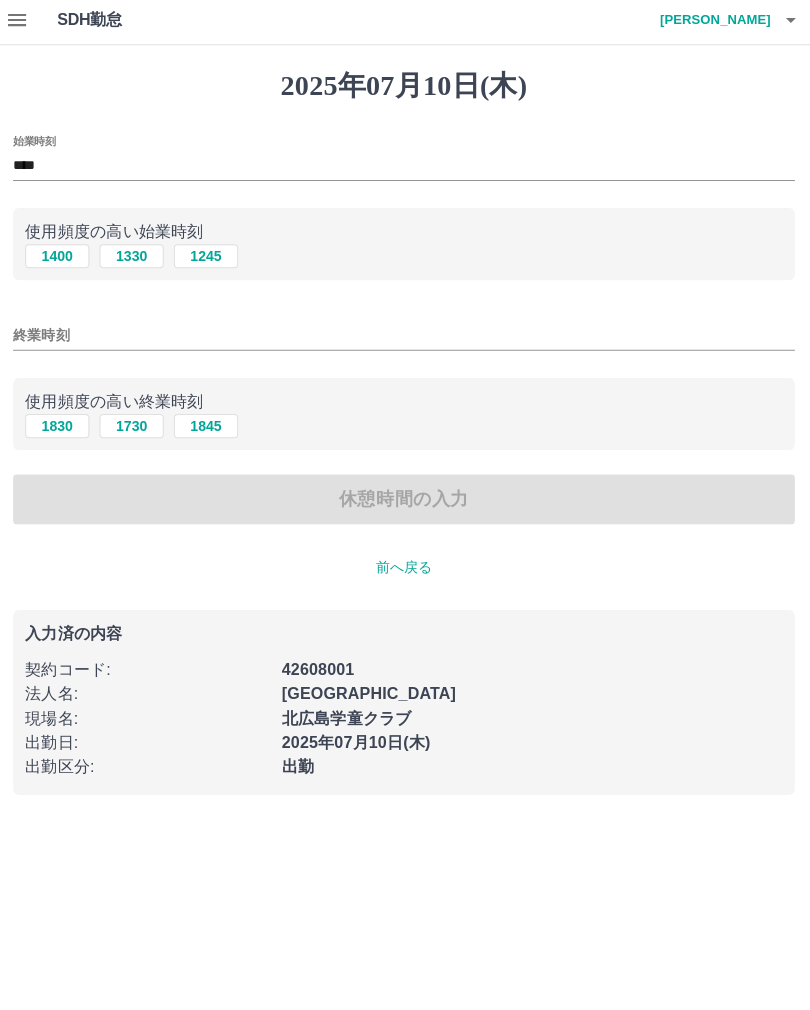 click on "始業時刻 **** 使用頻度の高い始業時刻 1400 1330 1245 終業時刻 使用頻度の高い終業時刻 1830 1730 1845 休憩時間の入力" at bounding box center [405, 333] 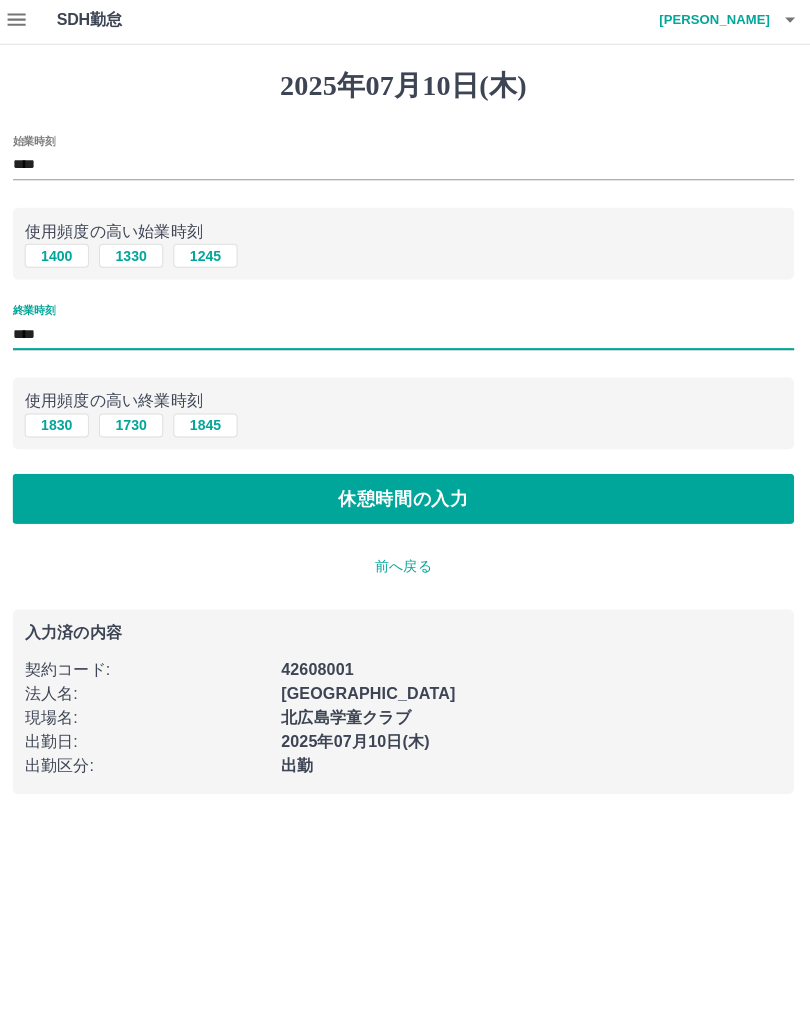 type on "****" 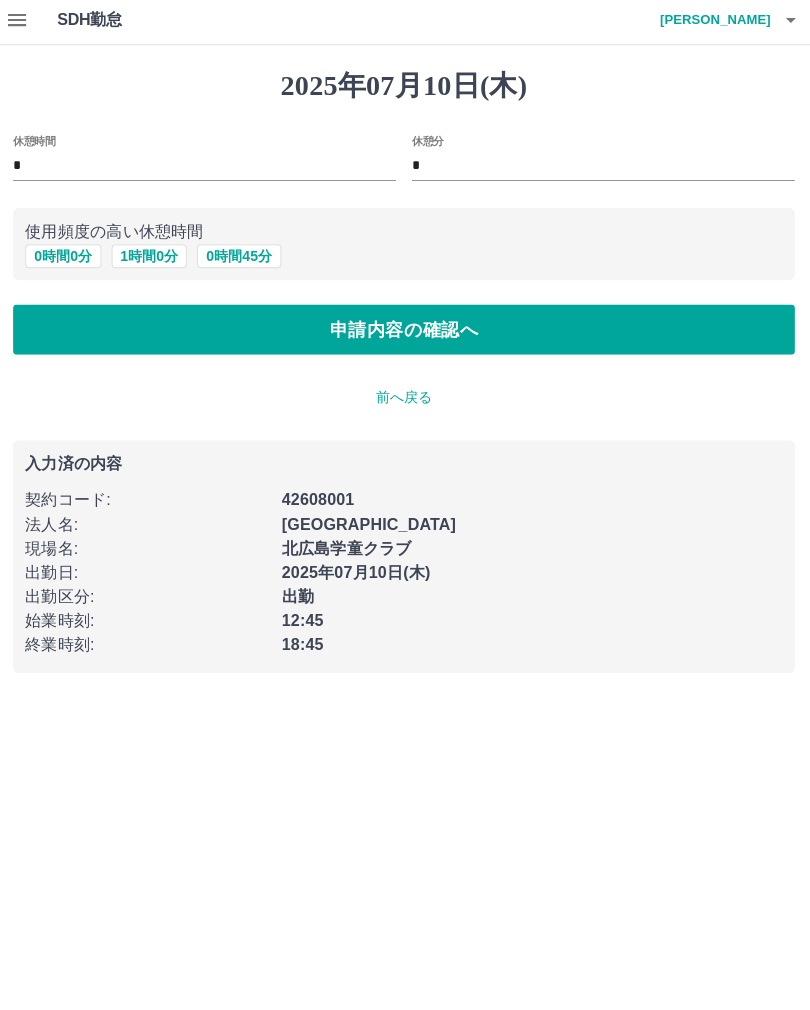 click on "0 時間 0 分" at bounding box center (66, 259) 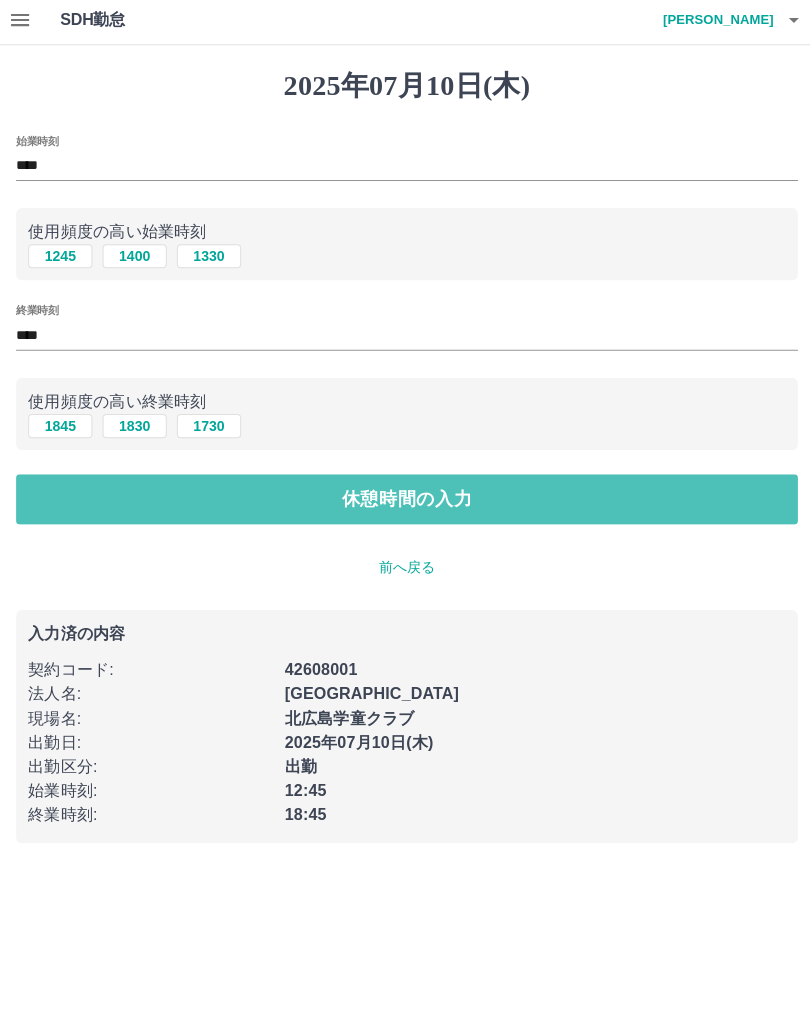 click on "休憩時間の入力" at bounding box center [405, 501] 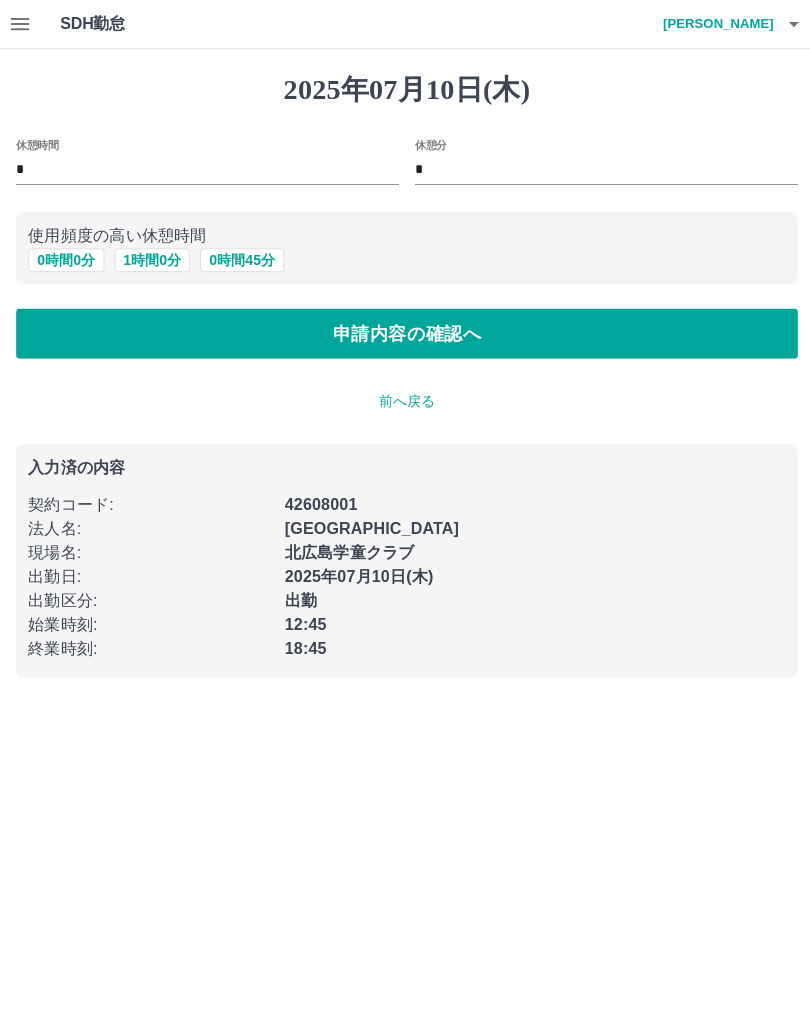 click on "申請内容の確認へ" at bounding box center (405, 332) 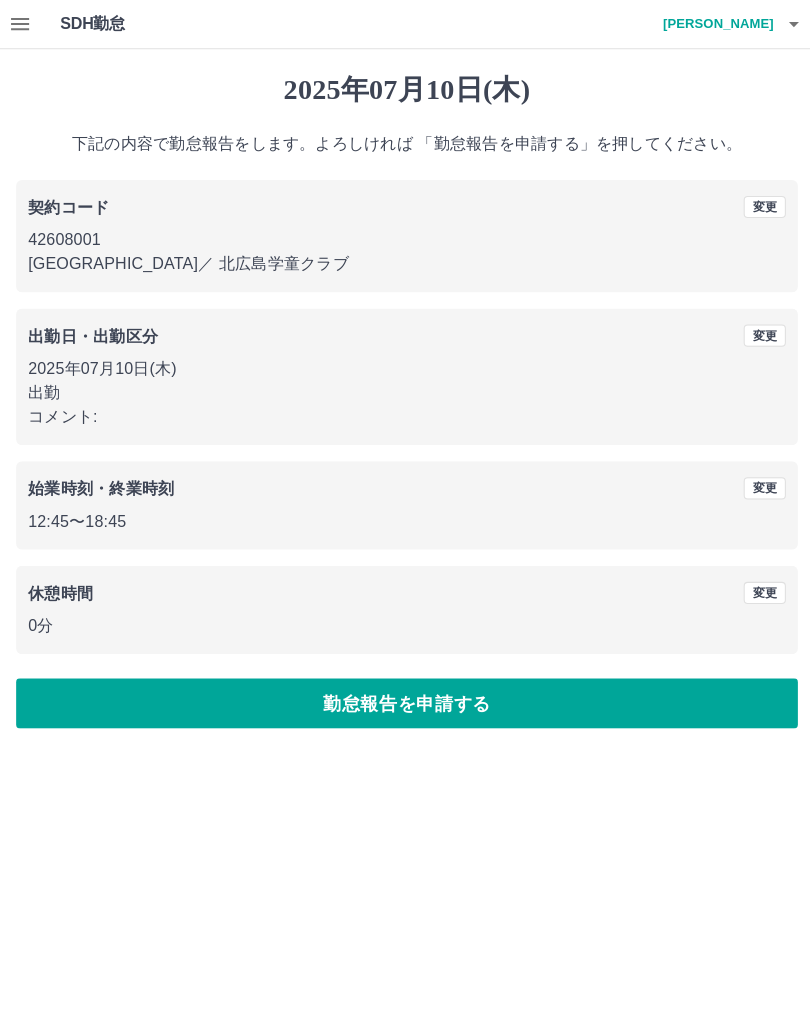 click on "勤怠報告を申請する" at bounding box center [405, 700] 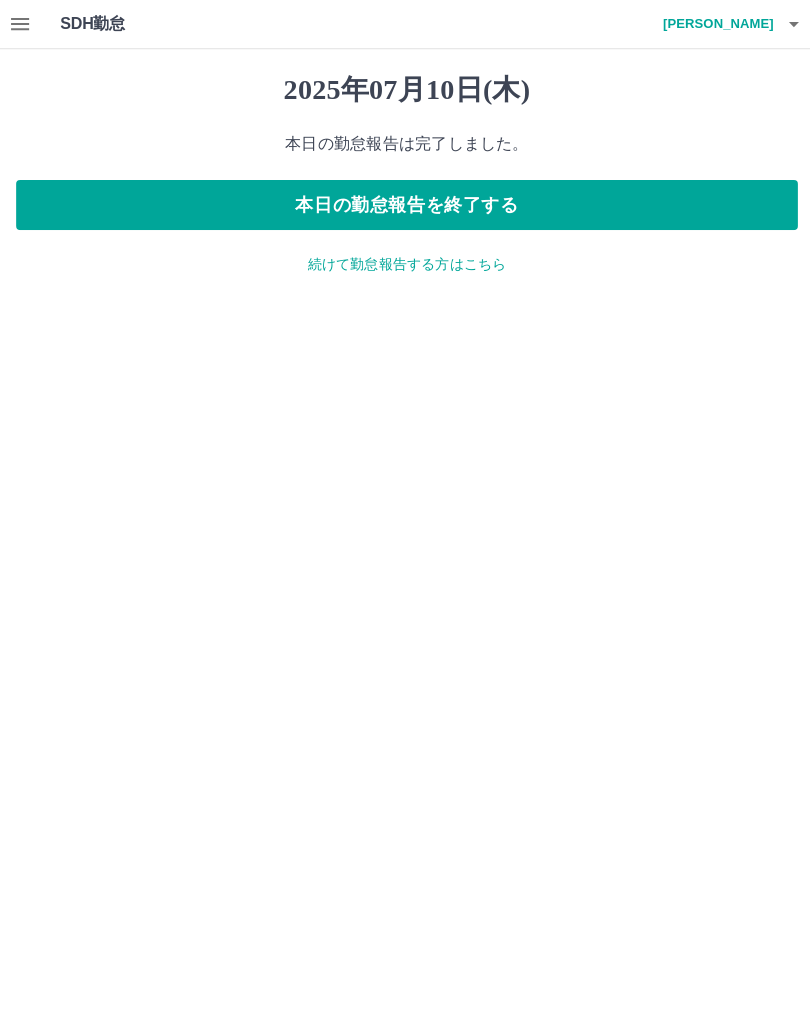 click on "本日の勤怠報告を終了する" at bounding box center [405, 204] 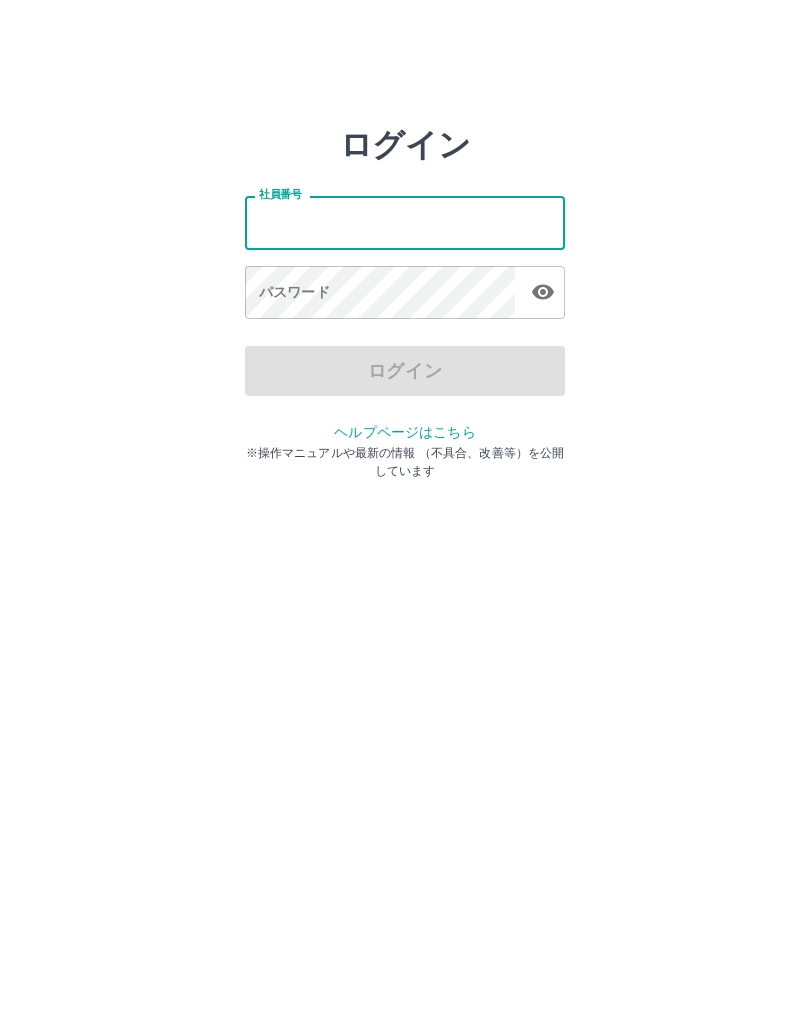 scroll, scrollTop: 0, scrollLeft: 0, axis: both 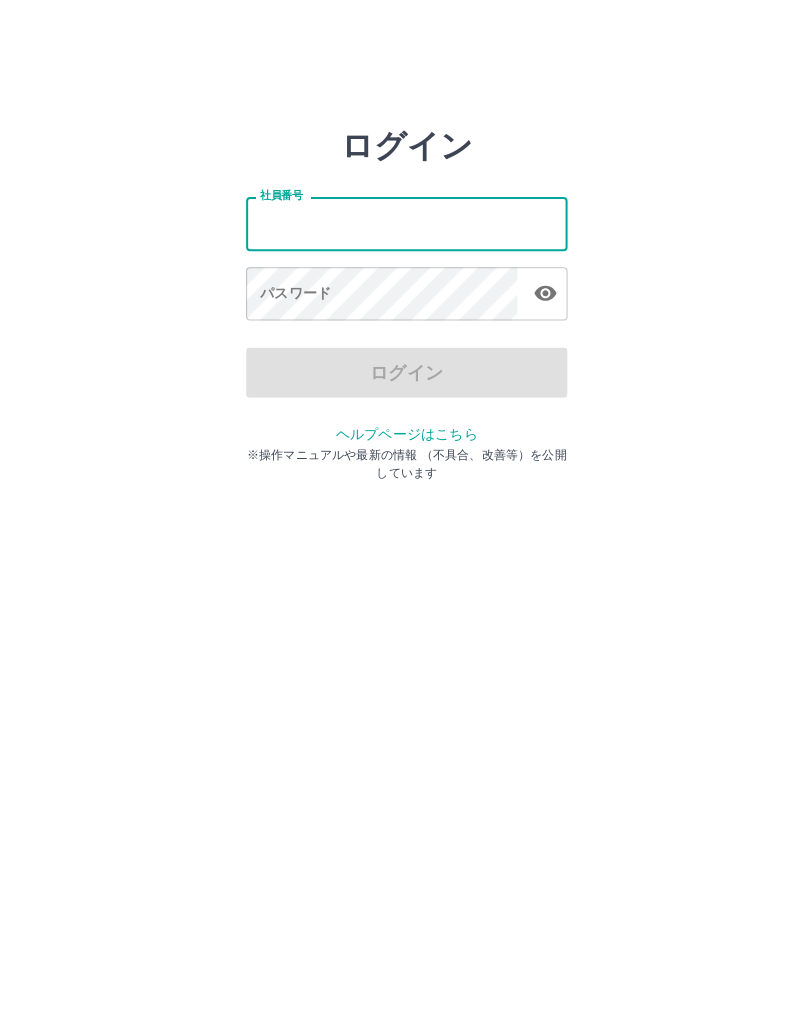 click on "社員番号" at bounding box center (405, 222) 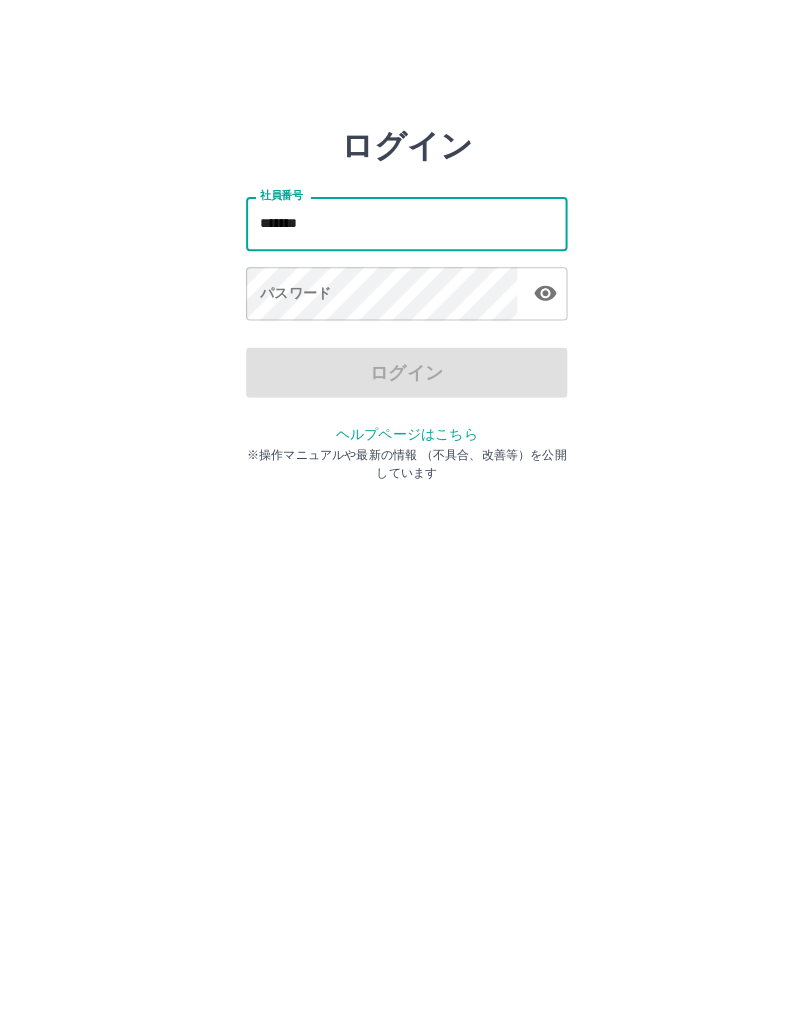 type on "*******" 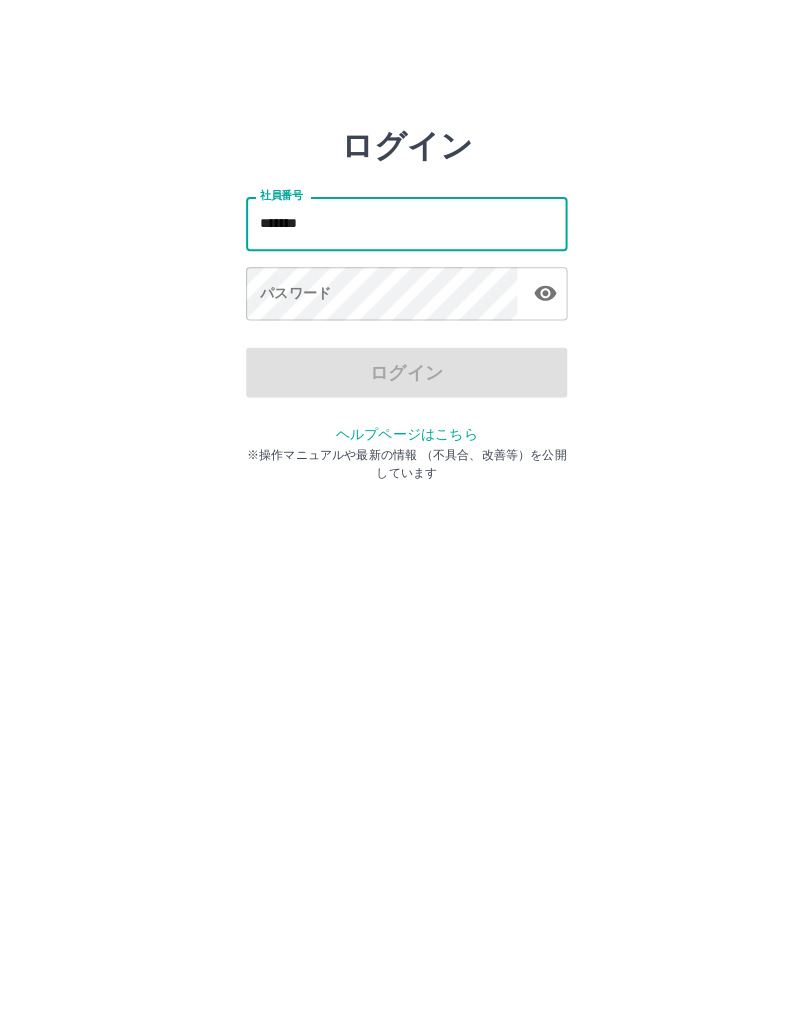 click on "パスワード パスワード" at bounding box center [405, 294] 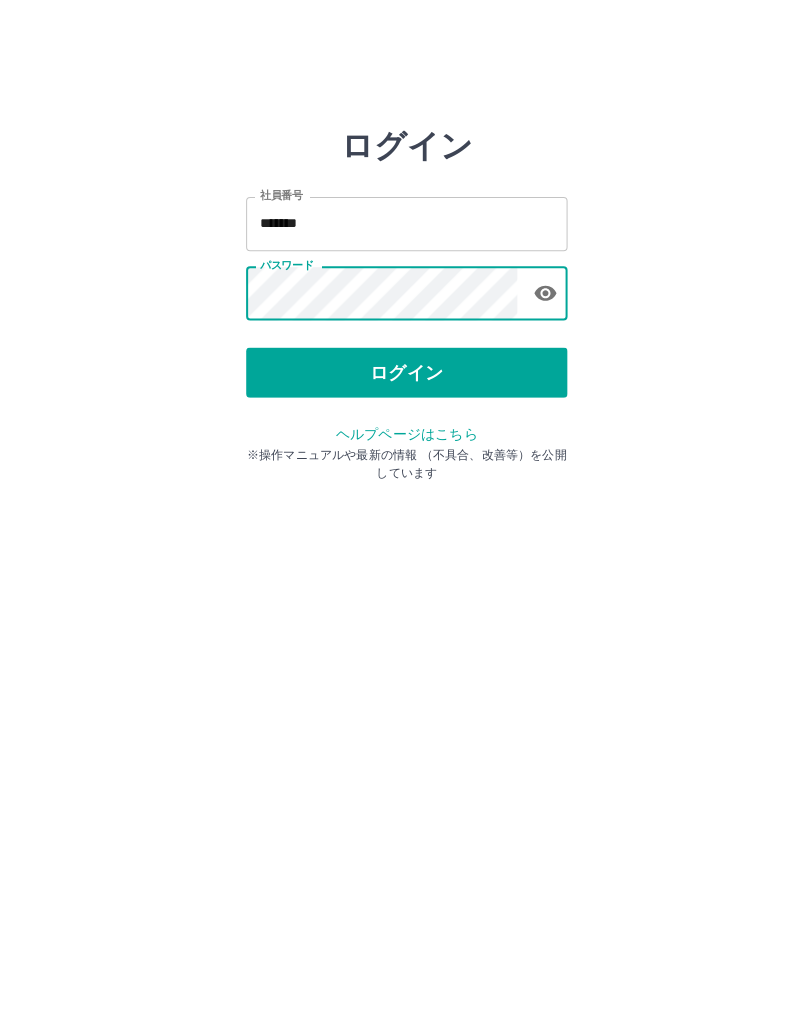 click on "ログイン" at bounding box center (405, 371) 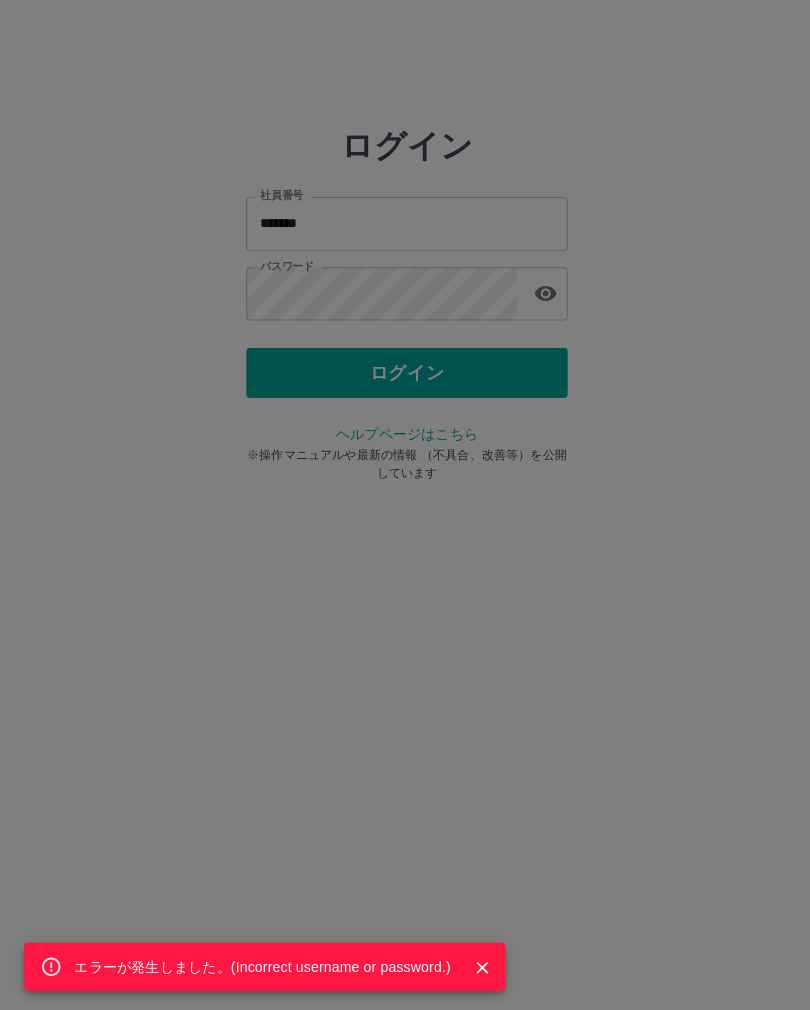 click 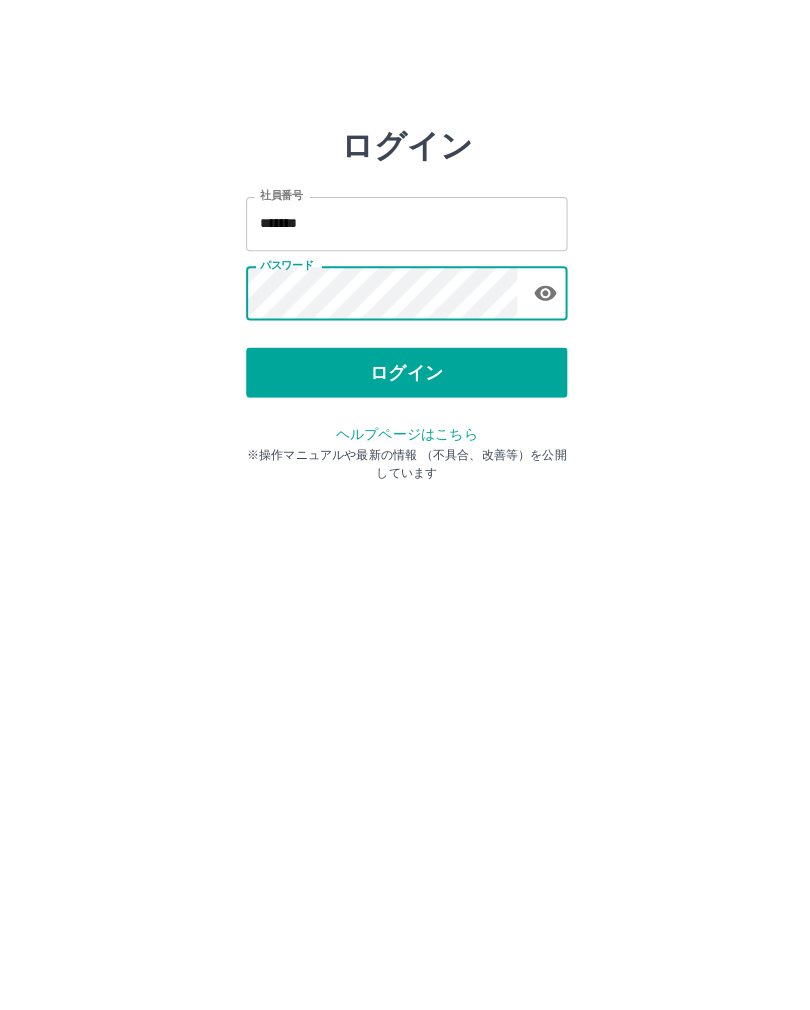 click 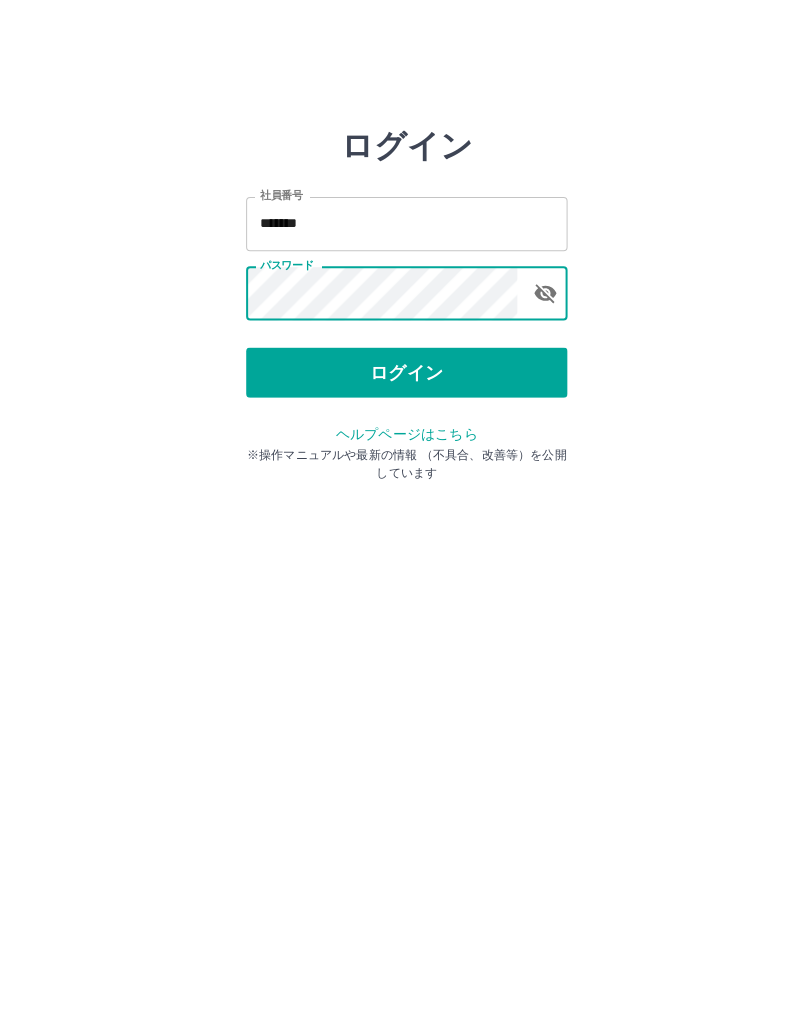 click on "ログイン 社員番号 ******* 社員番号 パスワード パスワード ログイン ヘルプページはこちら ※操作マニュアルや最新の情報 （不具合、改善等）を公開しています" at bounding box center (405, 223) 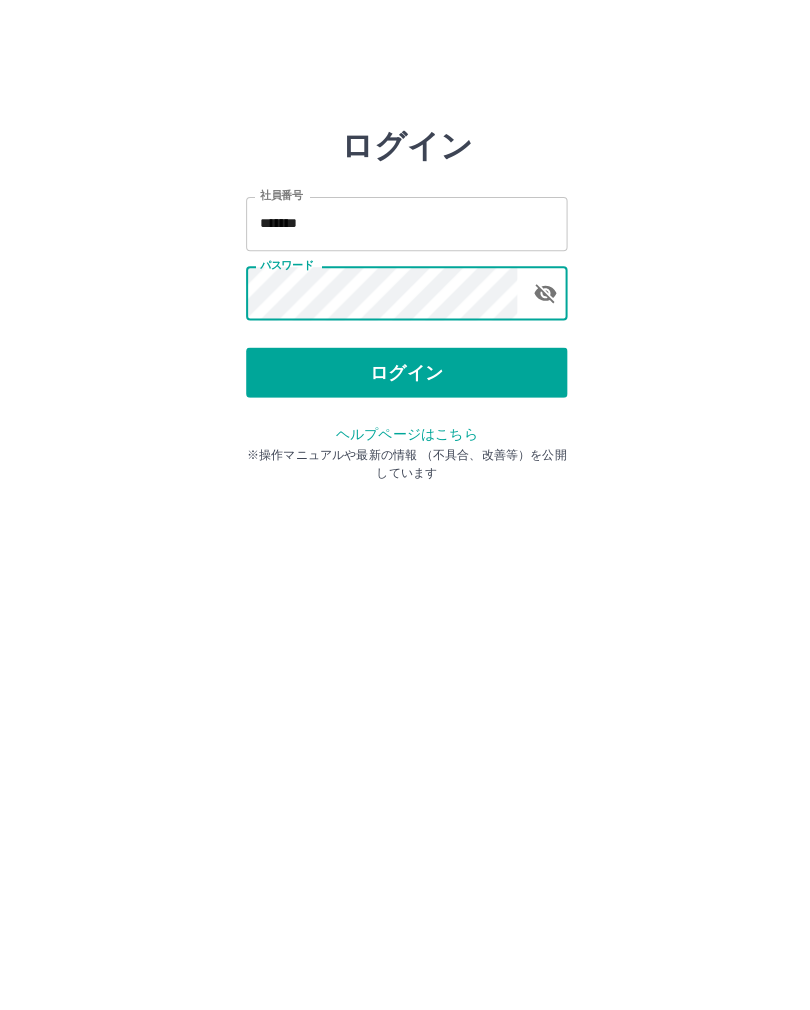 click on "ログイン" at bounding box center [405, 371] 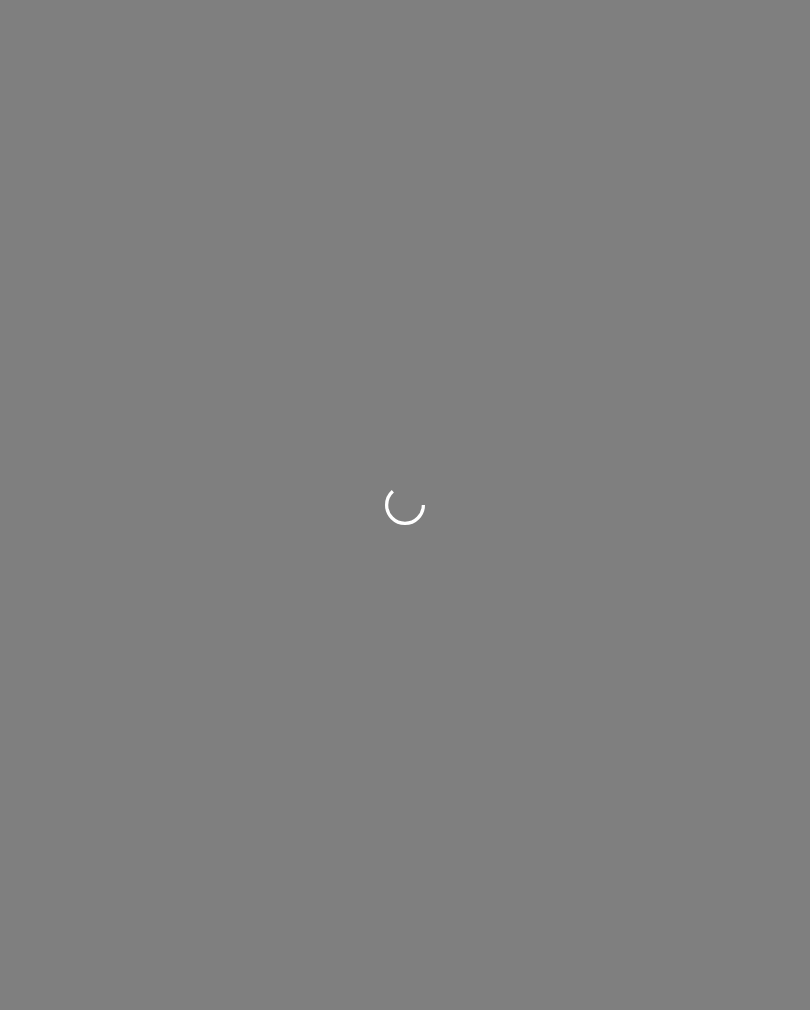 scroll, scrollTop: 0, scrollLeft: 0, axis: both 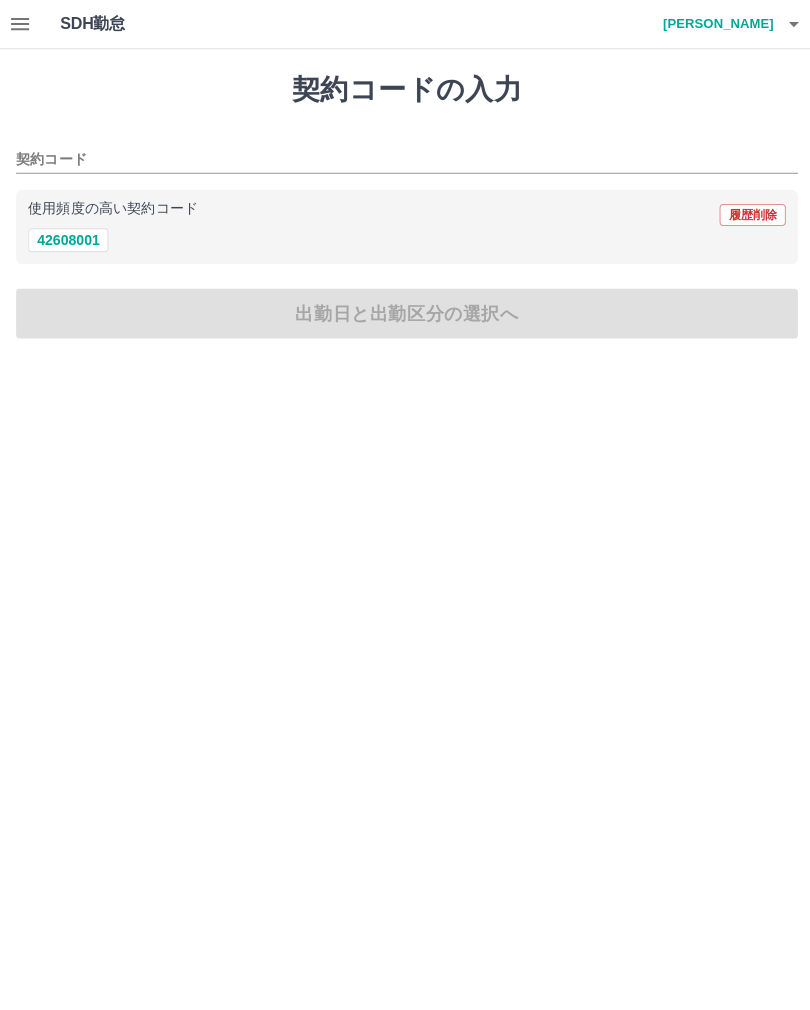 click on "42608001" at bounding box center (68, 239) 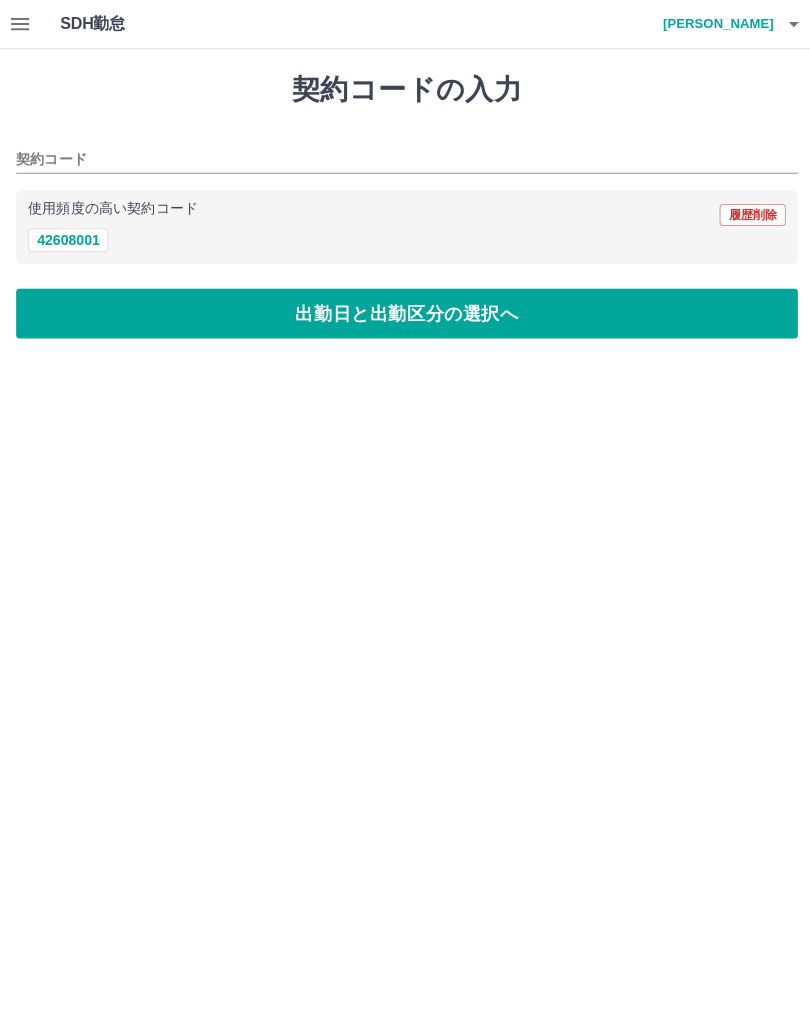 type on "********" 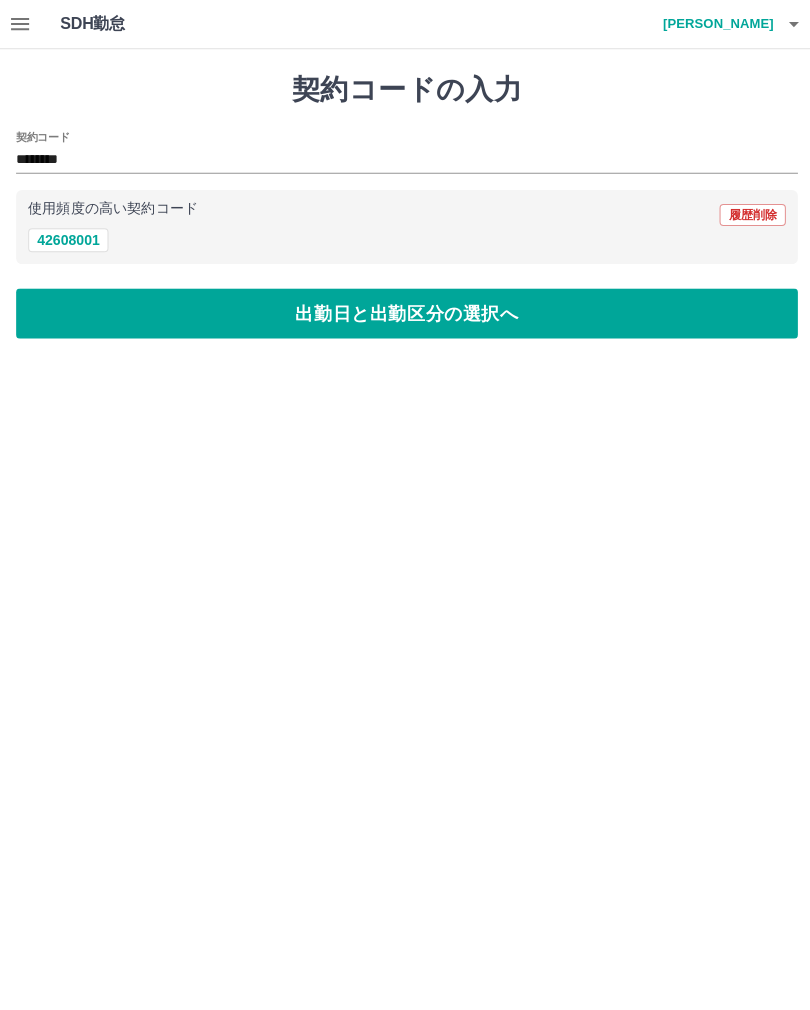 click on "出勤日と出勤区分の選択へ" at bounding box center (405, 312) 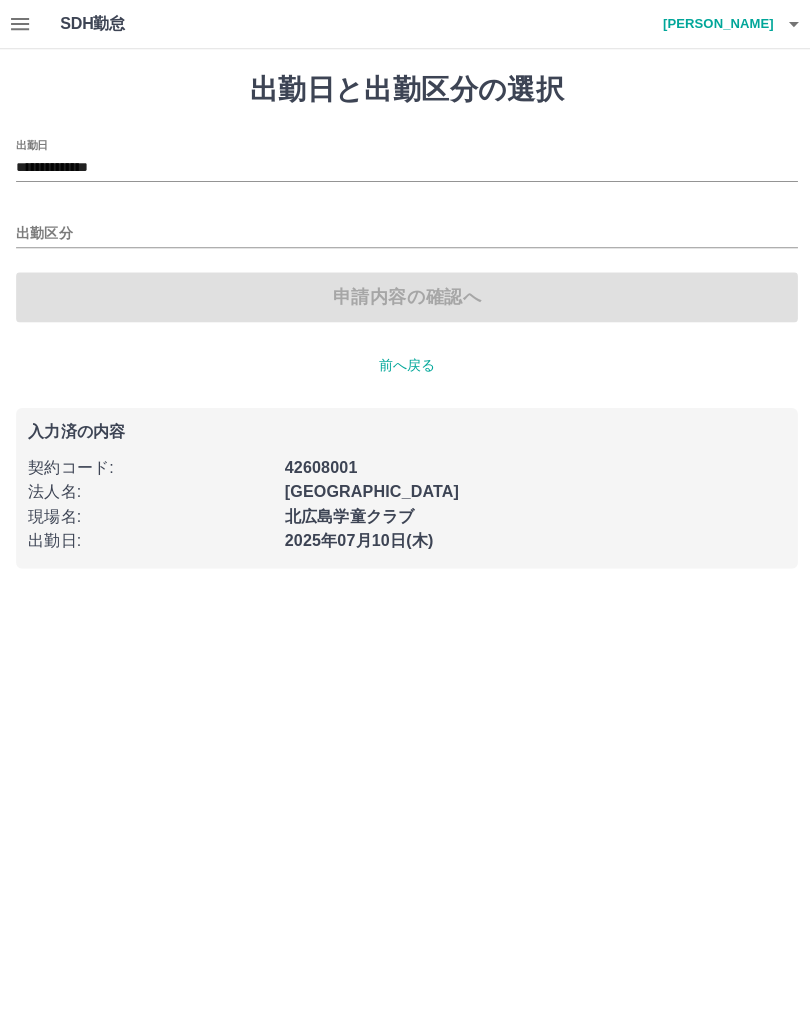 click on "**********" at bounding box center [405, 167] 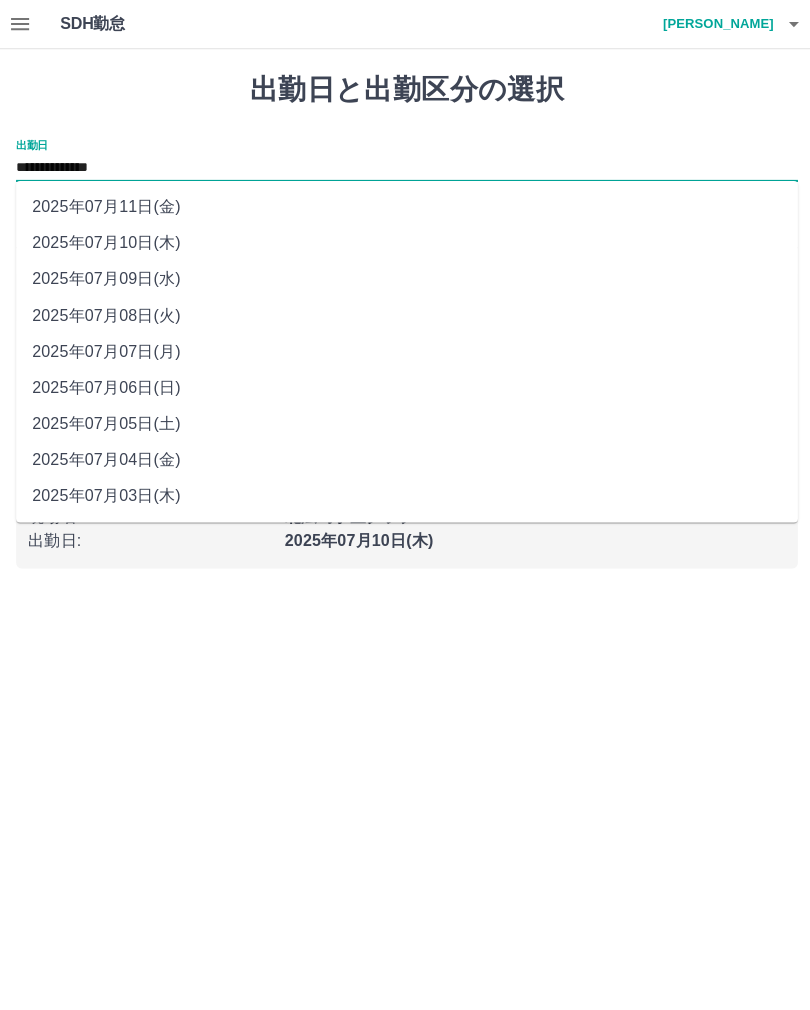 click on "2025年07月07日(月)" at bounding box center (405, 350) 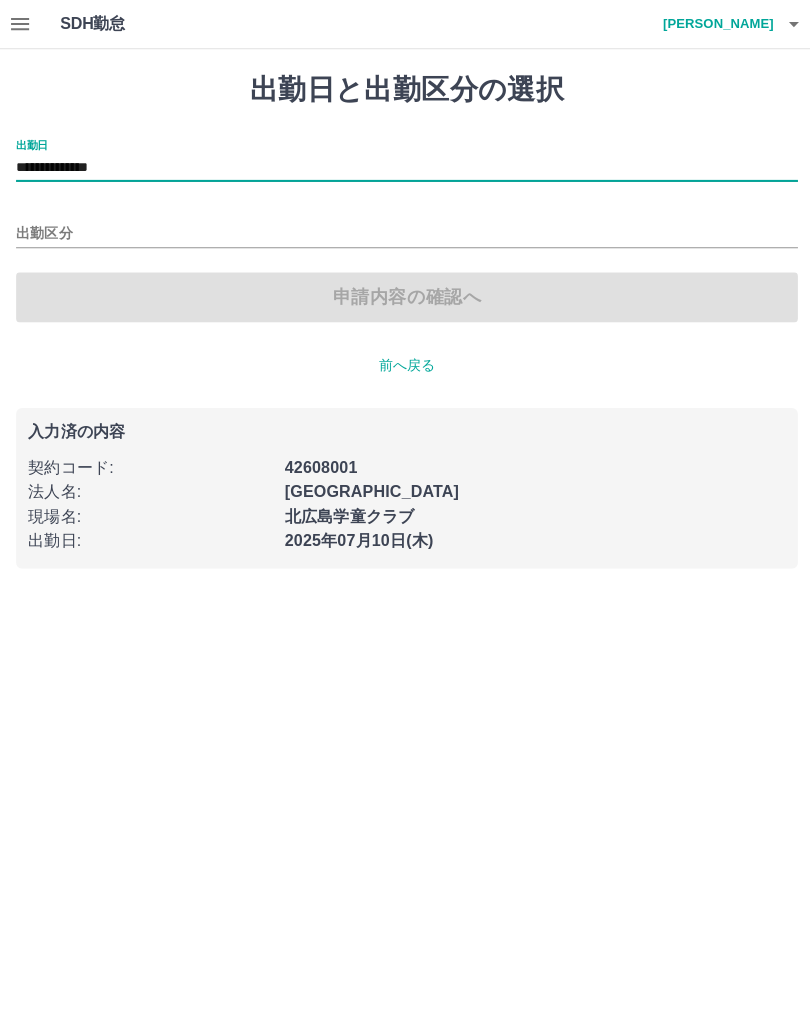 type on "**********" 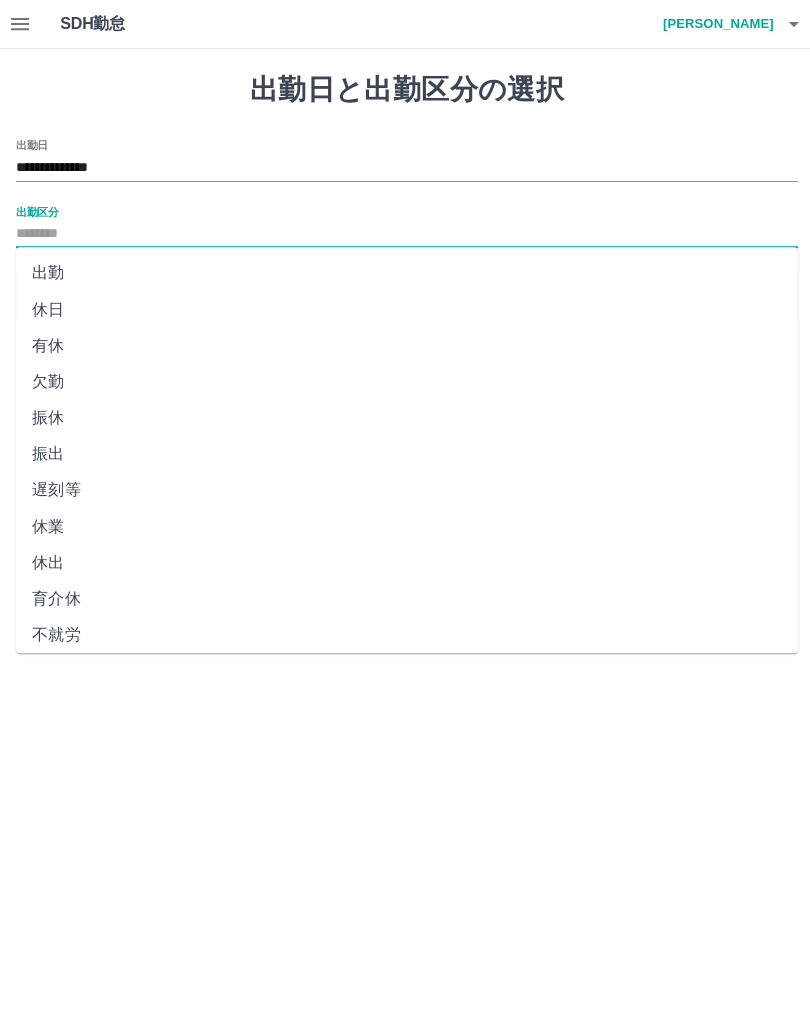 click on "有休" at bounding box center (405, 344) 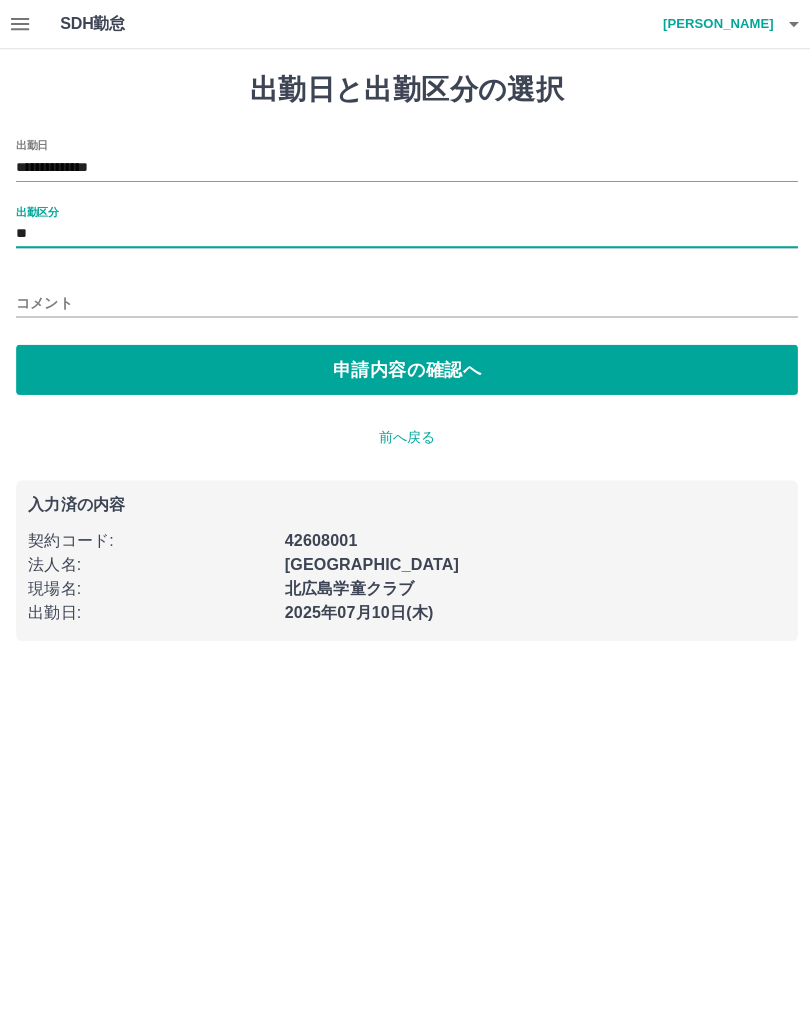 click on "申請内容の確認へ" at bounding box center (405, 368) 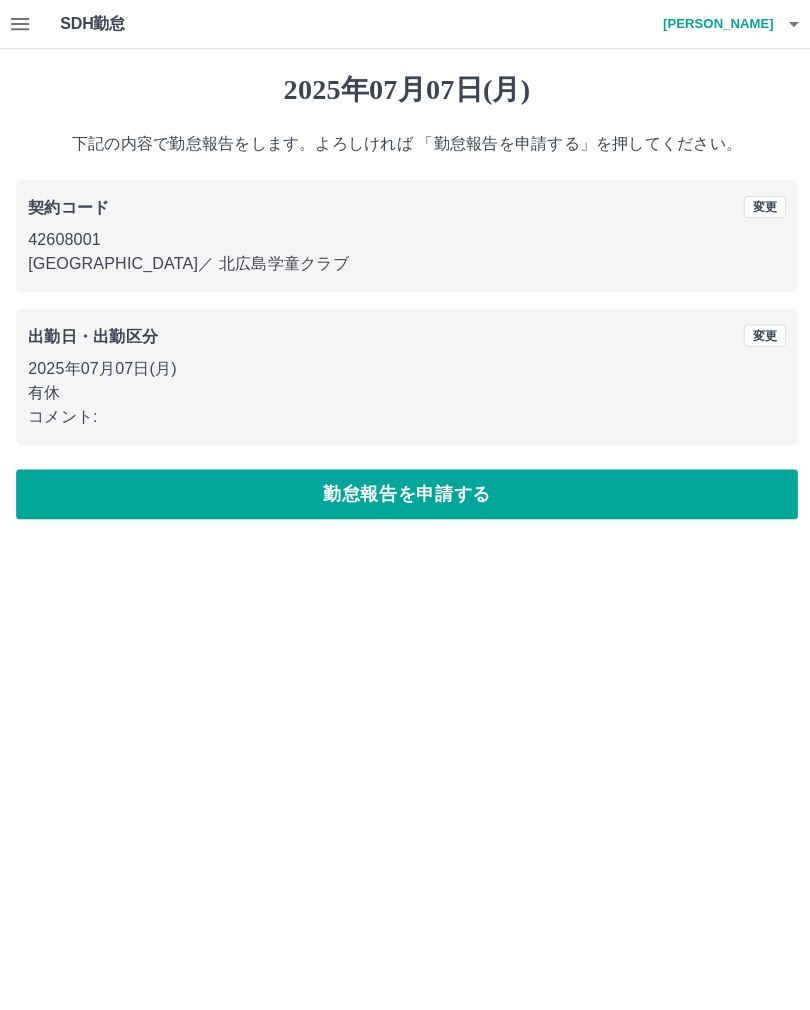 click on "勤怠報告を申請する" at bounding box center [405, 492] 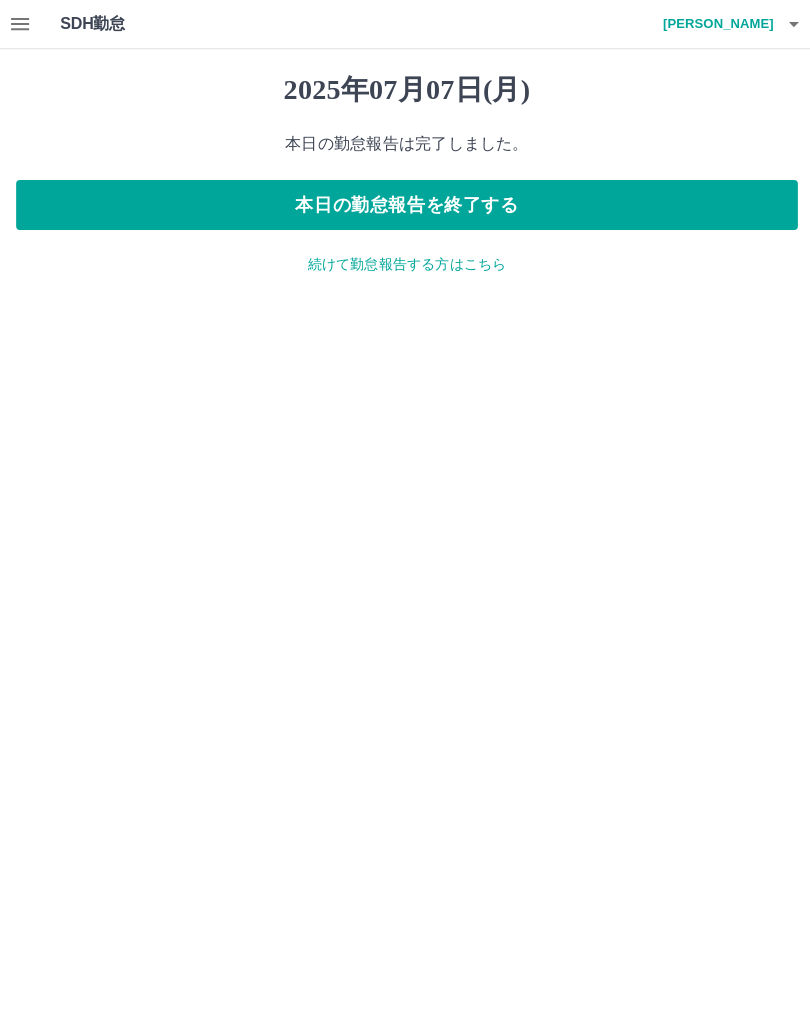 click on "続けて勤怠報告する方はこちら" at bounding box center (405, 263) 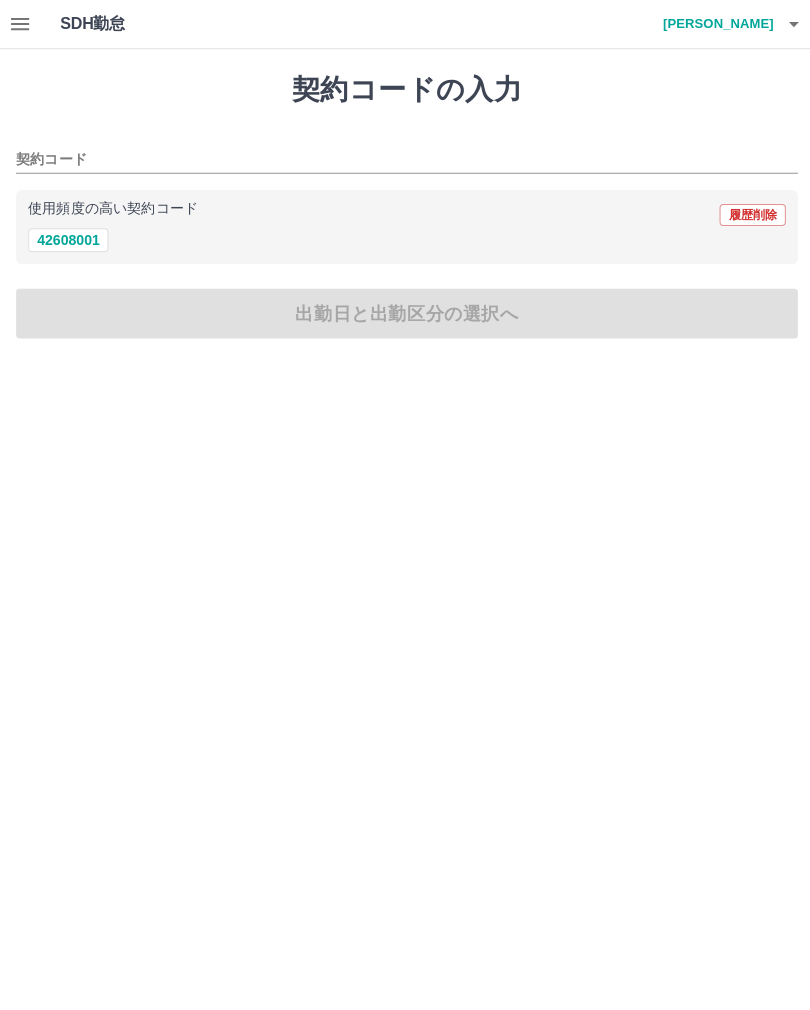 click on "42608001" at bounding box center (68, 239) 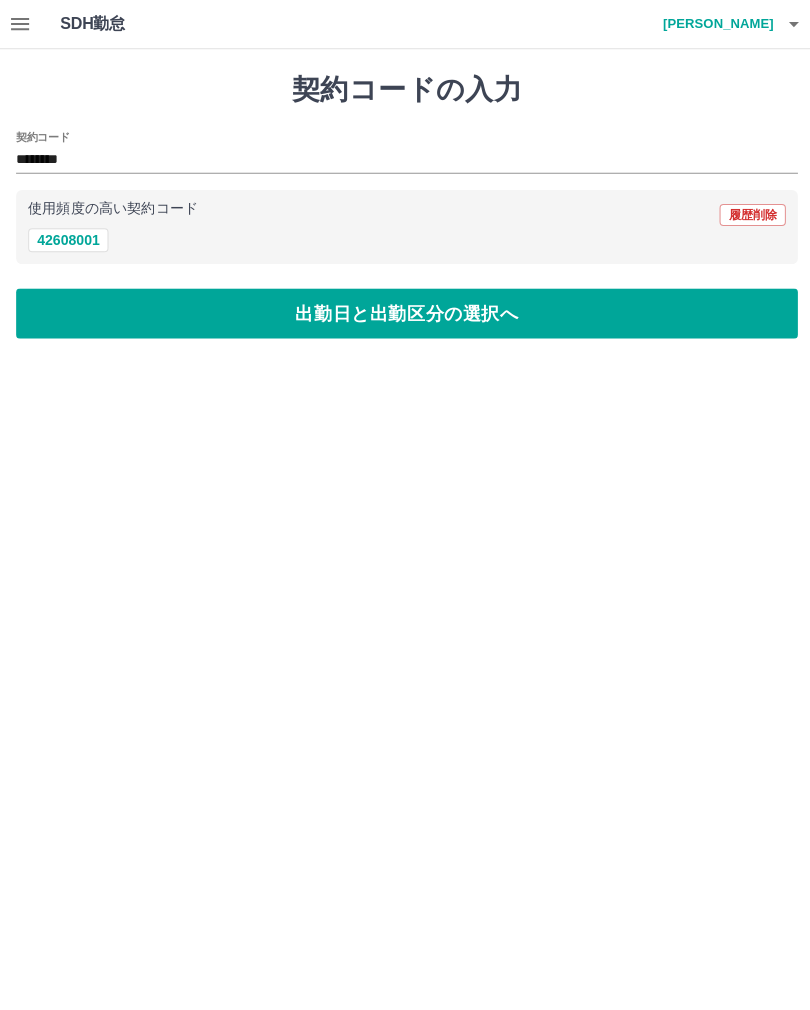 click on "出勤日と出勤区分の選択へ" at bounding box center [405, 312] 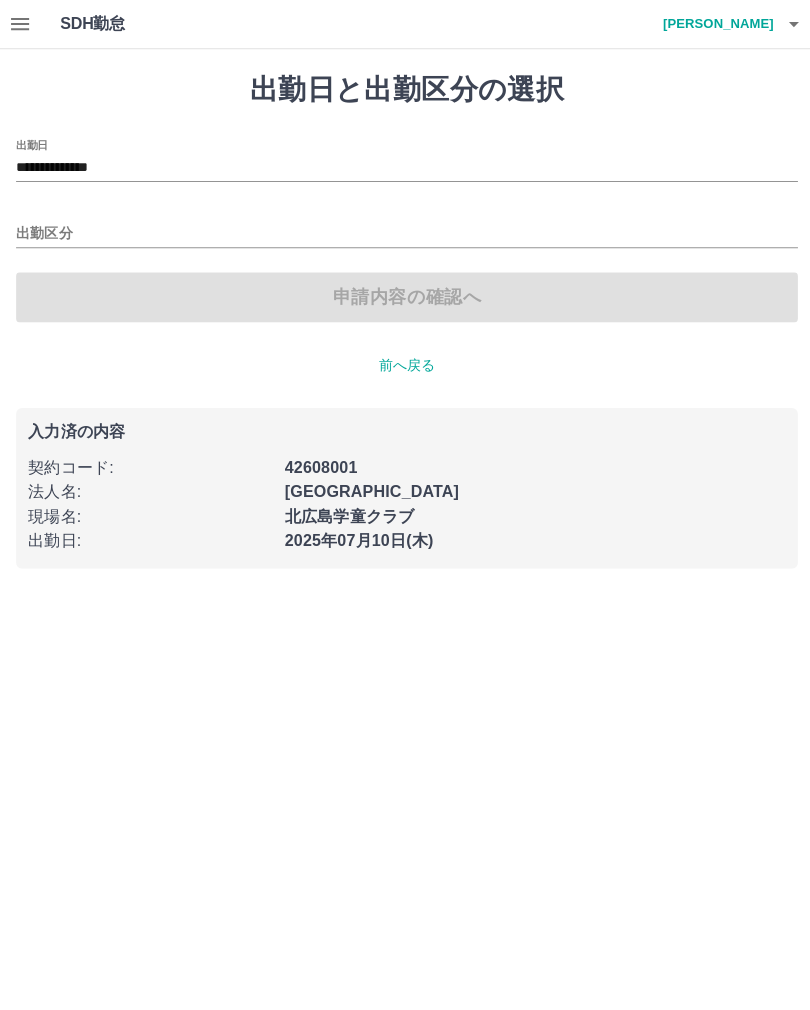 click on "**********" at bounding box center [405, 167] 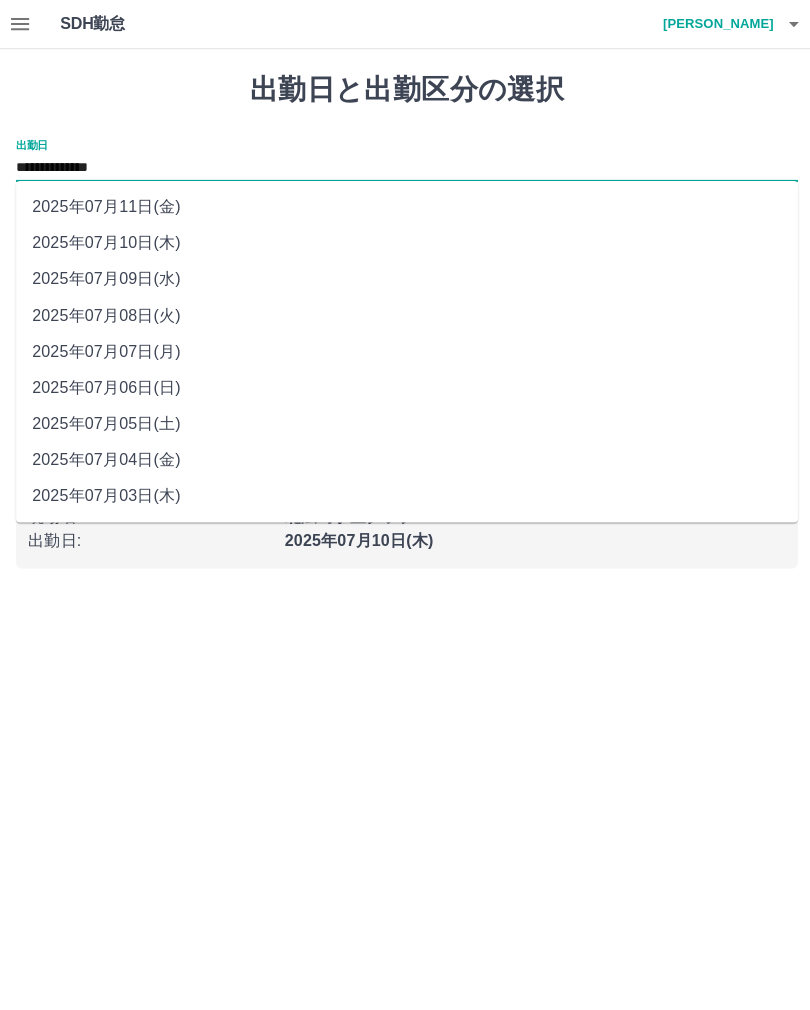 click on "2025年07月08日(火)" at bounding box center (405, 314) 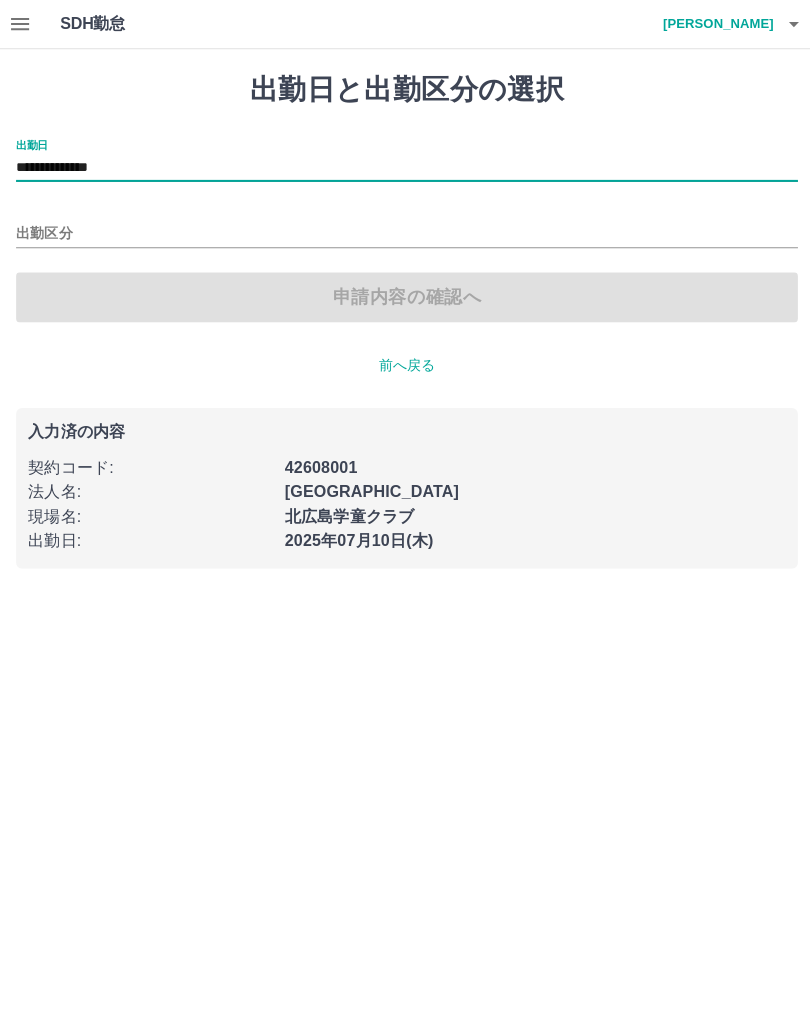 click on "前へ戻る" at bounding box center (405, 363) 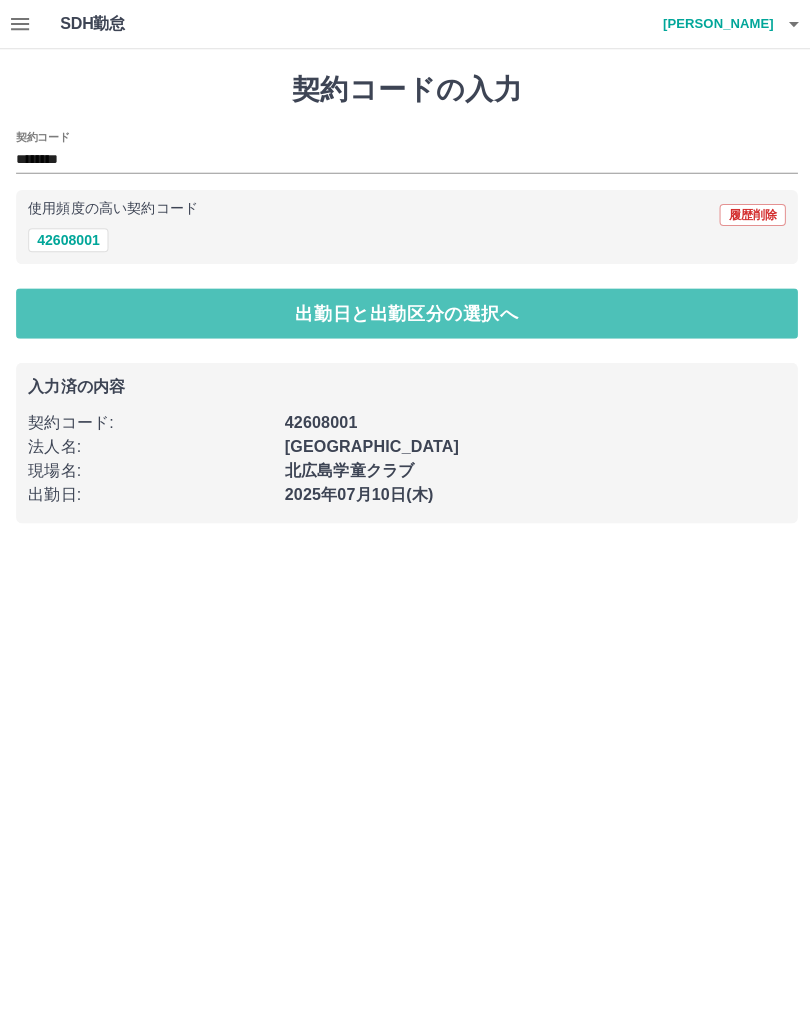 click on "出勤日と出勤区分の選択へ" at bounding box center (405, 312) 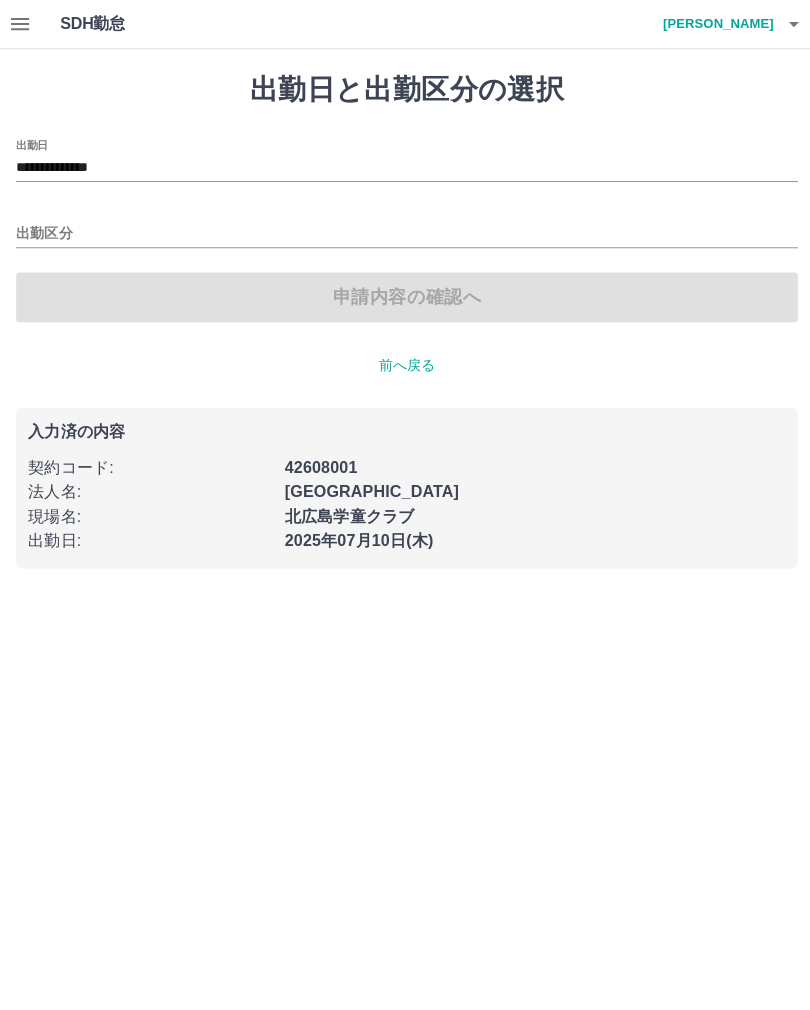 click on "**********" at bounding box center (405, 167) 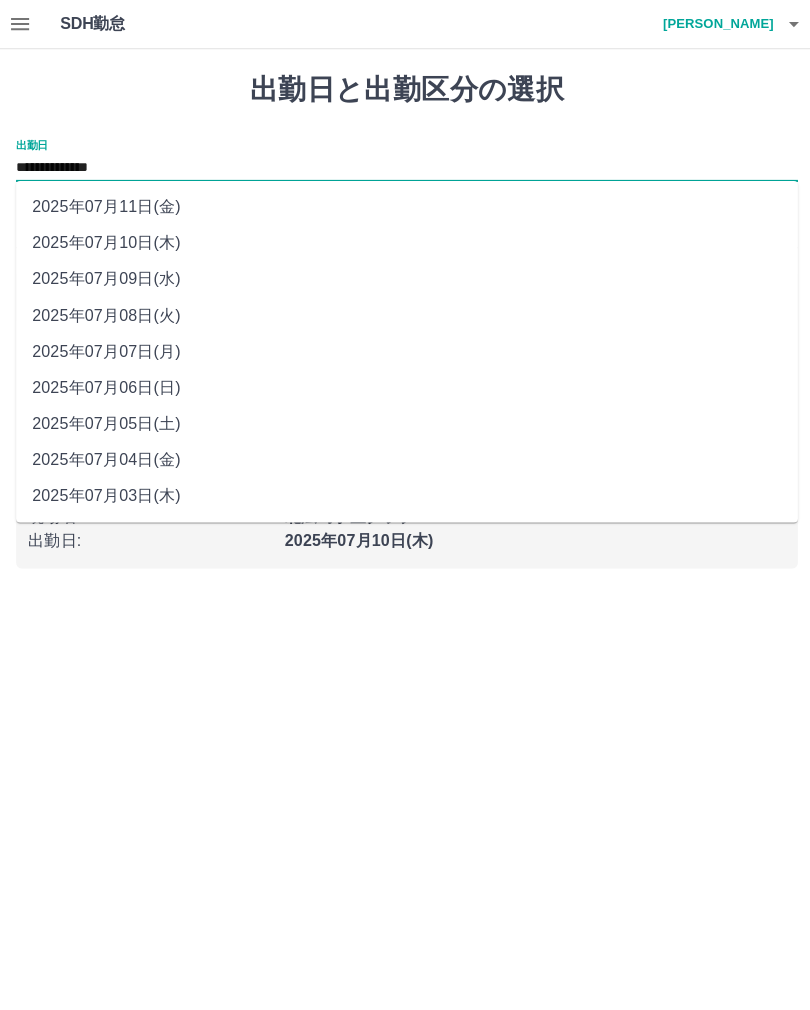 click on "2025年07月09日(水)" at bounding box center (405, 278) 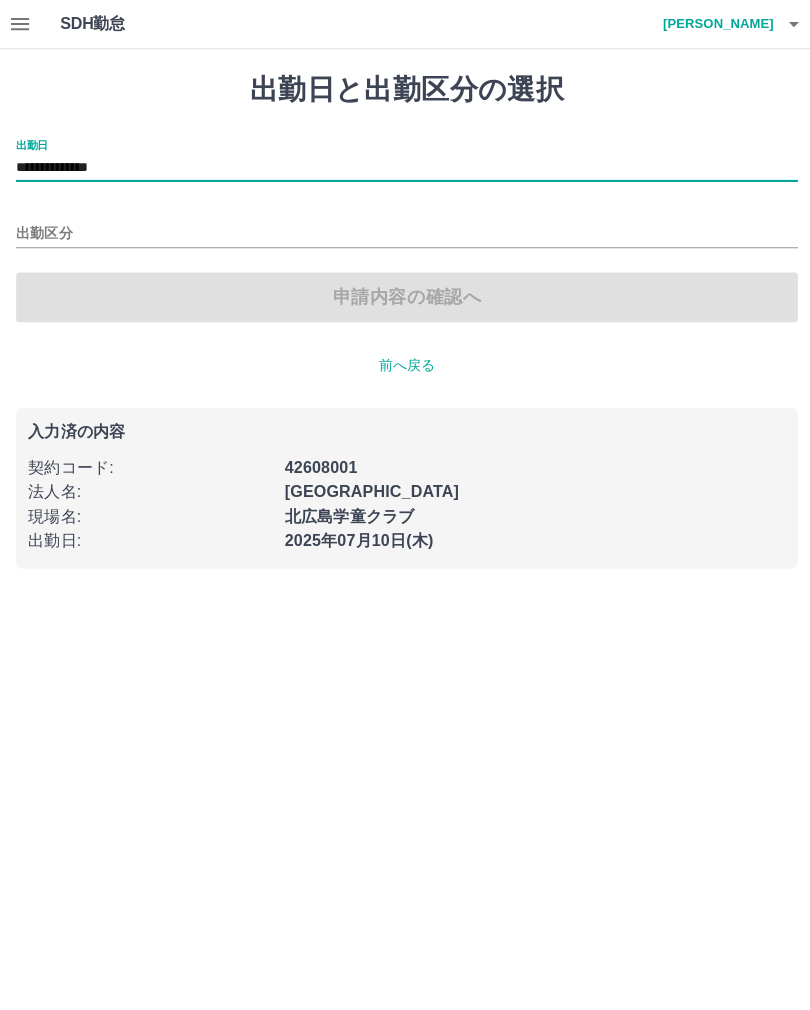 click on "出勤区分" at bounding box center (405, 233) 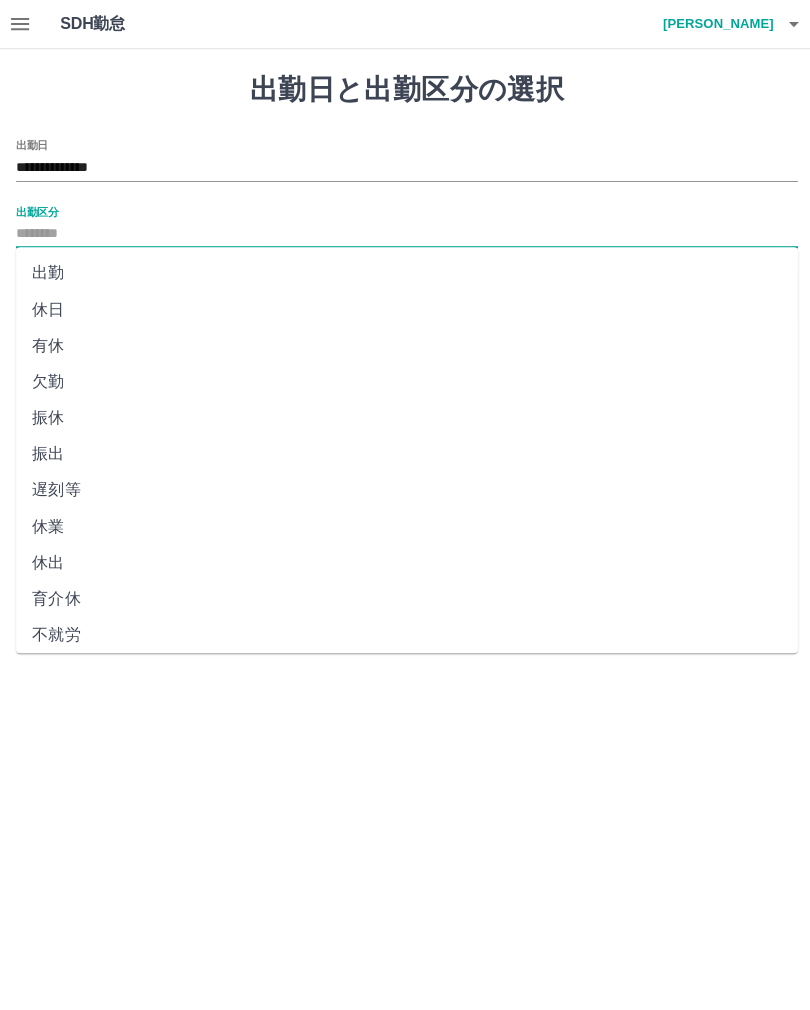 click on "欠勤" at bounding box center [405, 380] 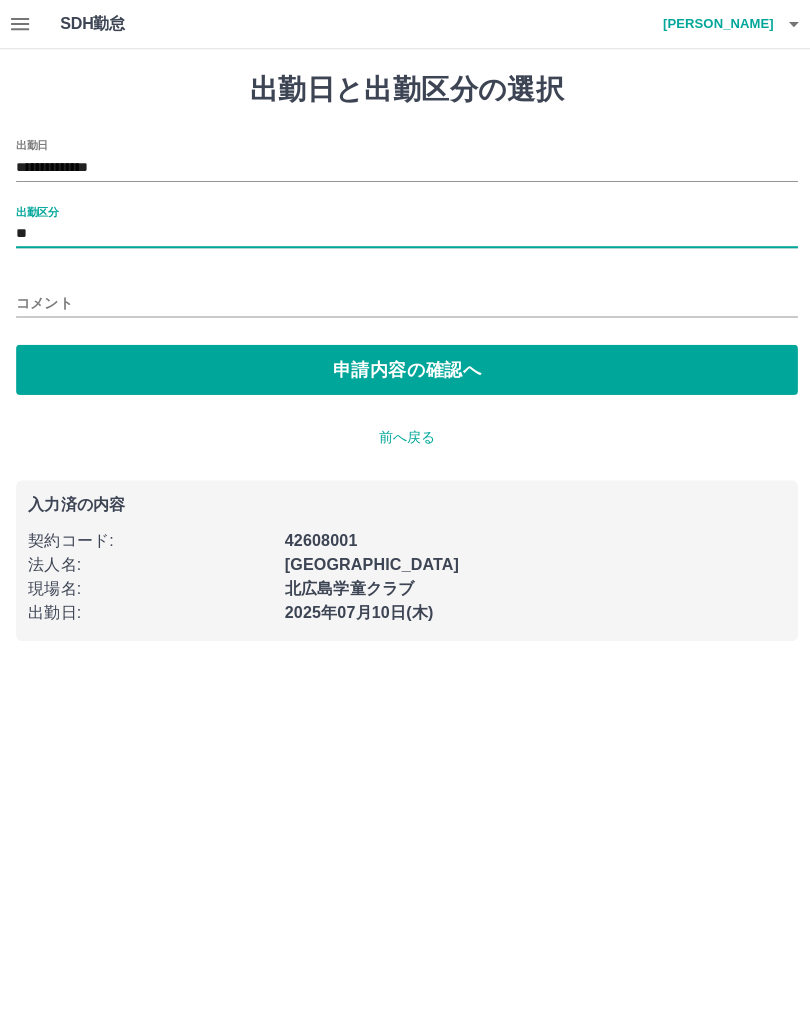 click on "前へ戻る" at bounding box center (405, 435) 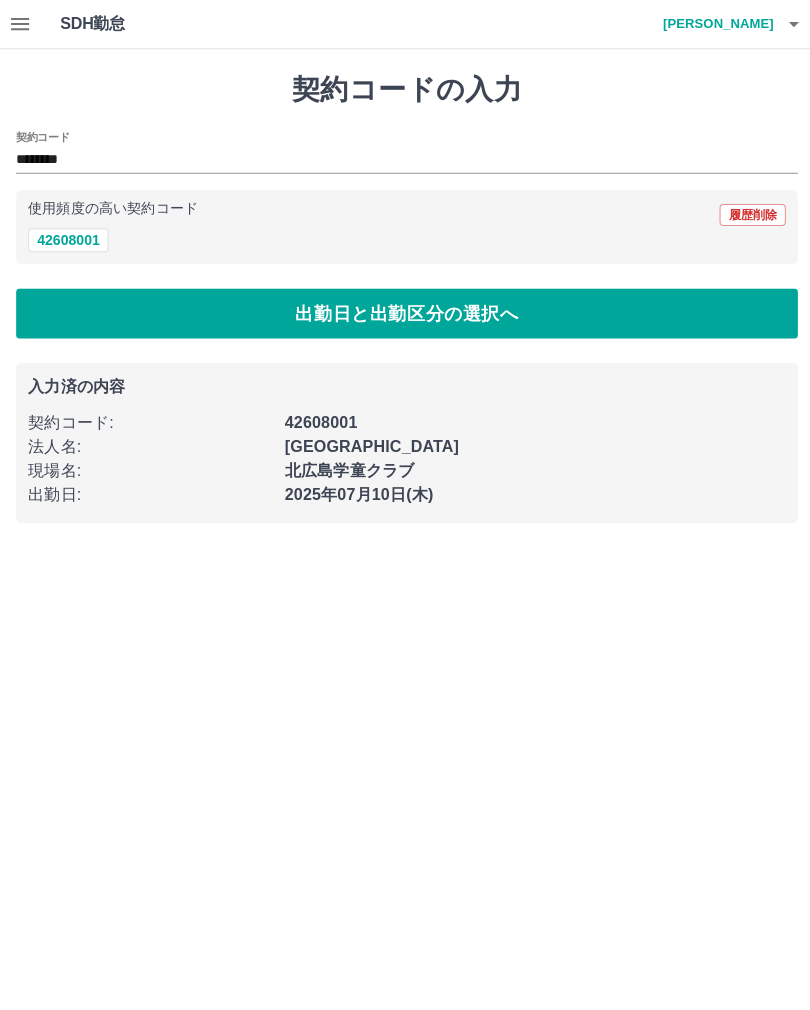 click on "出勤日と出勤区分の選択へ" at bounding box center [405, 312] 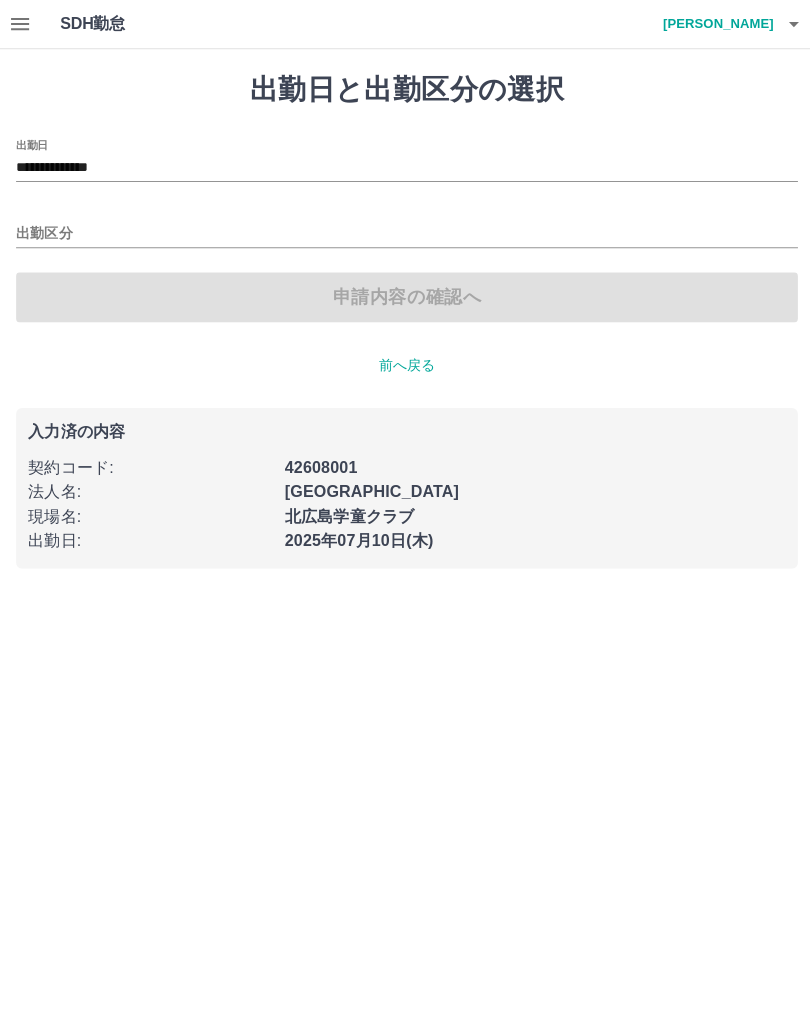 click on "出勤区分" at bounding box center (405, 233) 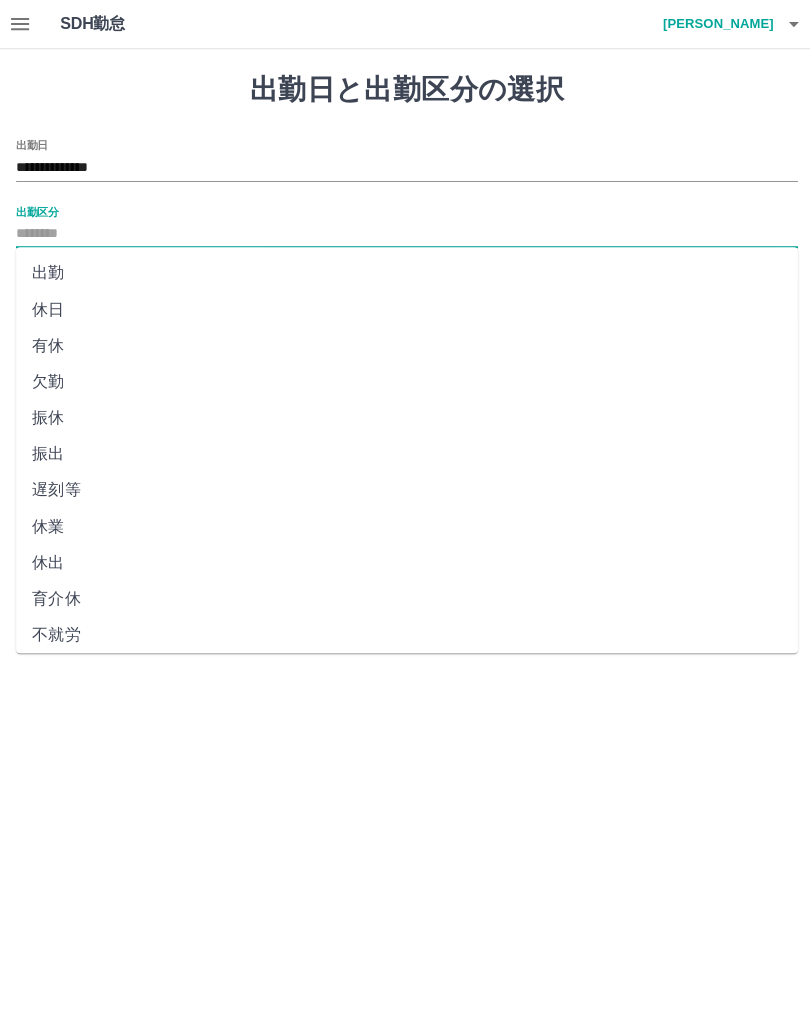 click on "欠勤" at bounding box center (405, 380) 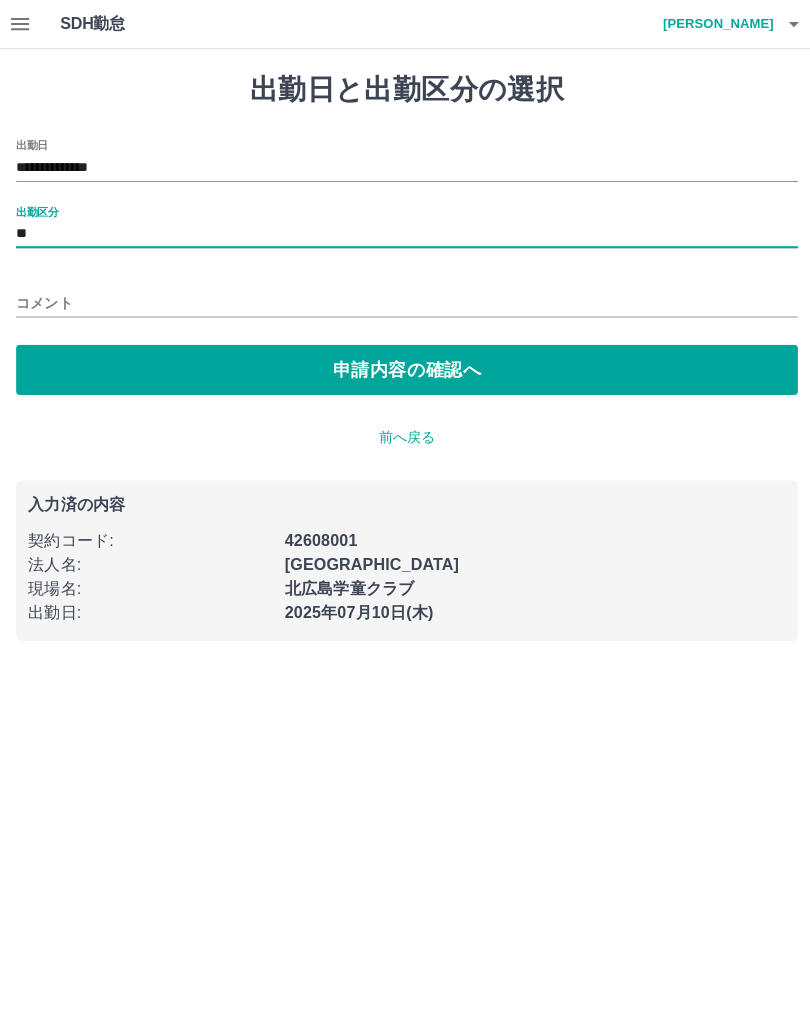 click on "前へ戻る" at bounding box center [405, 435] 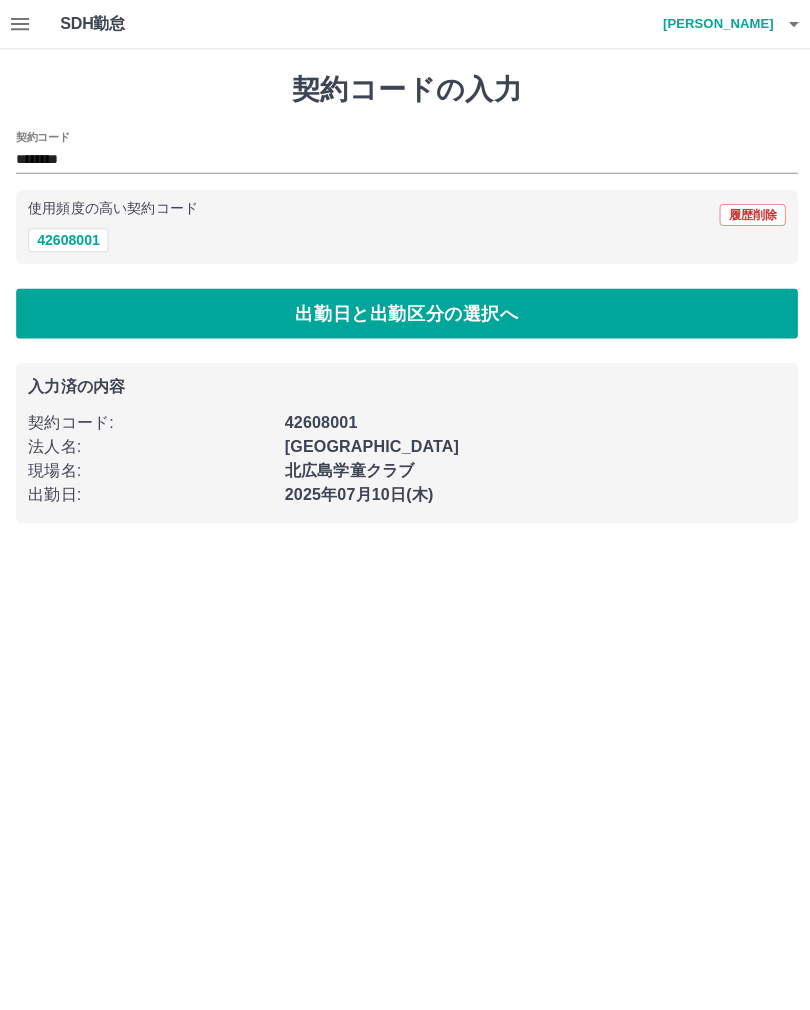click on "出勤日と出勤区分の選択へ" at bounding box center (405, 312) 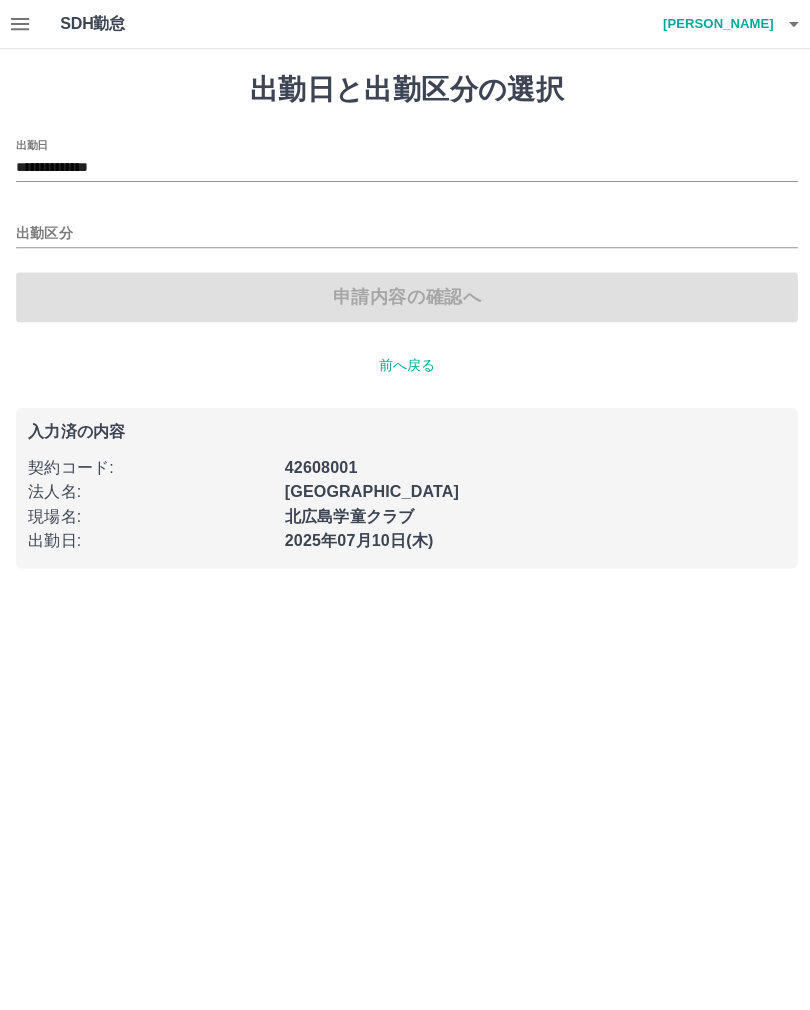 click on "出勤区分" at bounding box center (405, 233) 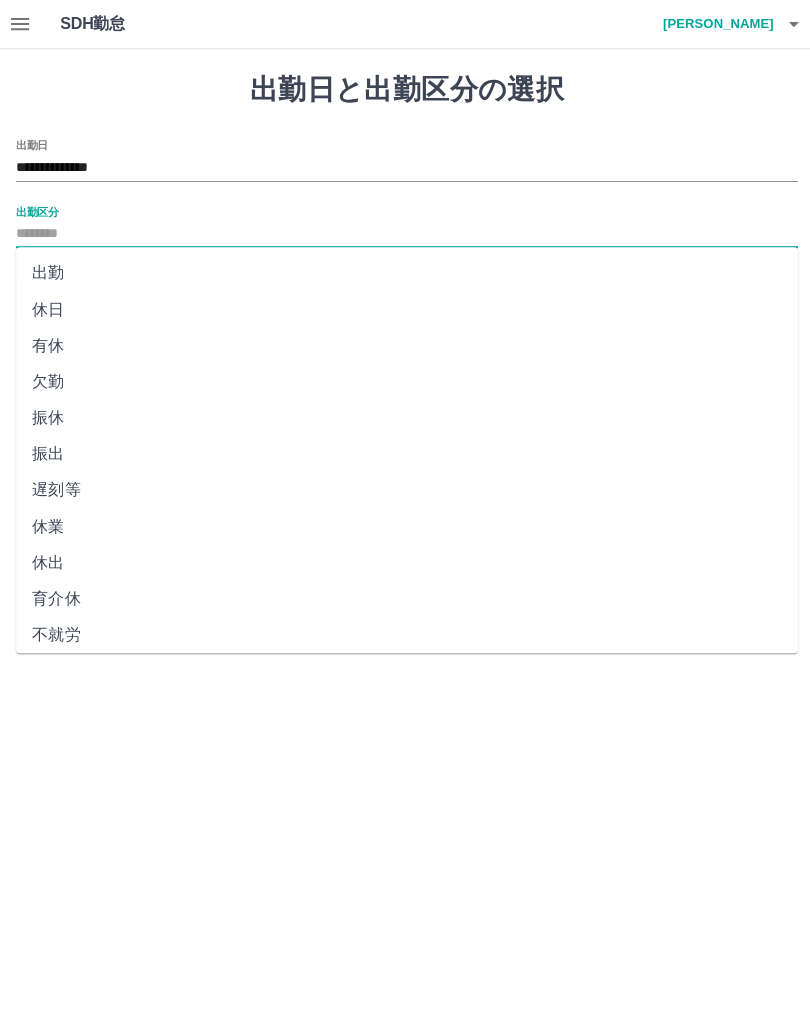 click on "休日" at bounding box center [405, 308] 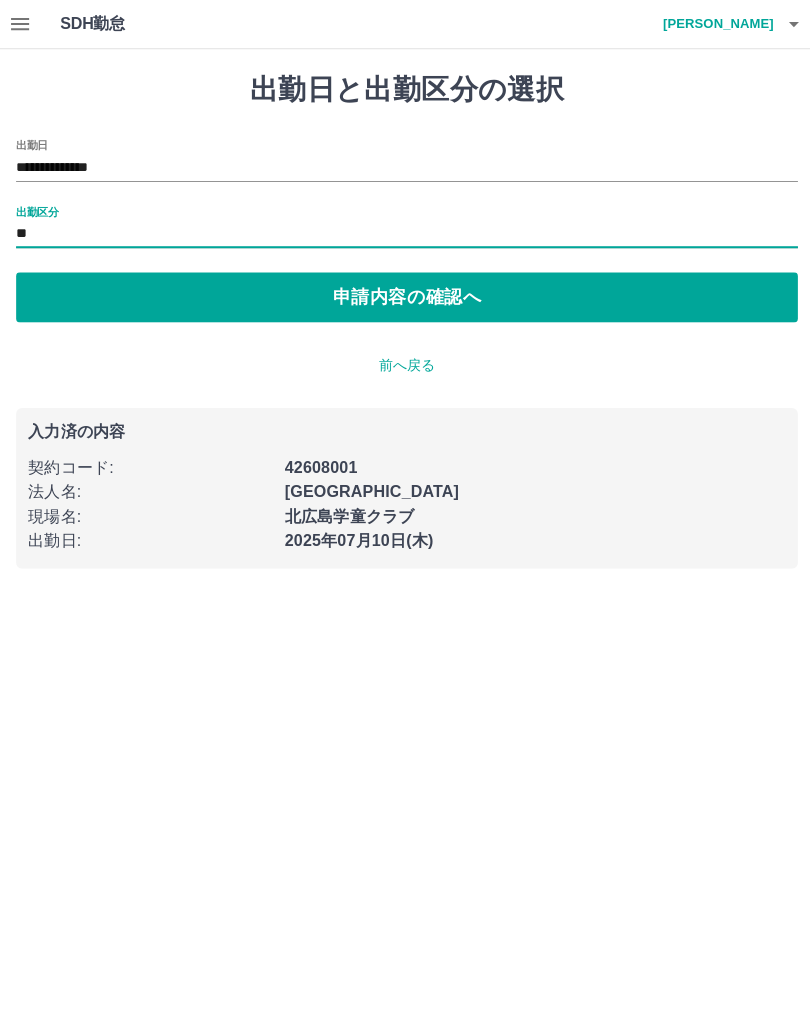 click on "申請内容の確認へ" at bounding box center (405, 296) 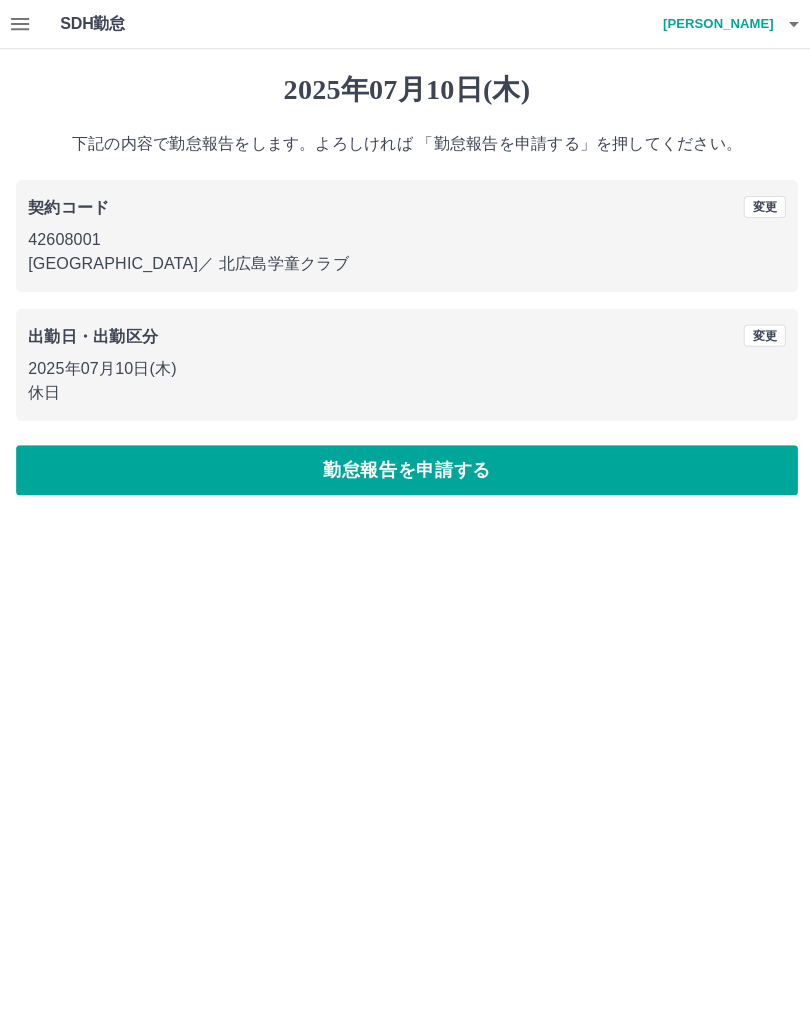 click on "勤怠報告を申請する" at bounding box center (405, 468) 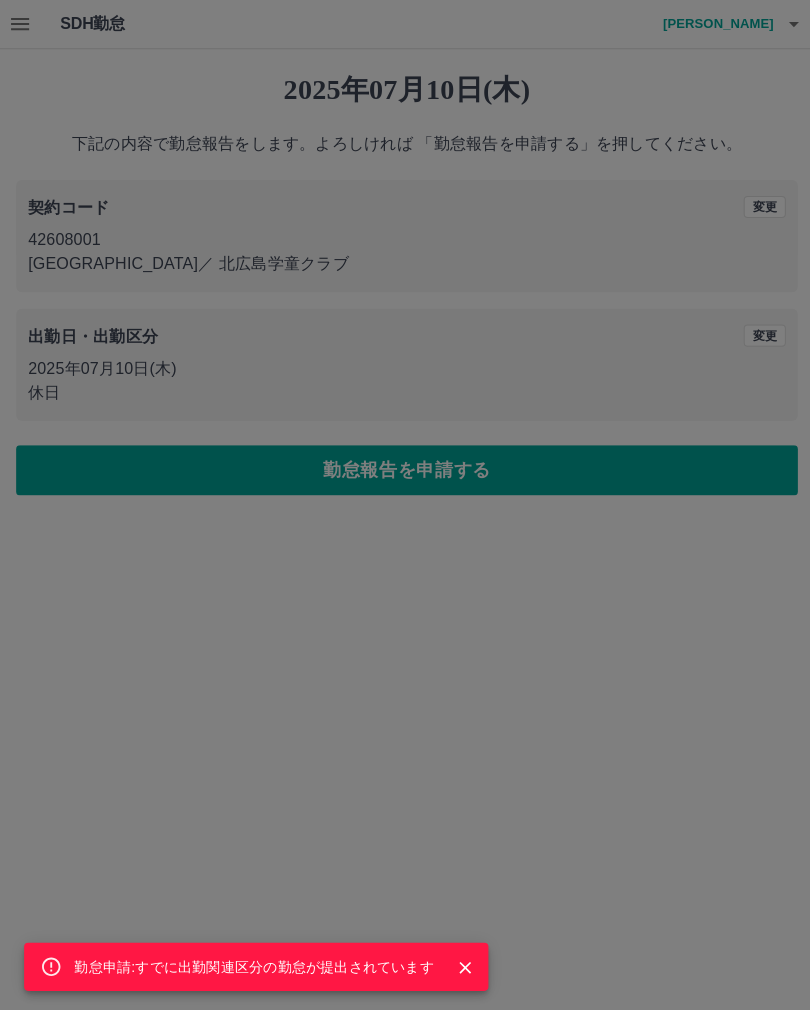 click 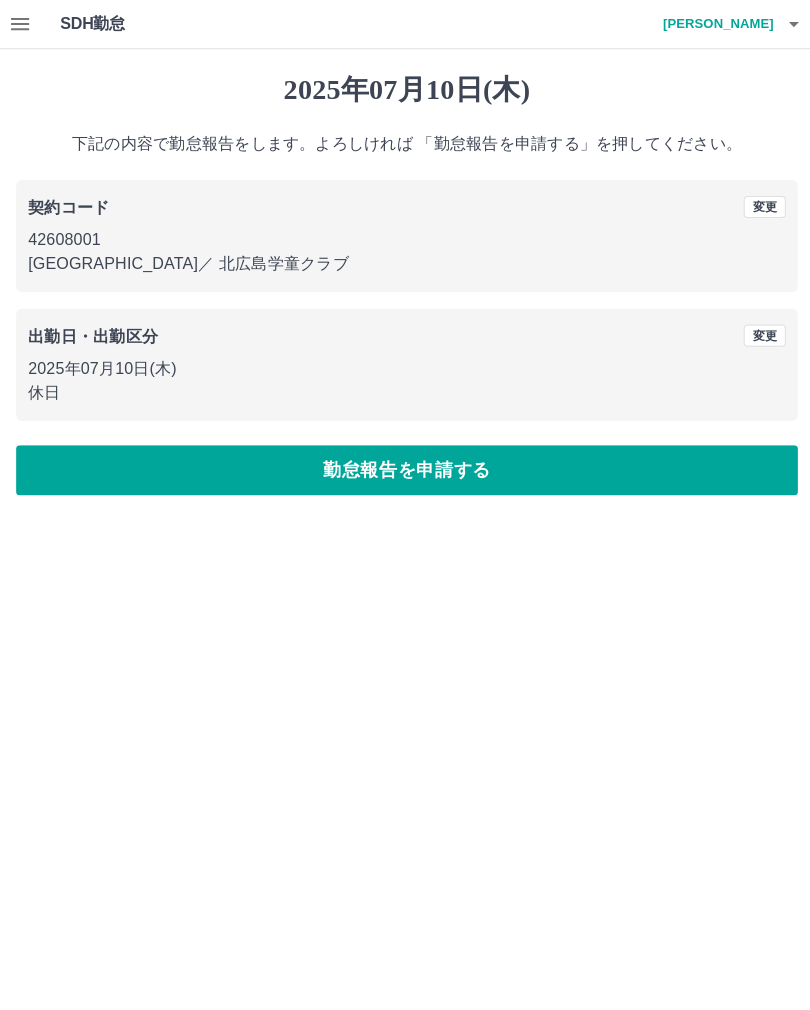 click on "2025年07月10日(木)" at bounding box center [405, 367] 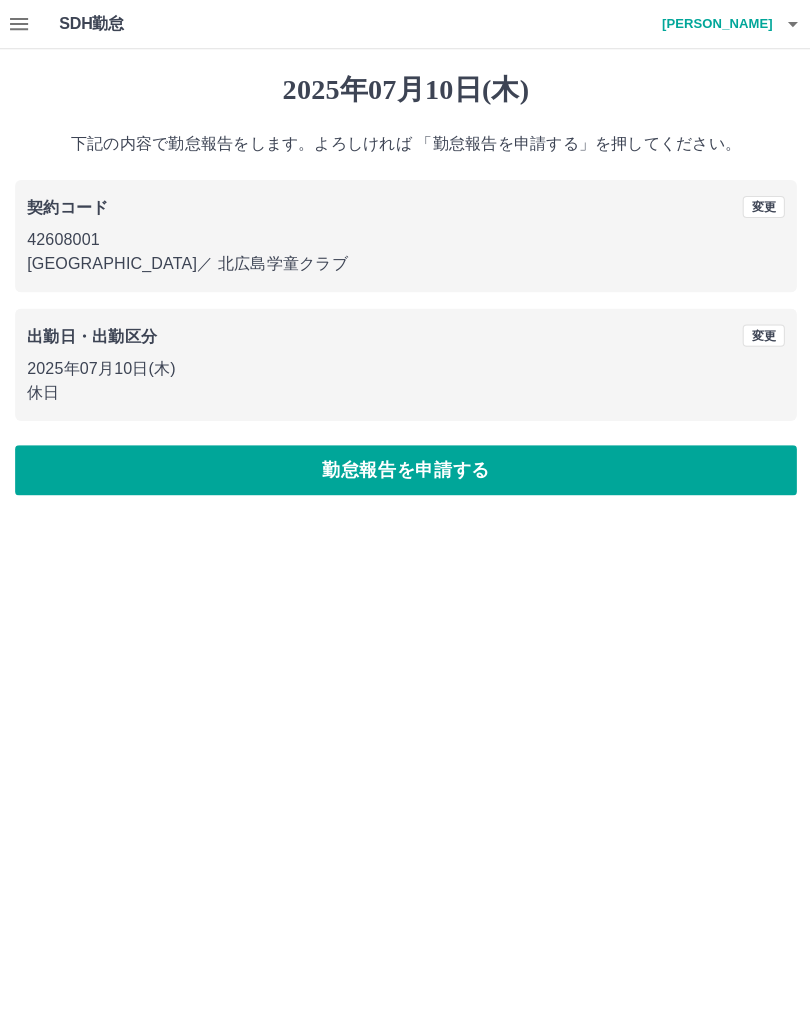 click on "2025年07月10日(木)" at bounding box center [405, 367] 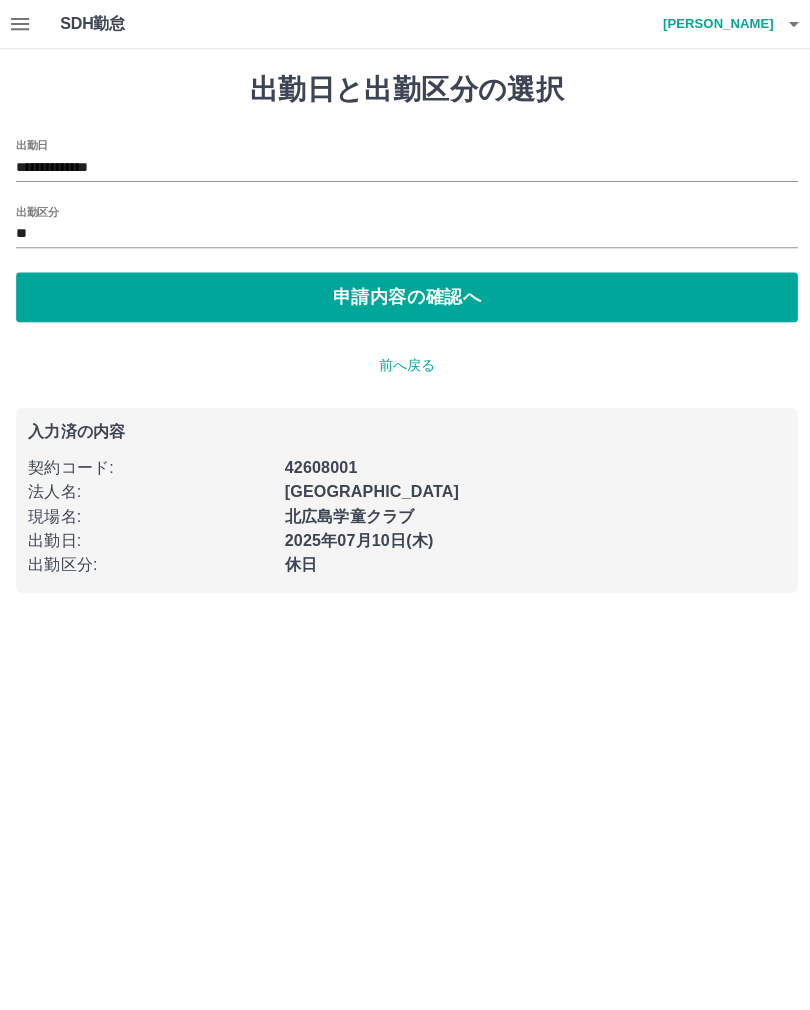 click on "**********" at bounding box center [405, 167] 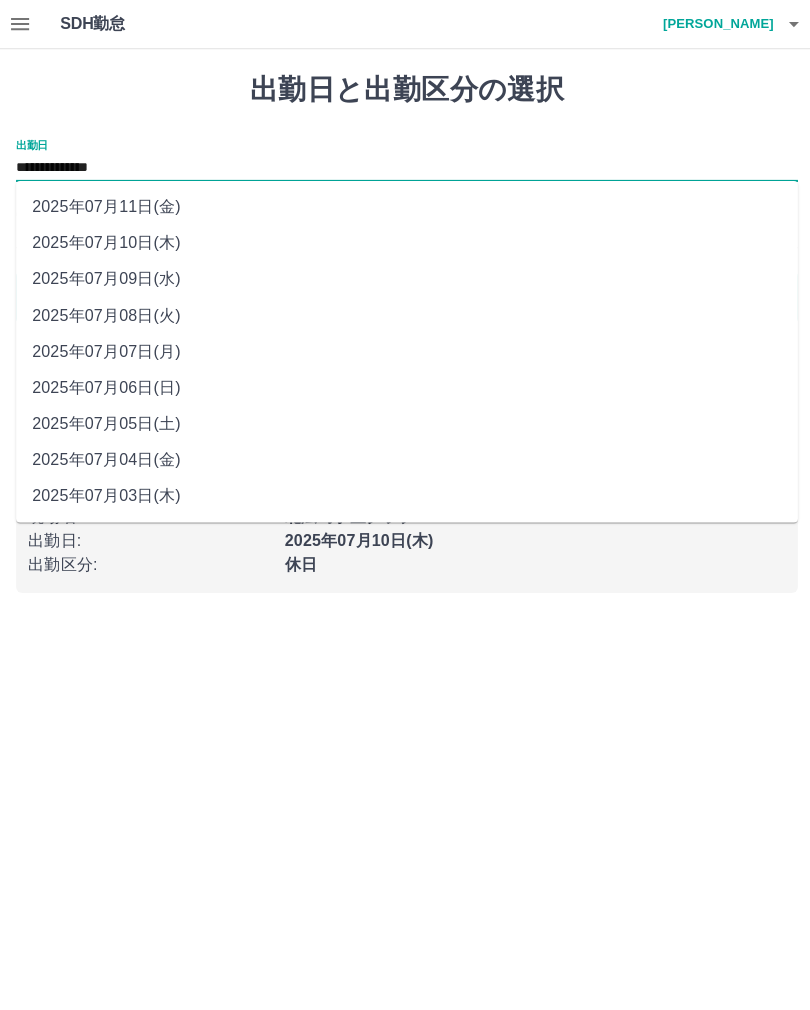 click on "2025年07月09日(水)" at bounding box center (405, 278) 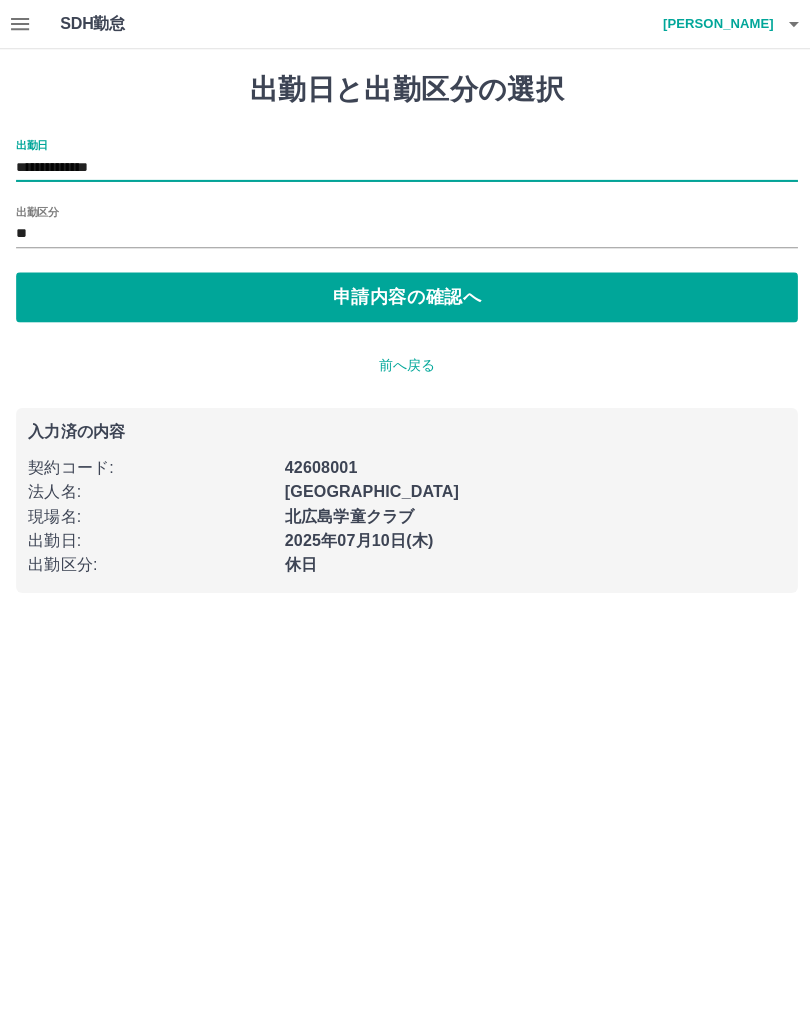 type on "**********" 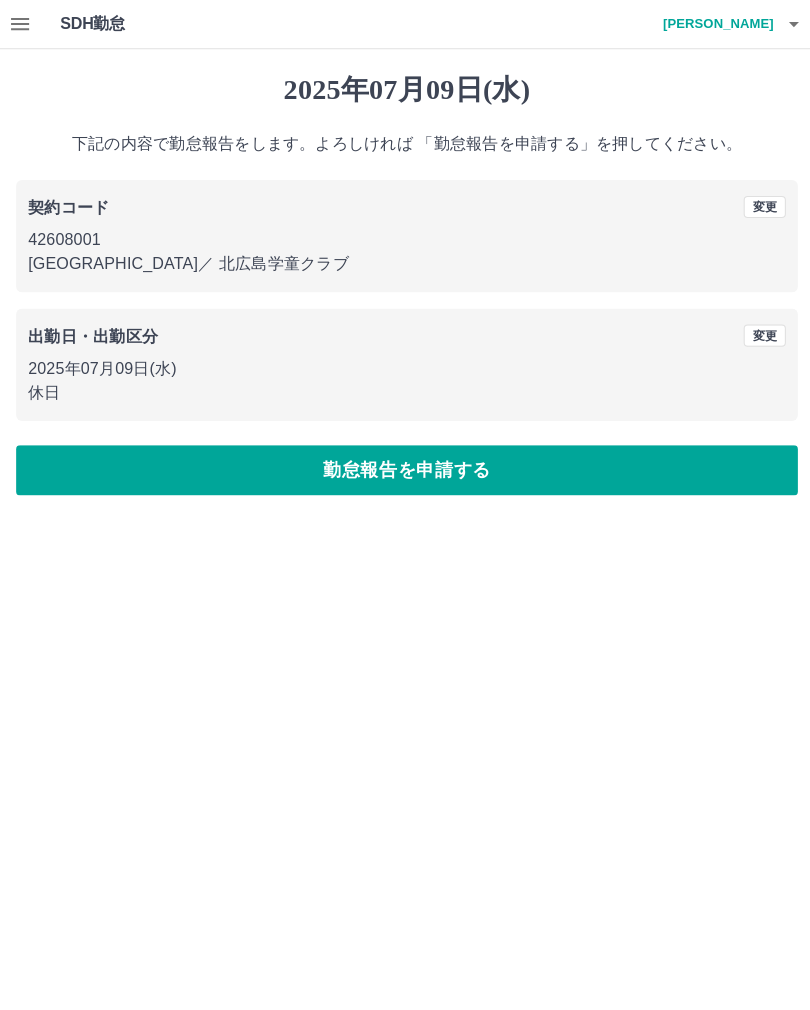 click on "勤怠報告を申請する" at bounding box center (405, 468) 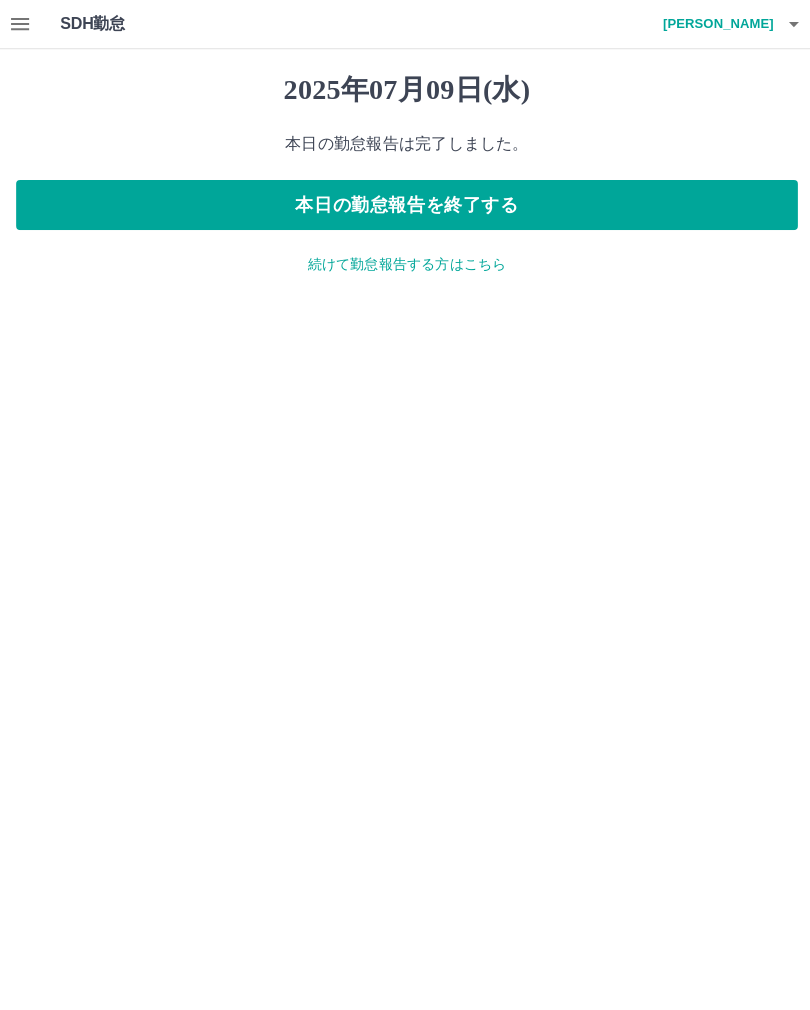 click on "本日の勤怠報告を終了する" at bounding box center (405, 204) 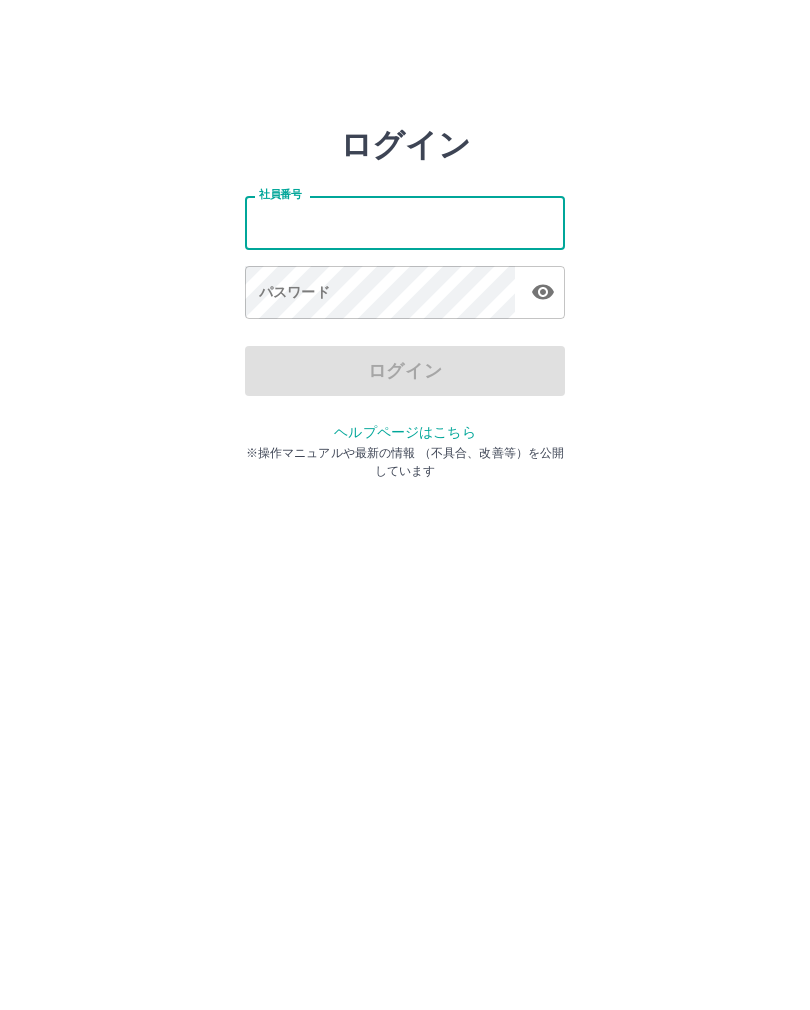 scroll, scrollTop: 0, scrollLeft: 0, axis: both 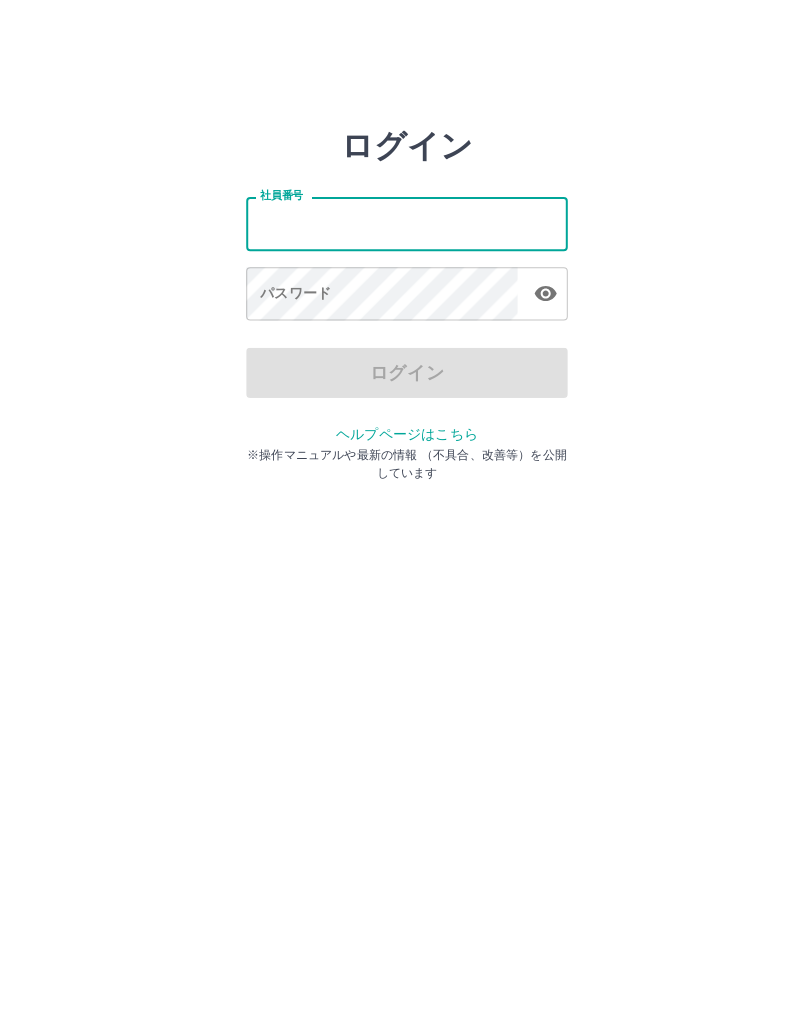click on "社員番号" at bounding box center [405, 222] 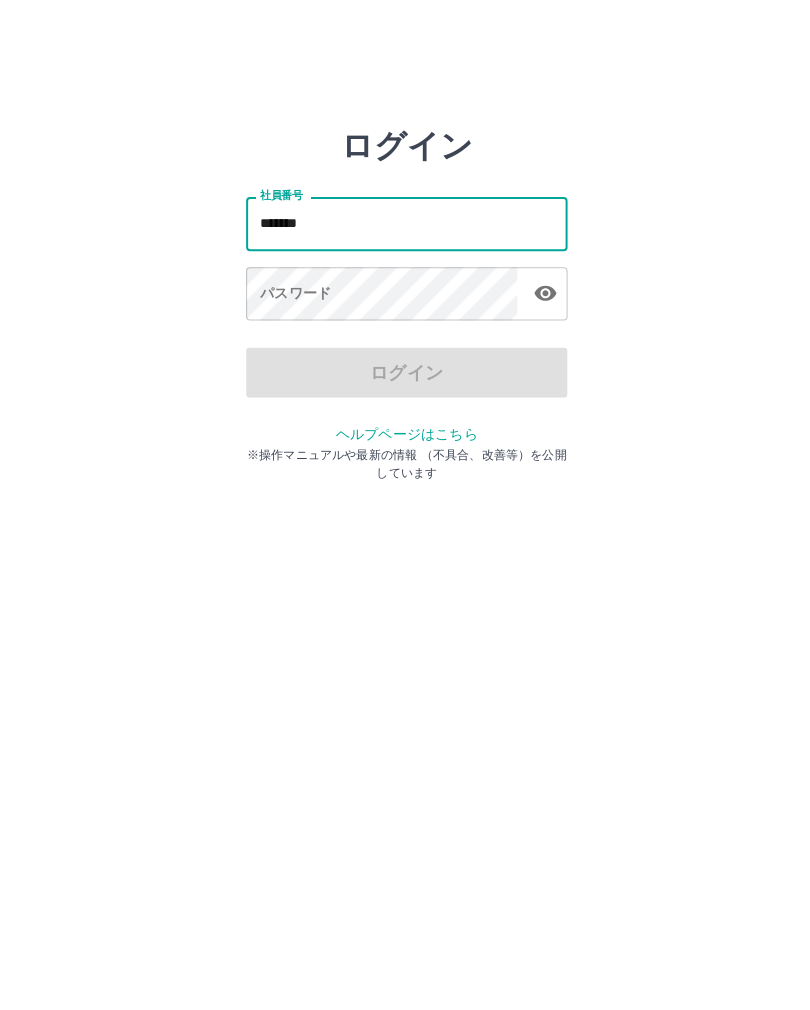 type on "*******" 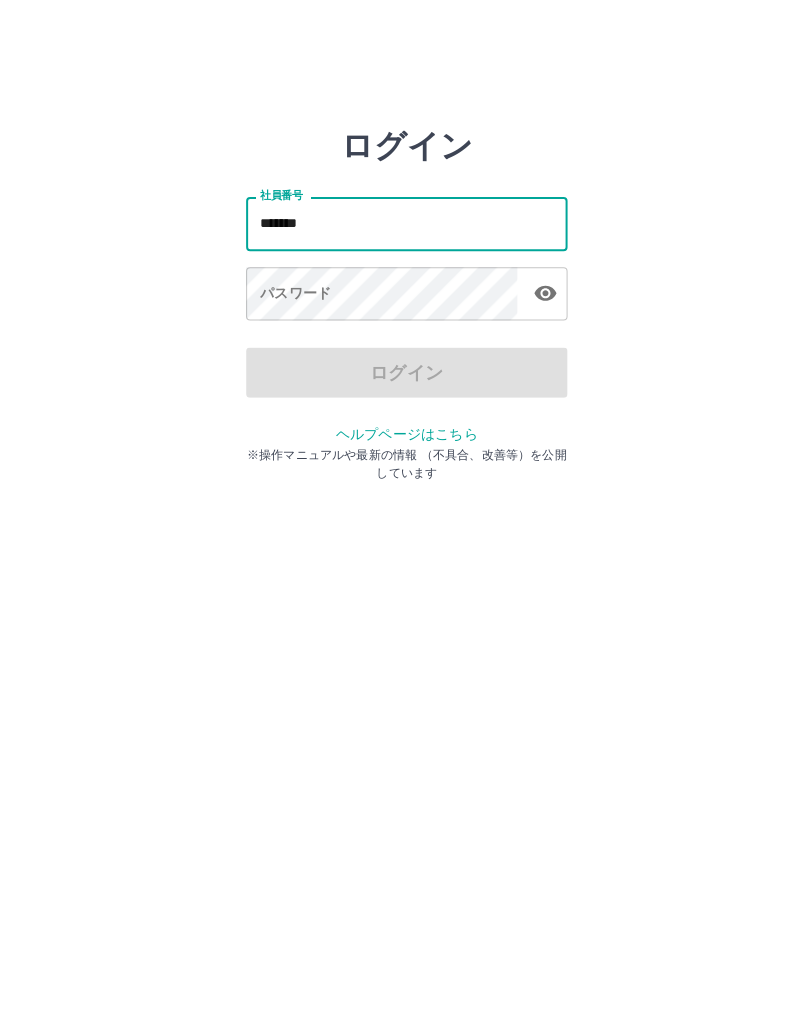 click on "パスワード パスワード" at bounding box center (405, 294) 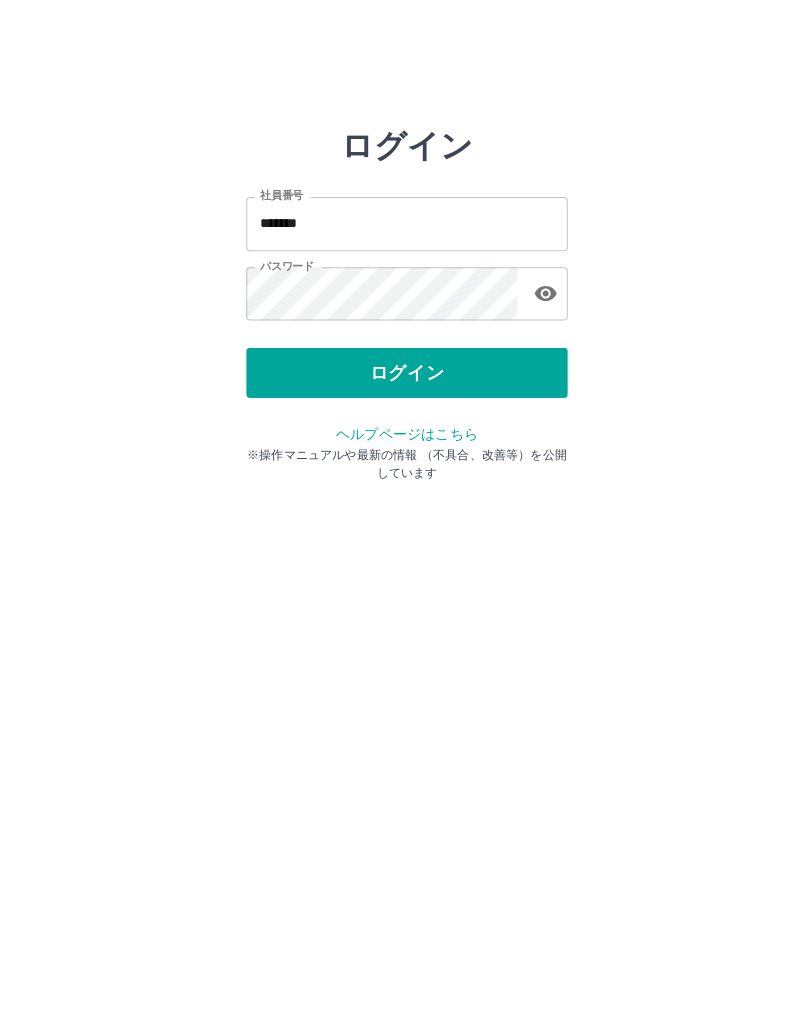 click on "ログイン" at bounding box center (405, 371) 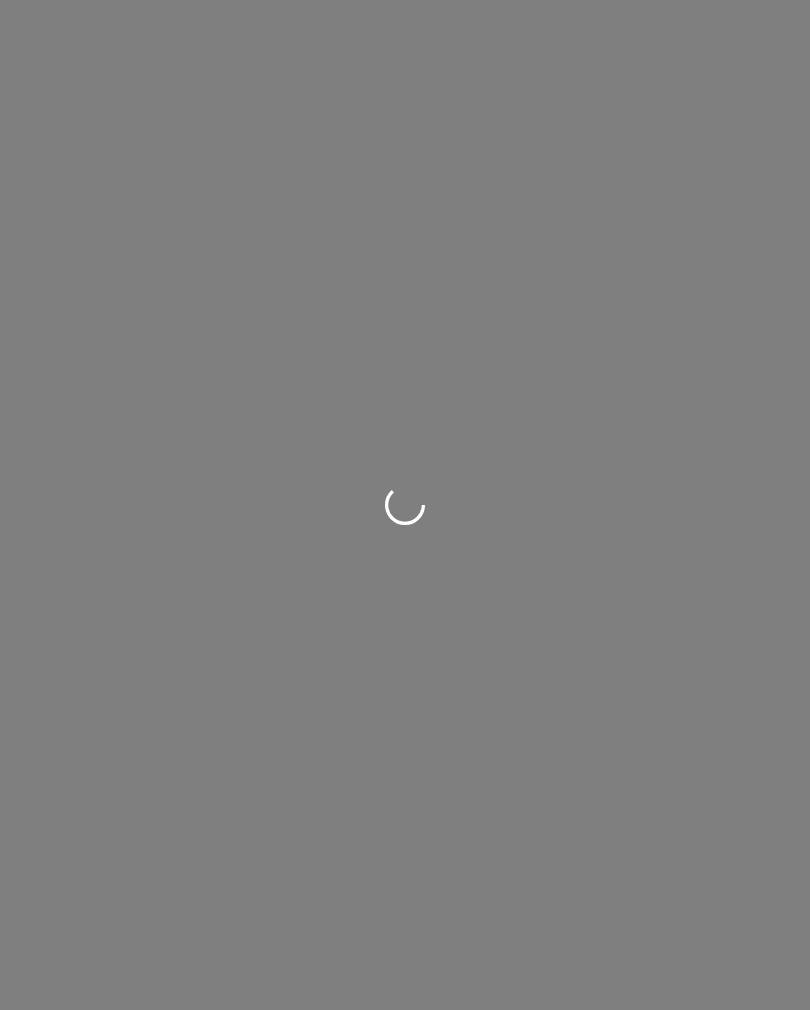 scroll, scrollTop: 0, scrollLeft: 0, axis: both 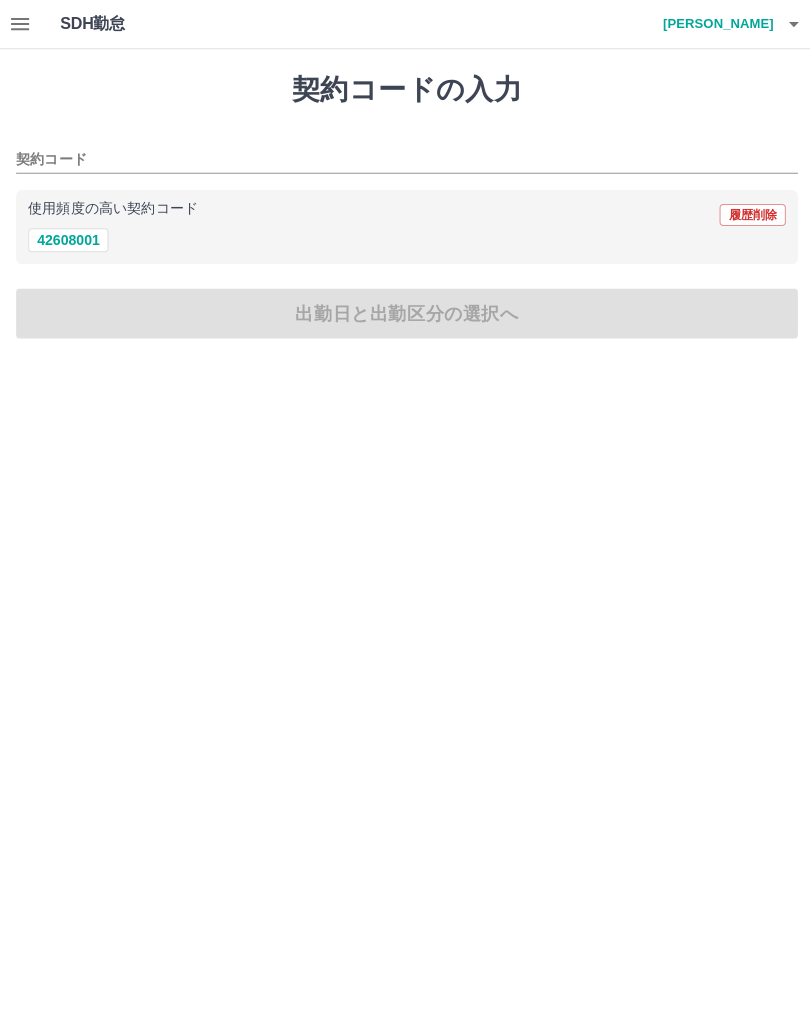 click on "42608001" at bounding box center (68, 239) 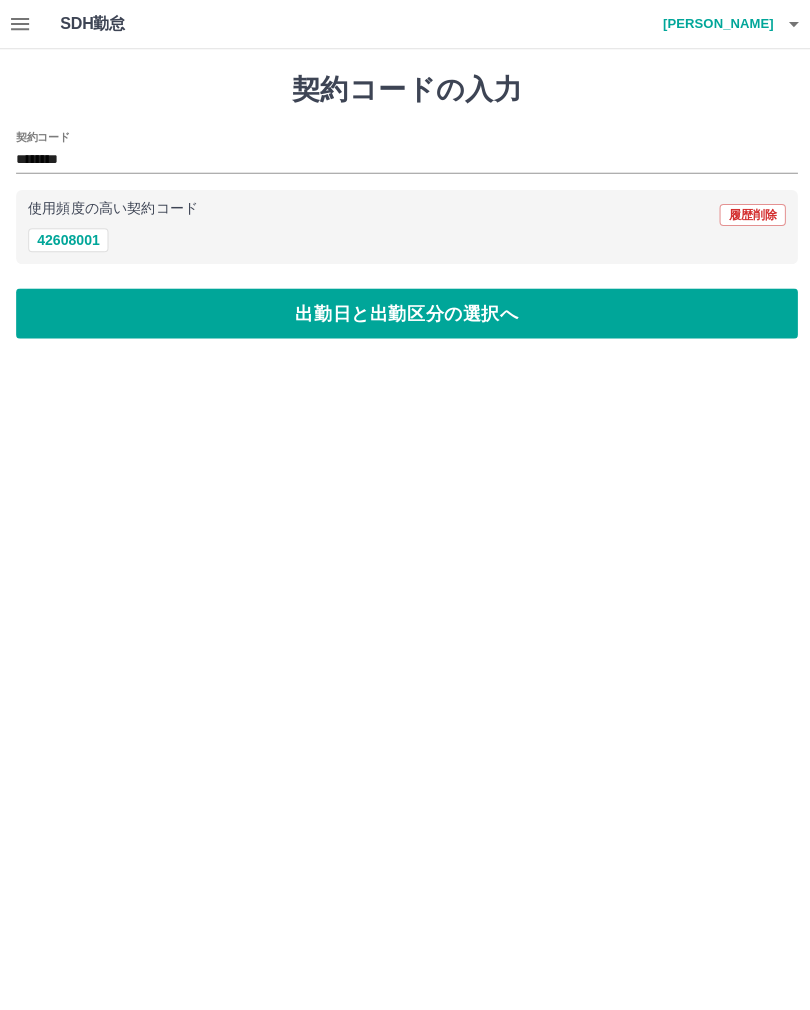 type on "********" 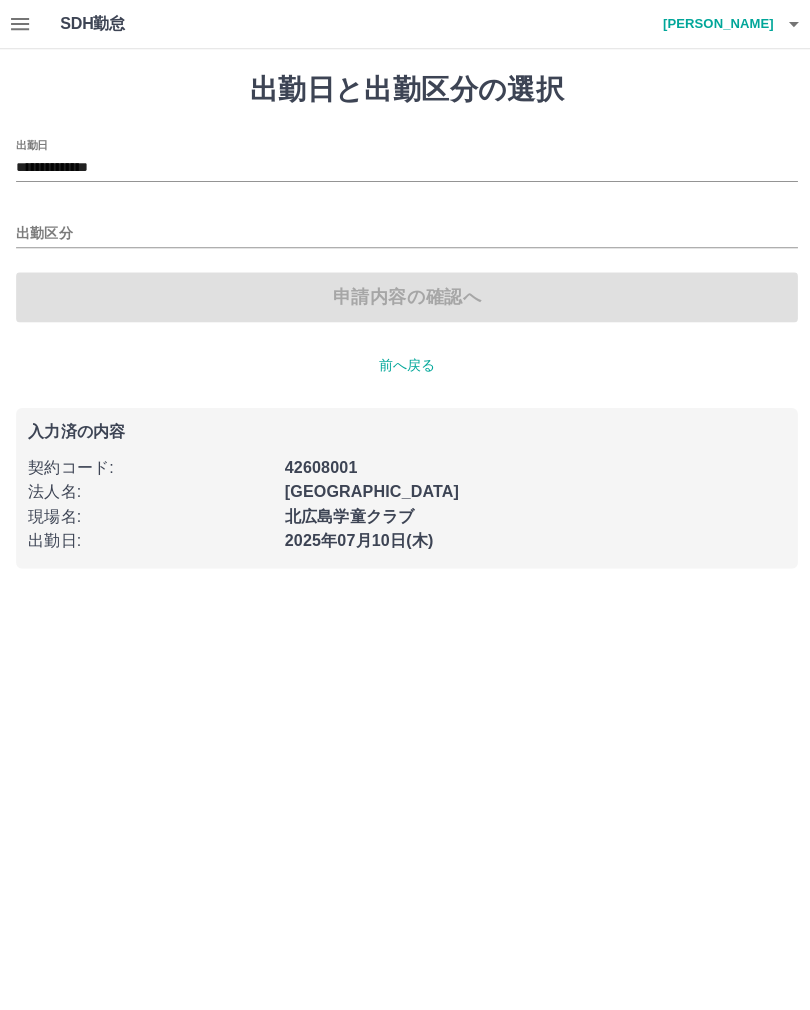 click on "出勤区分" at bounding box center [405, 233] 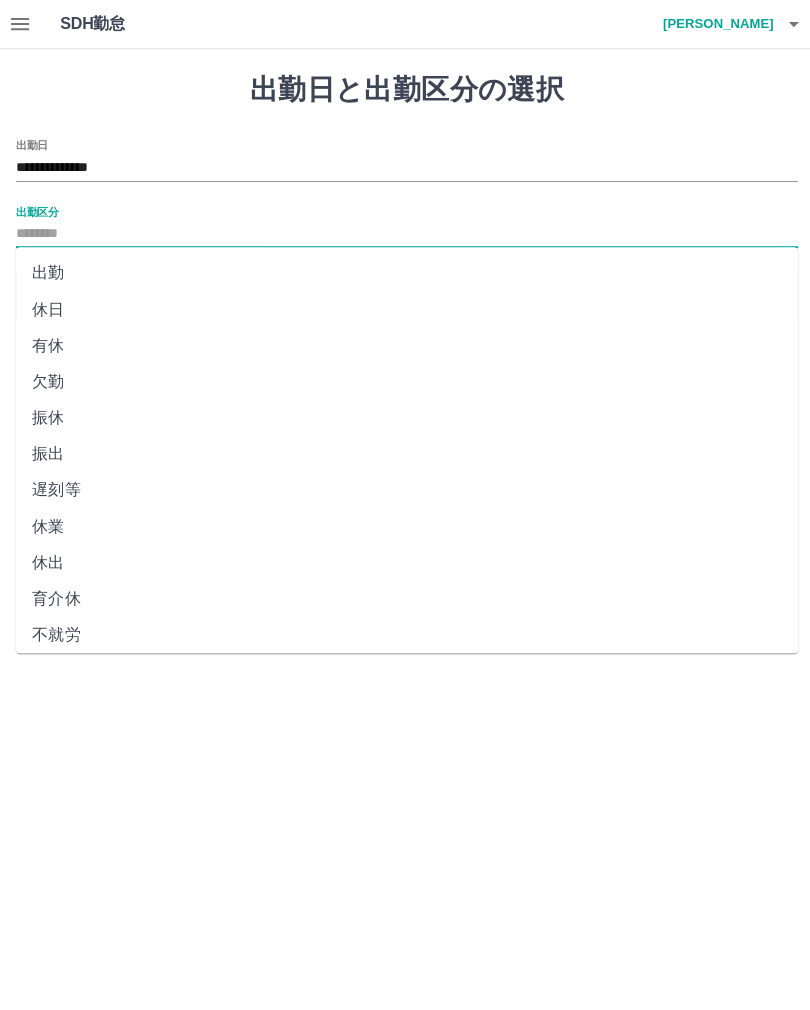 click on "出勤" at bounding box center (405, 272) 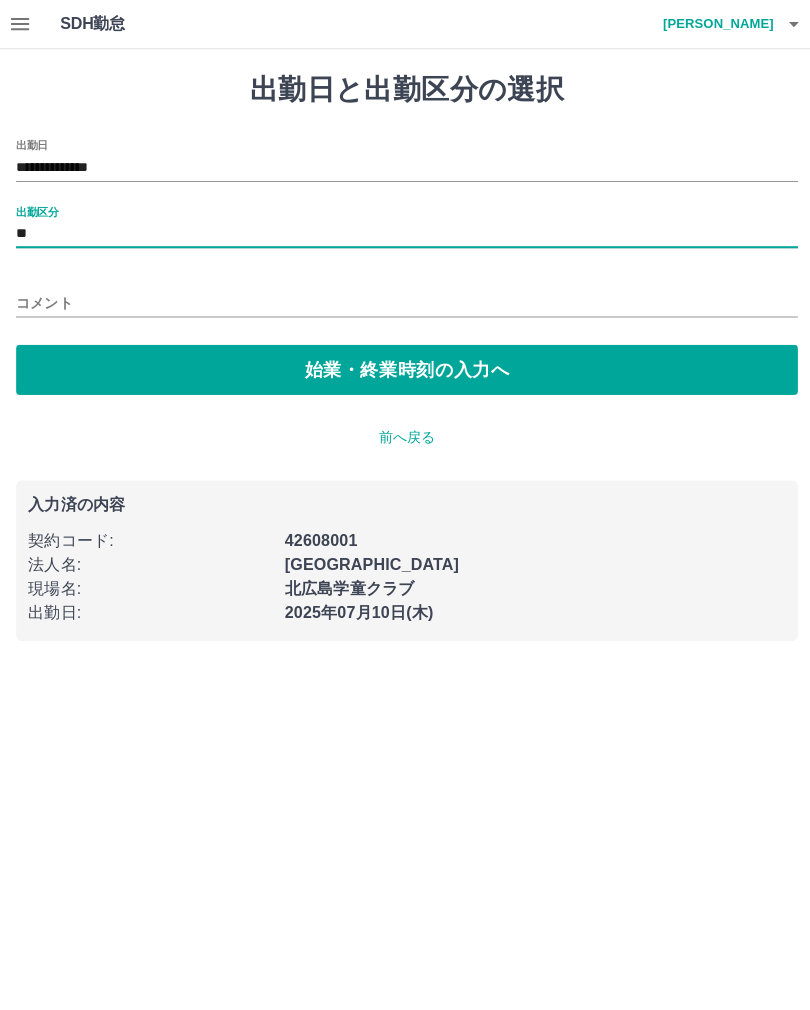 click on "始業・終業時刻の入力へ" at bounding box center (405, 368) 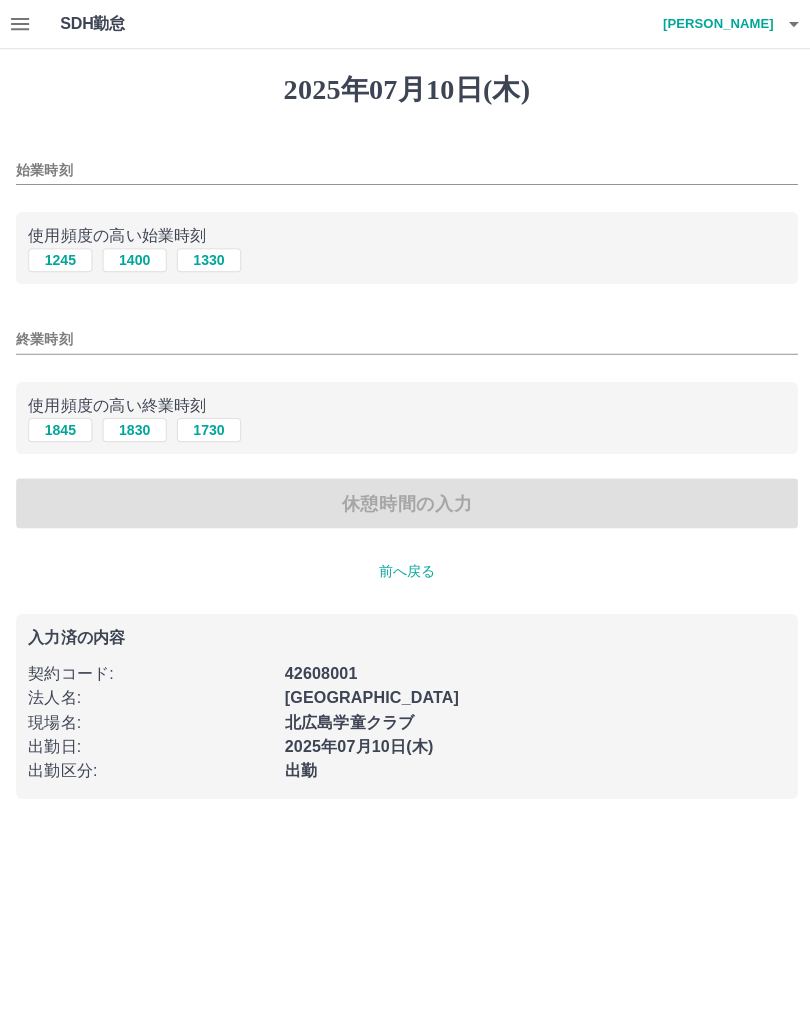 click on "1245" at bounding box center (60, 259) 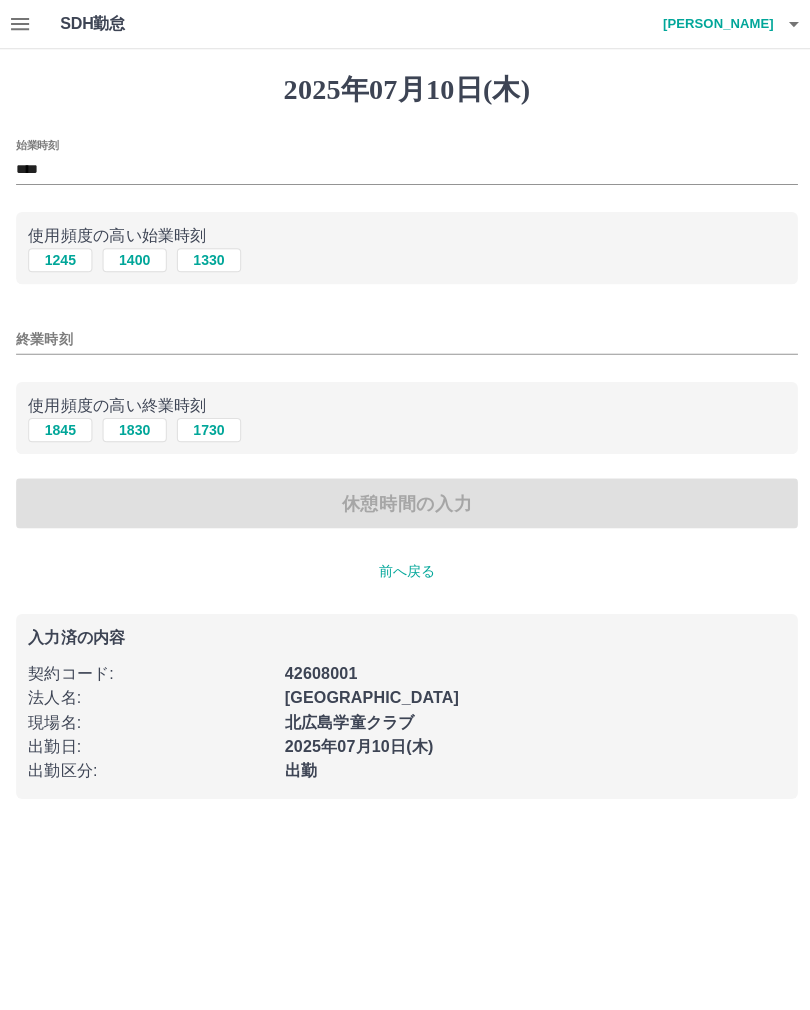 click on "1845" at bounding box center (60, 428) 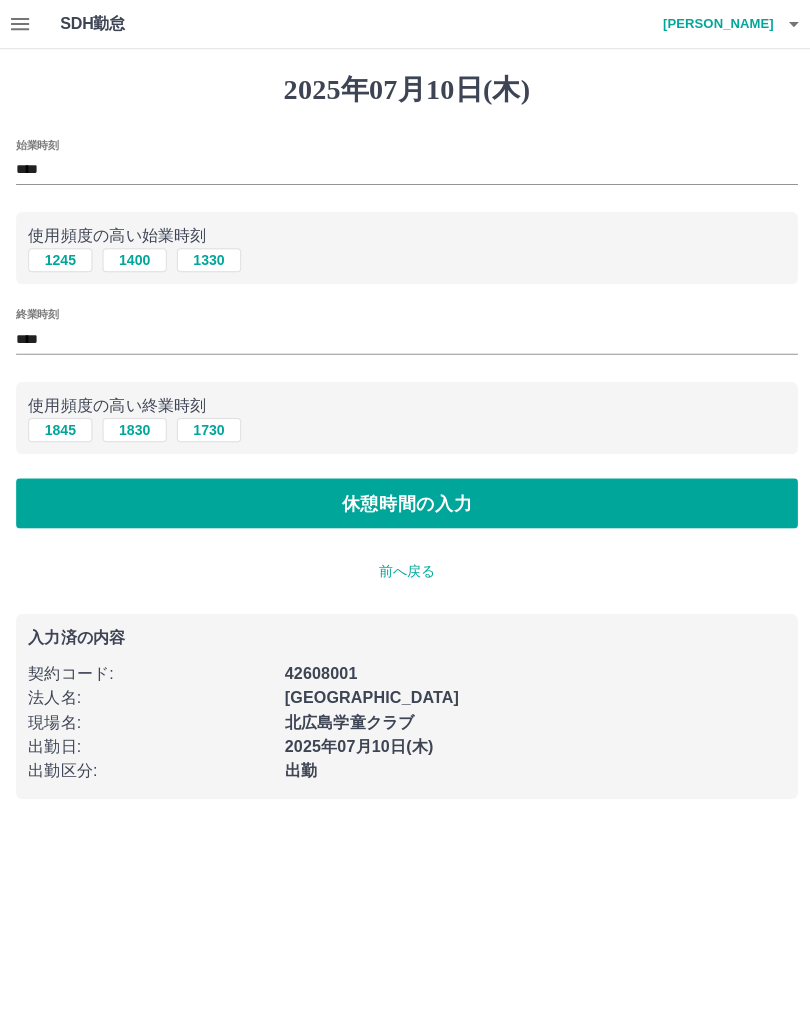 click on "休憩時間の入力" at bounding box center [405, 501] 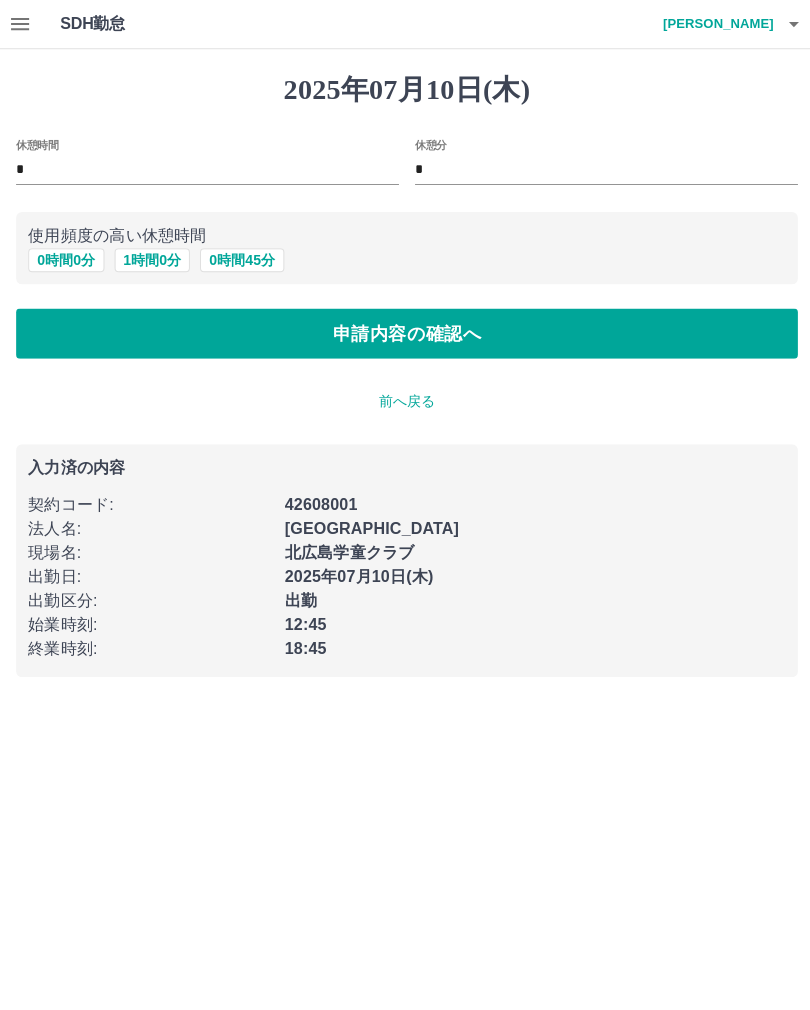 click on "0 時間 0 分" at bounding box center [66, 259] 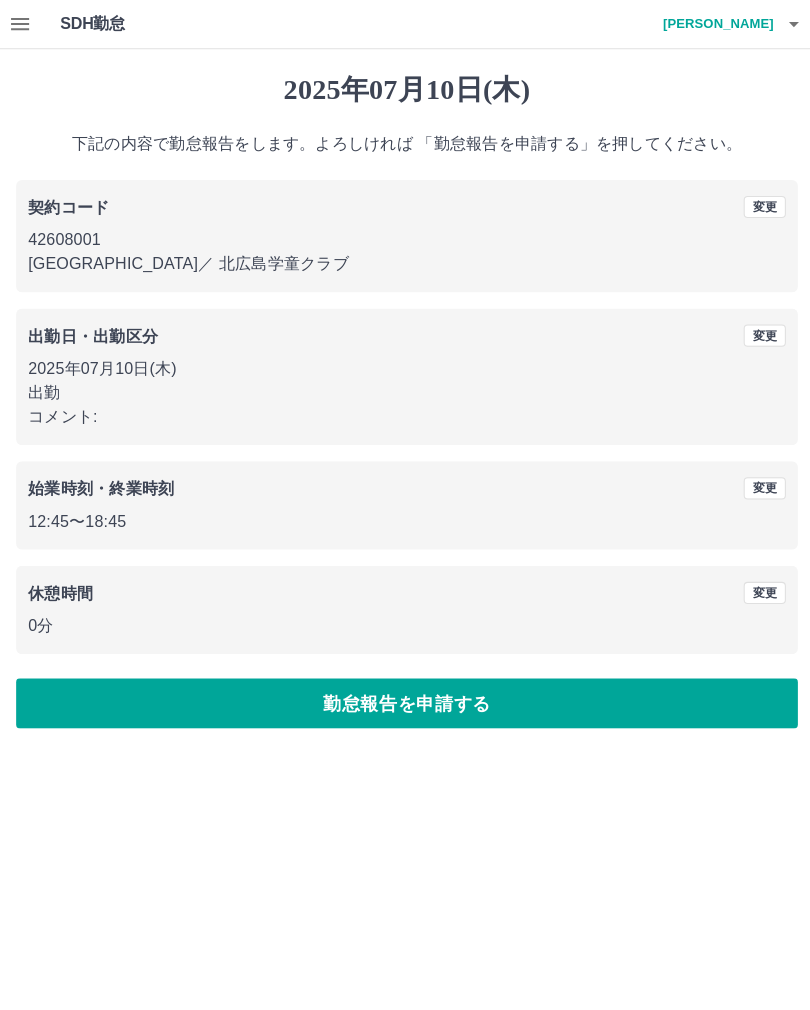 click on "勤怠報告を申請する" at bounding box center [405, 700] 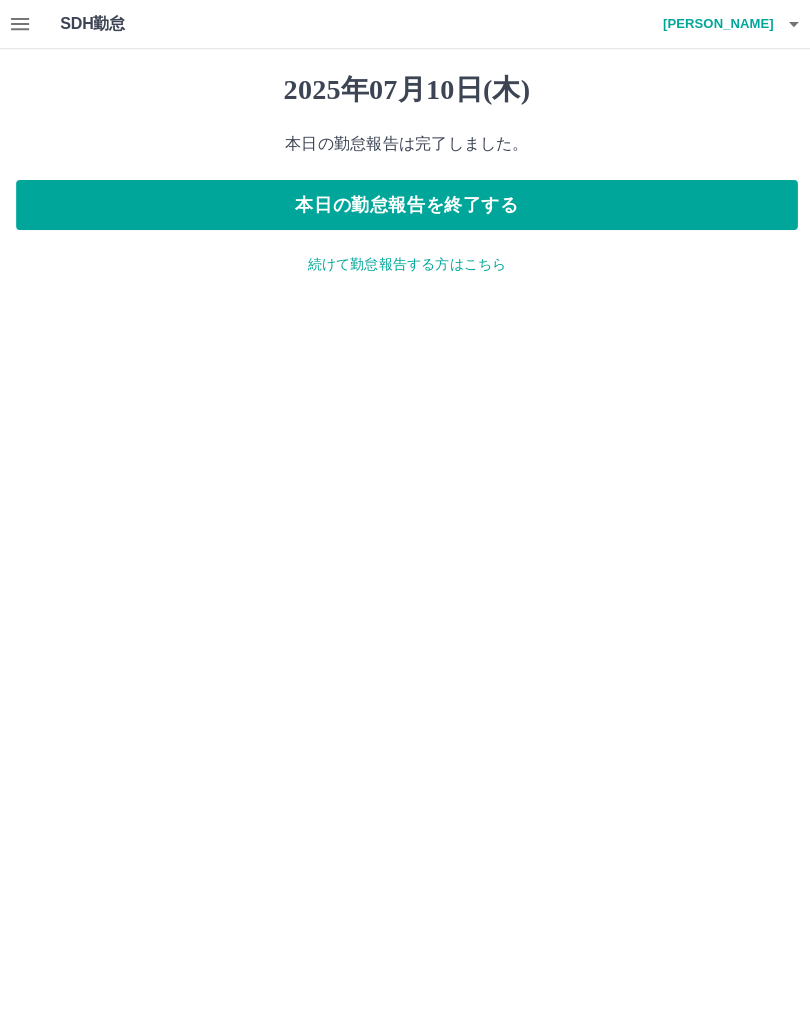 click at bounding box center (20, 24) 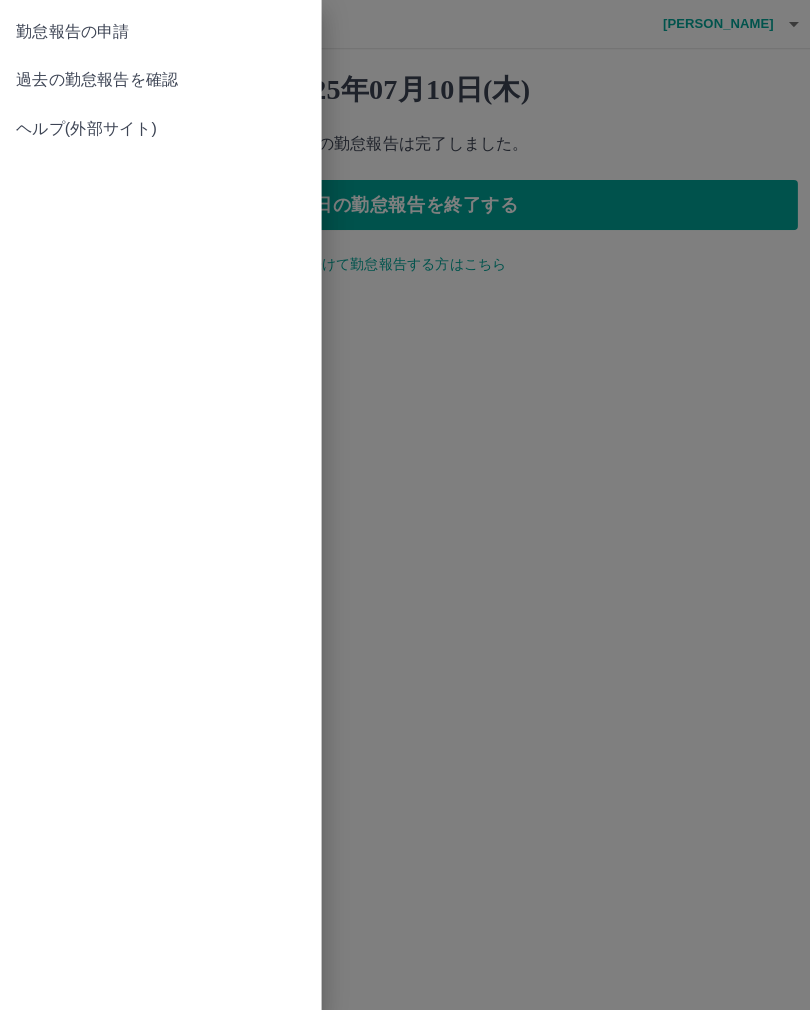 click on "過去の勤怠報告を確認" at bounding box center (160, 80) 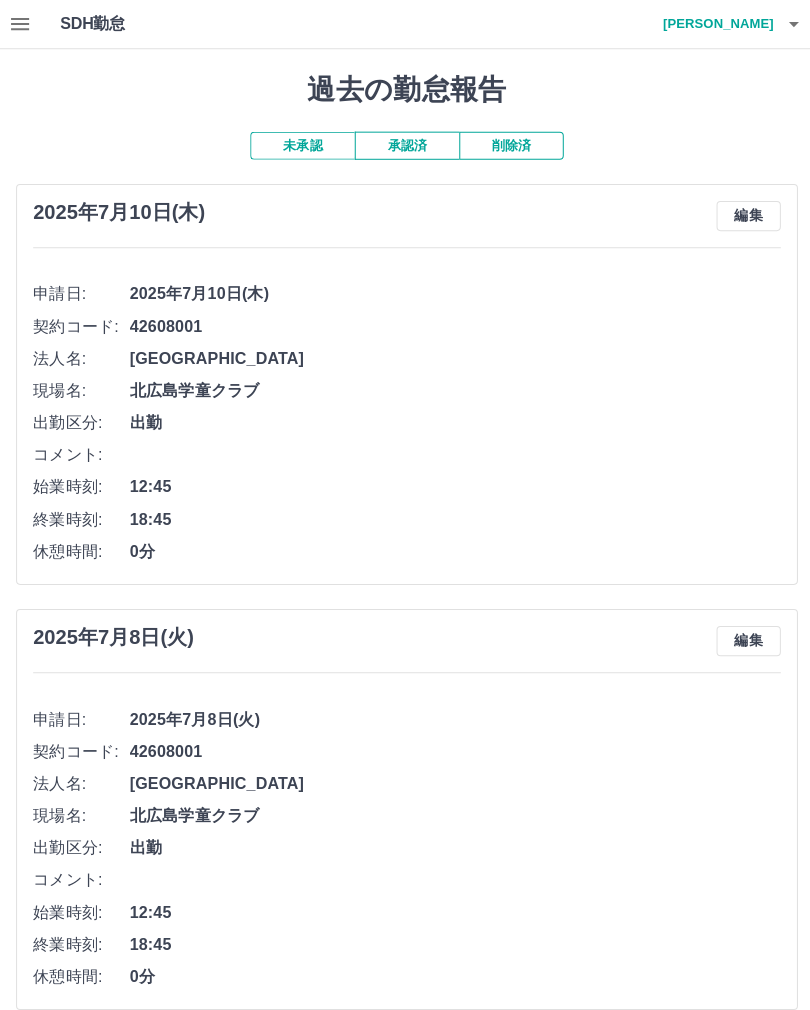 click 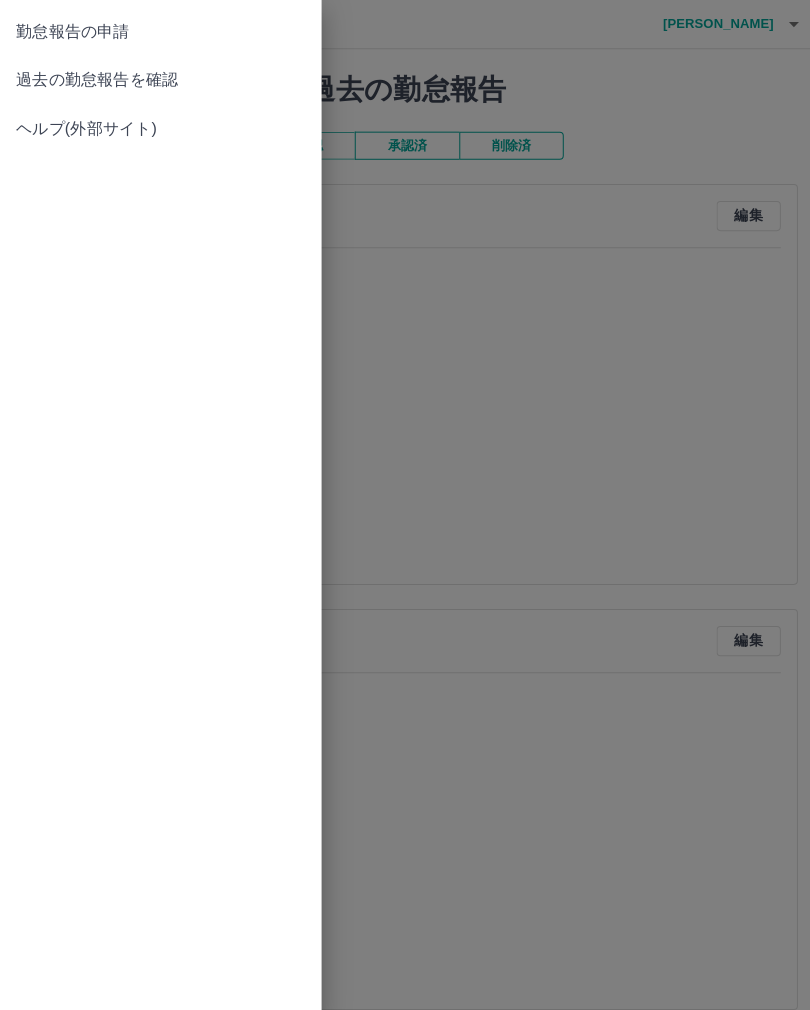 click on "勤怠報告の申請" at bounding box center (160, 32) 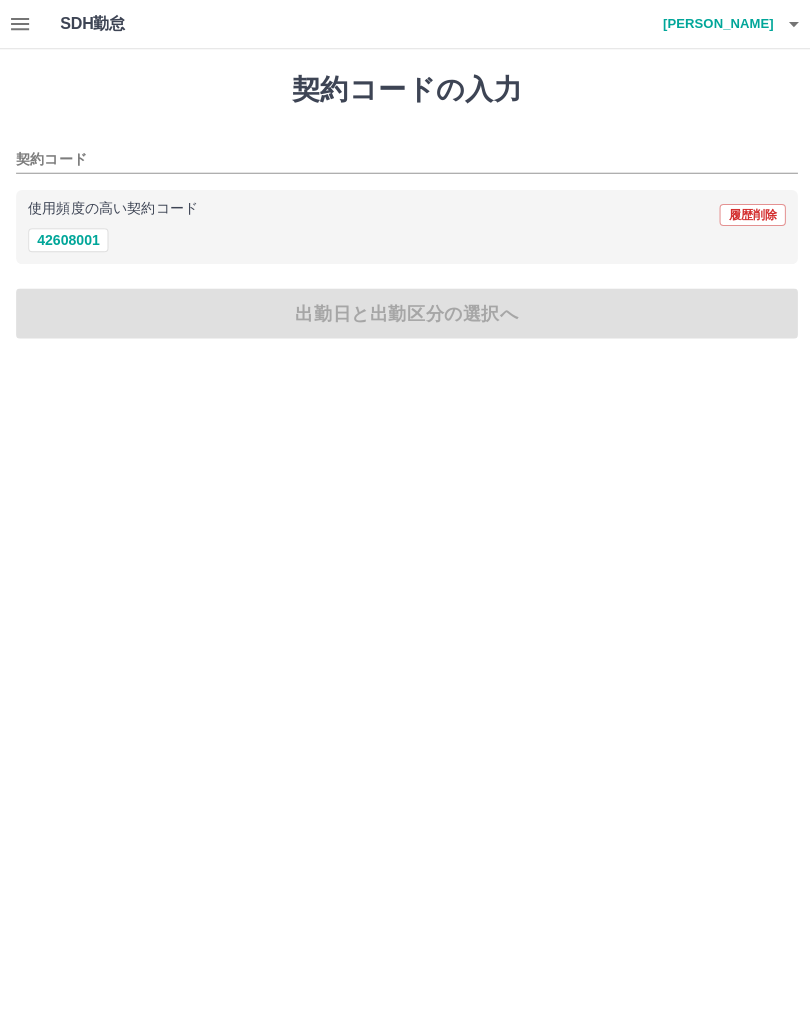 click on "42608001" at bounding box center [68, 239] 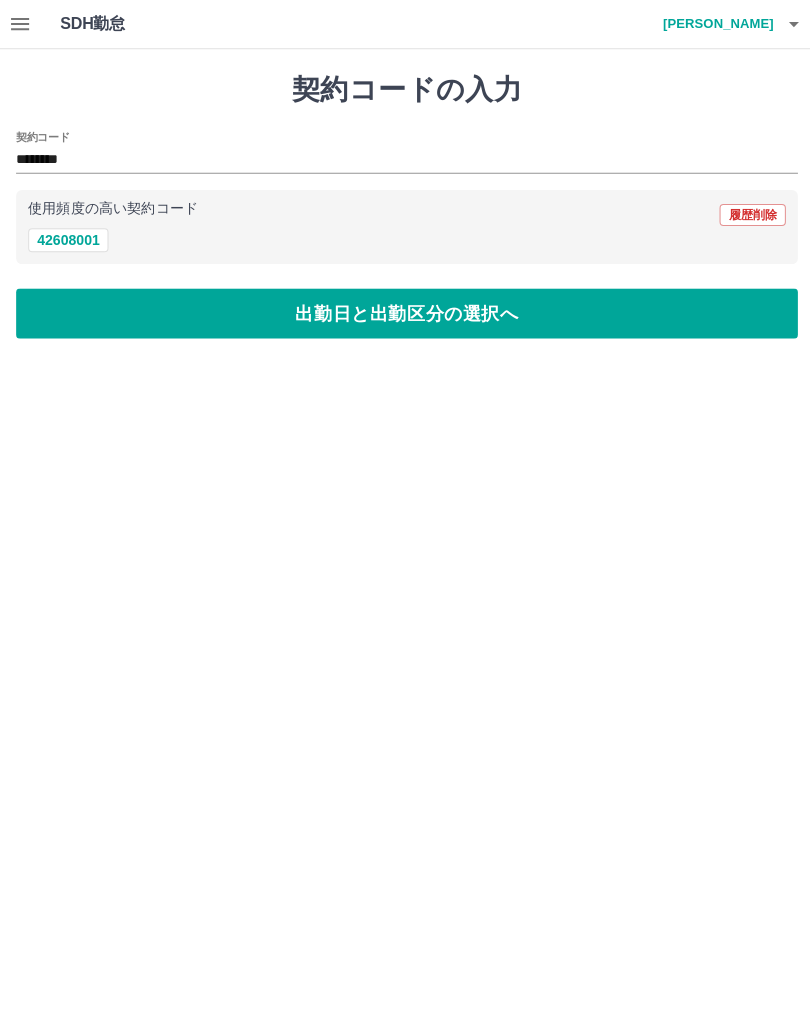 click on "出勤日と出勤区分の選択へ" at bounding box center (405, 312) 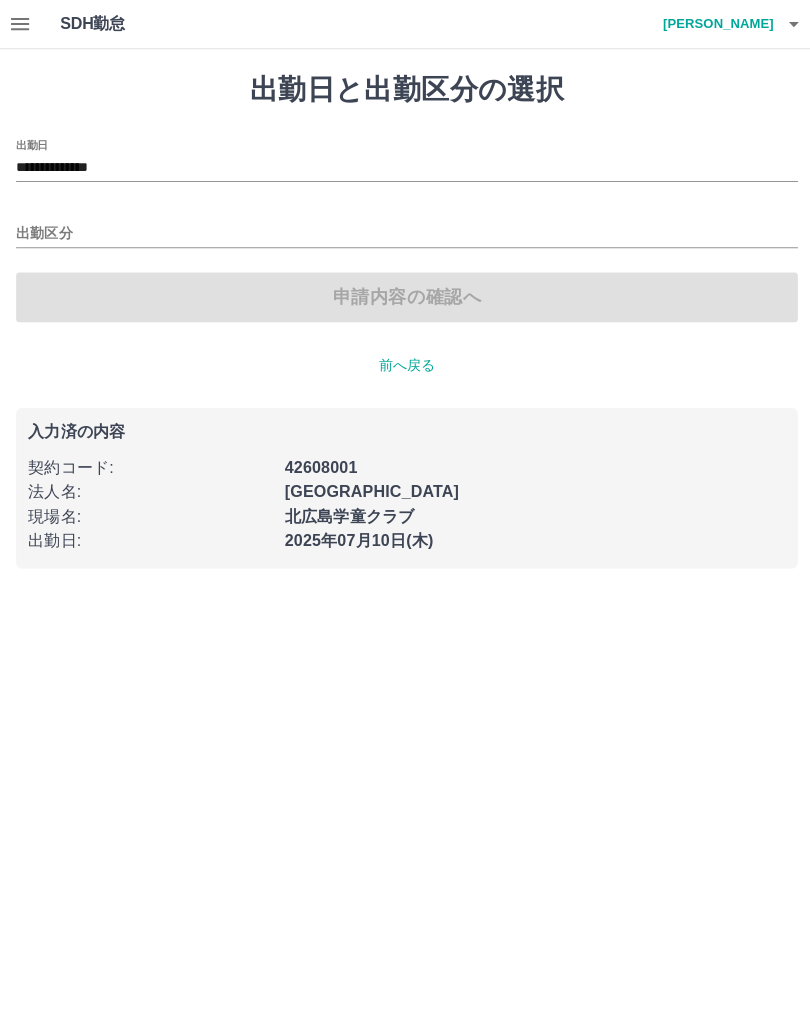 click on "**********" at bounding box center (405, 167) 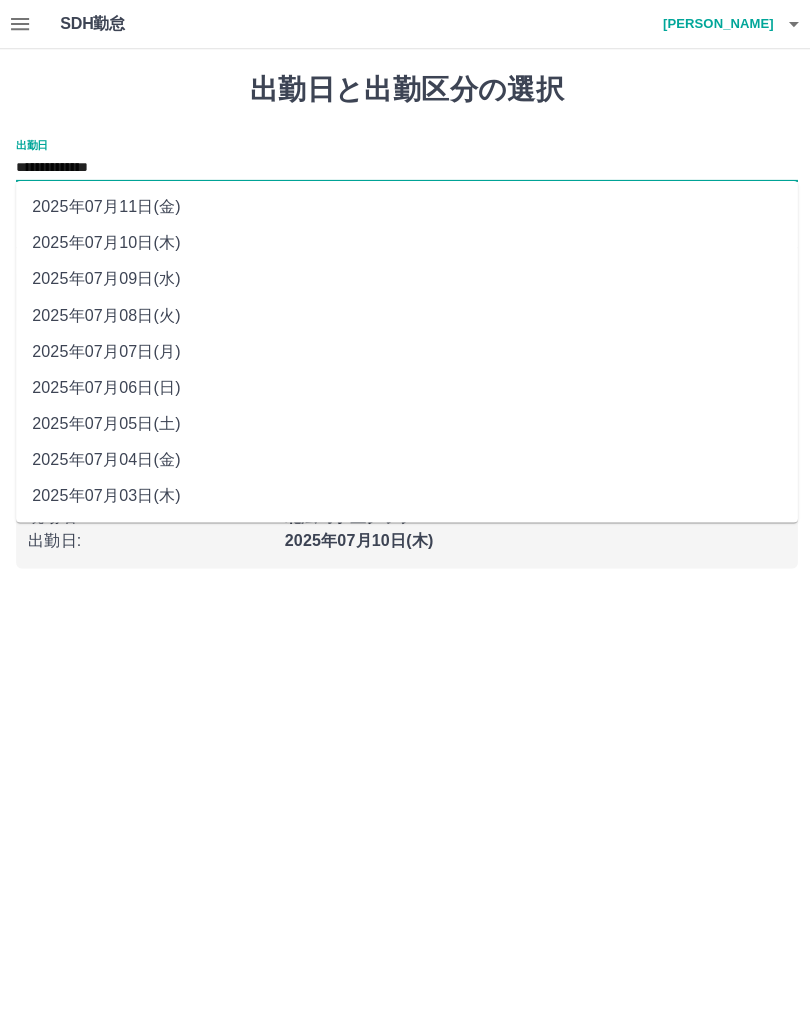 click on "2025年07月09日(水)" at bounding box center (405, 278) 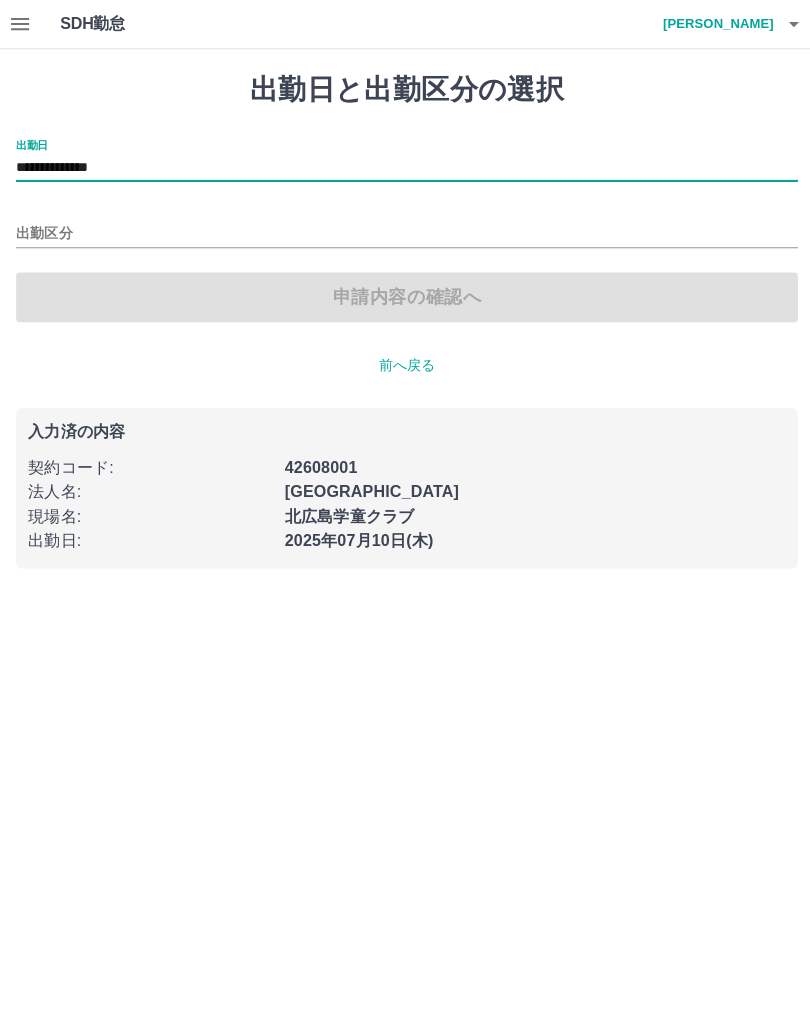 click on "出勤区分" at bounding box center [405, 233] 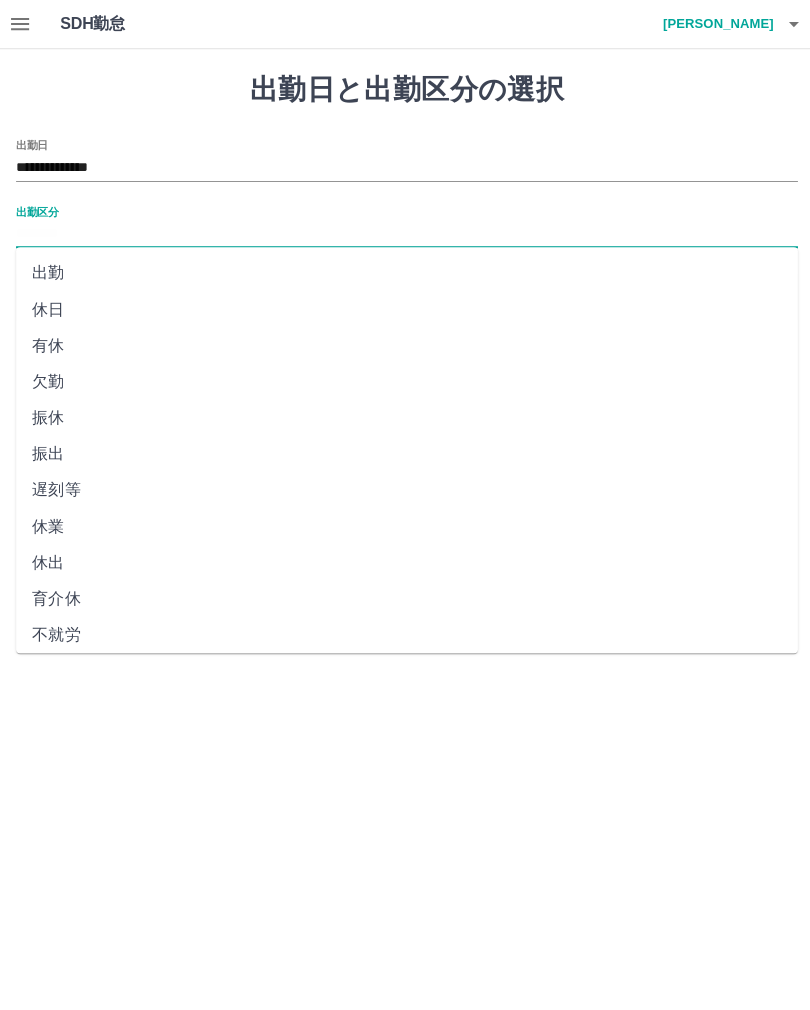 click on "休日" at bounding box center (405, 308) 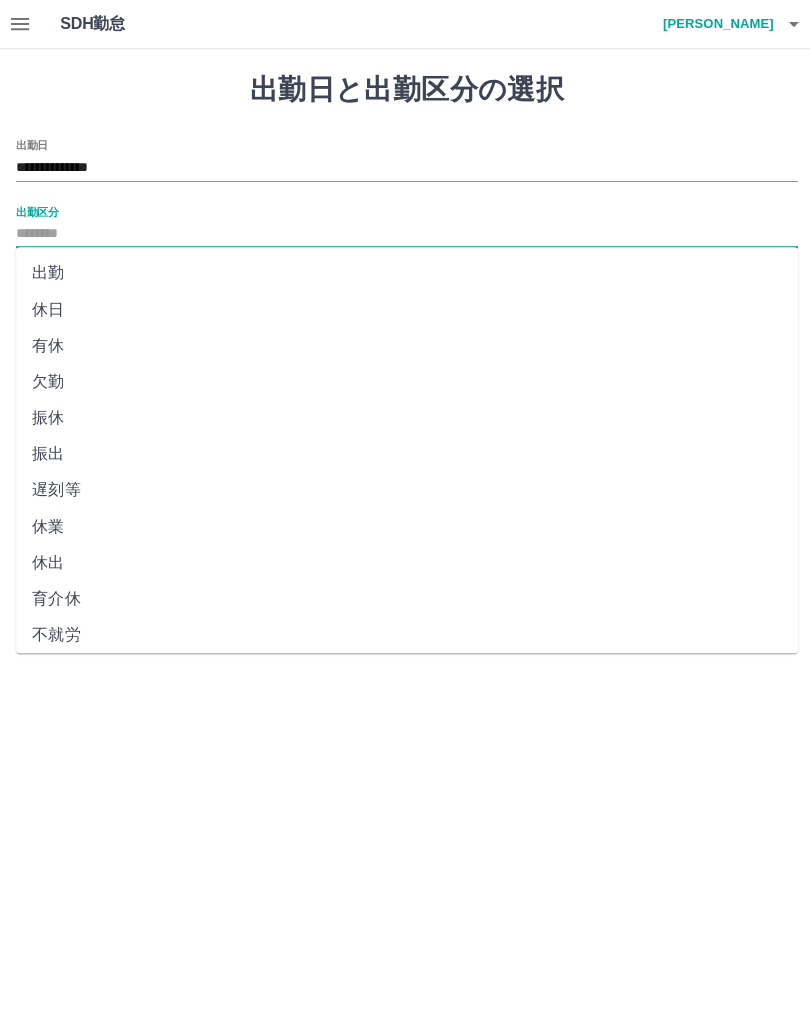 type on "**" 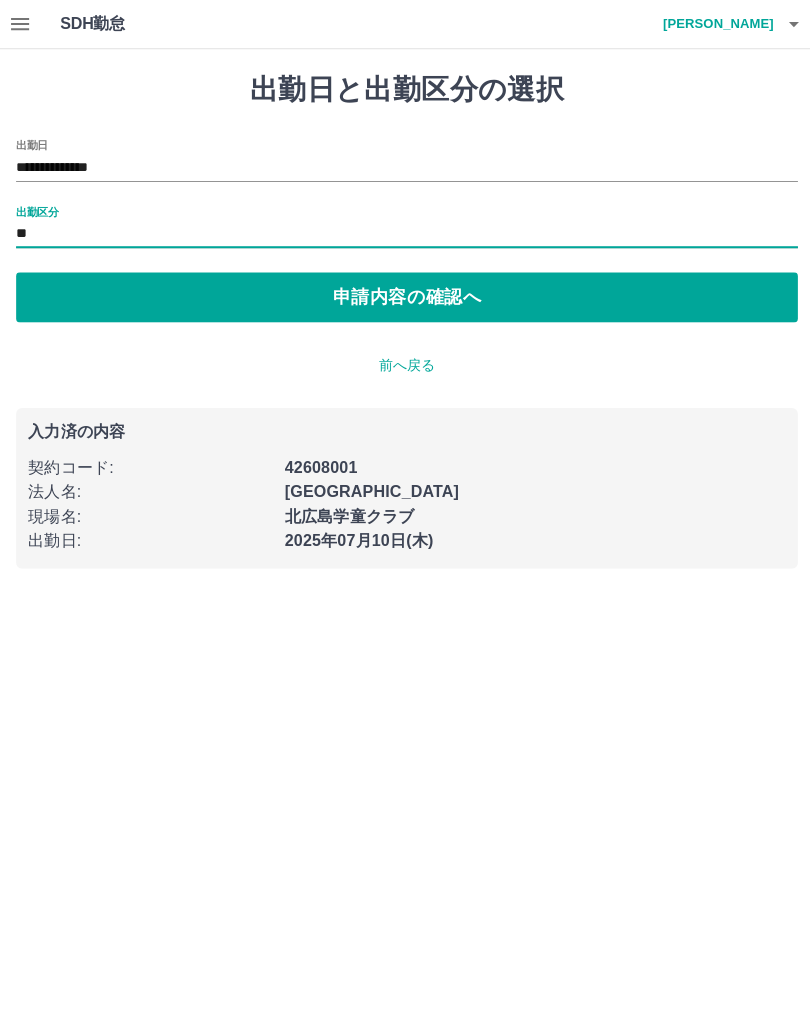 click on "申請内容の確認へ" at bounding box center (405, 296) 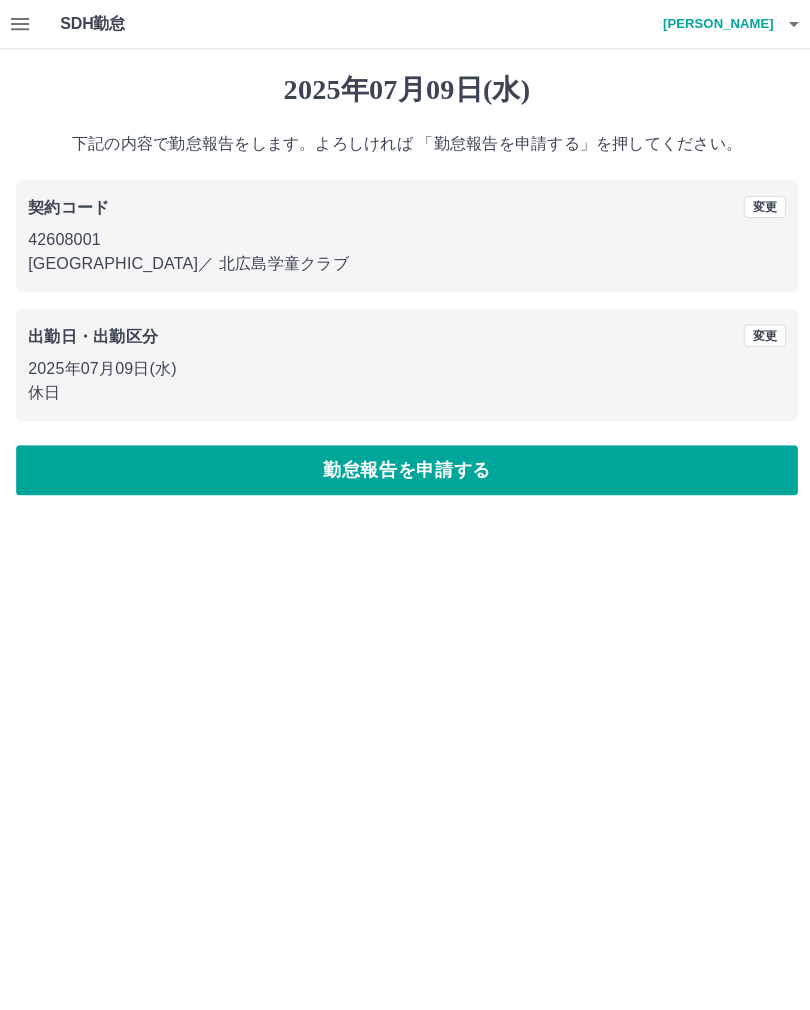 click on "勤怠報告を申請する" at bounding box center (405, 468) 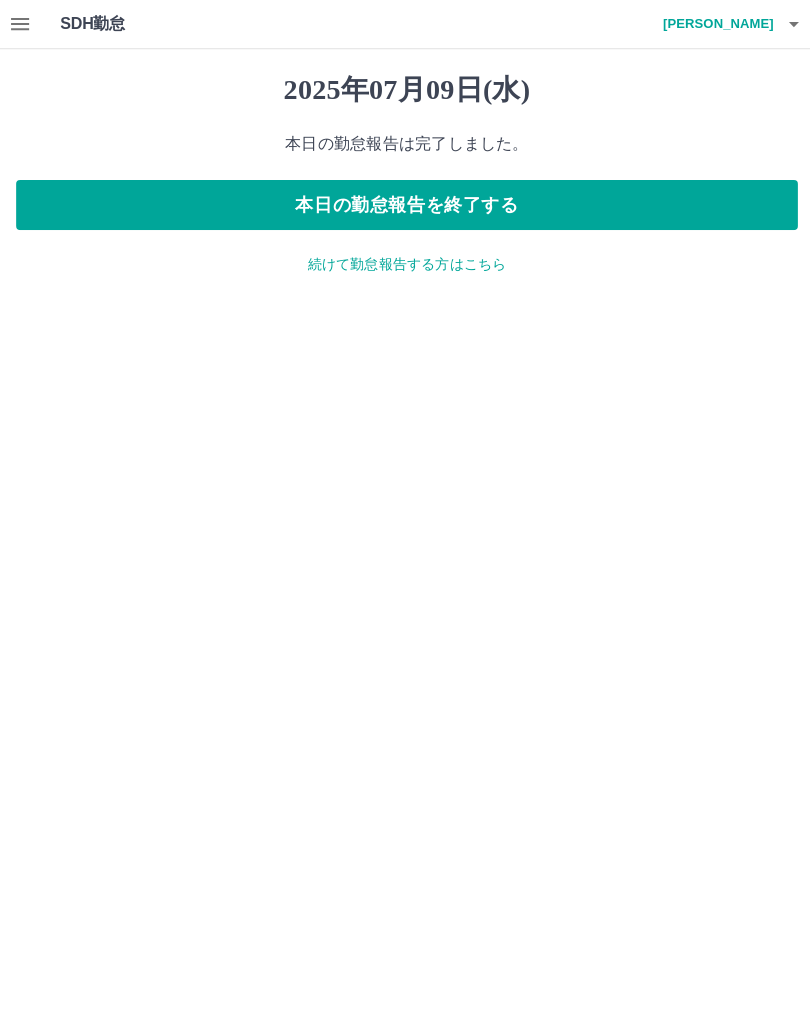 click 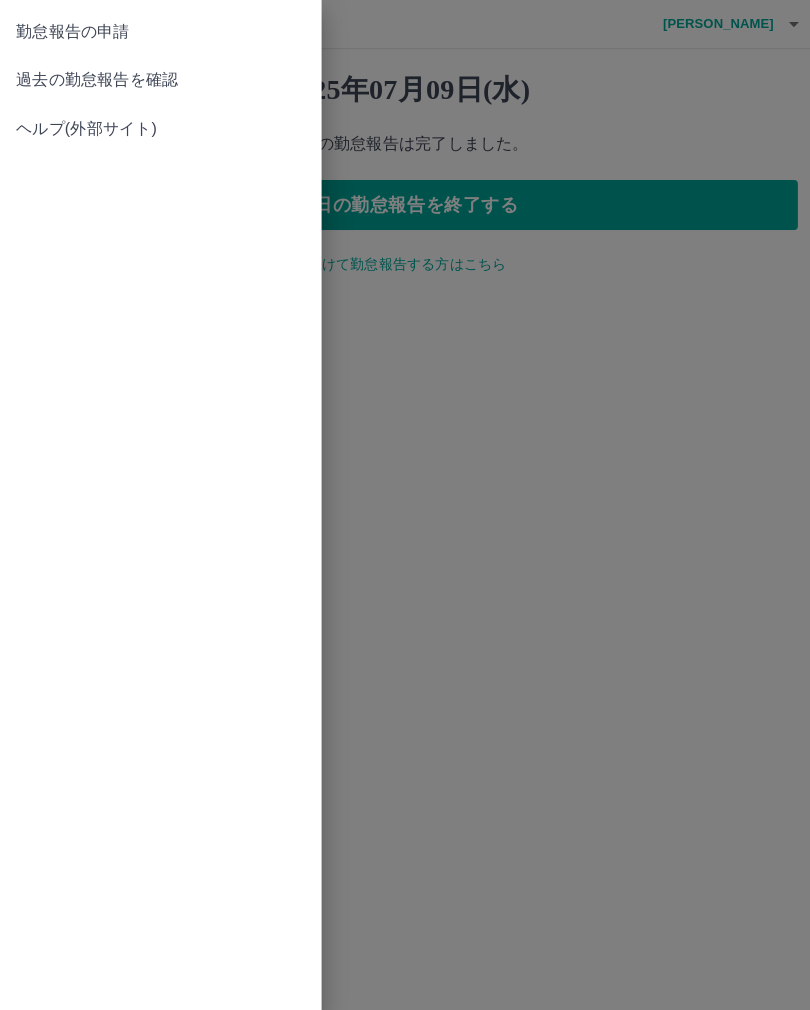 click on "過去の勤怠報告を確認" at bounding box center (160, 80) 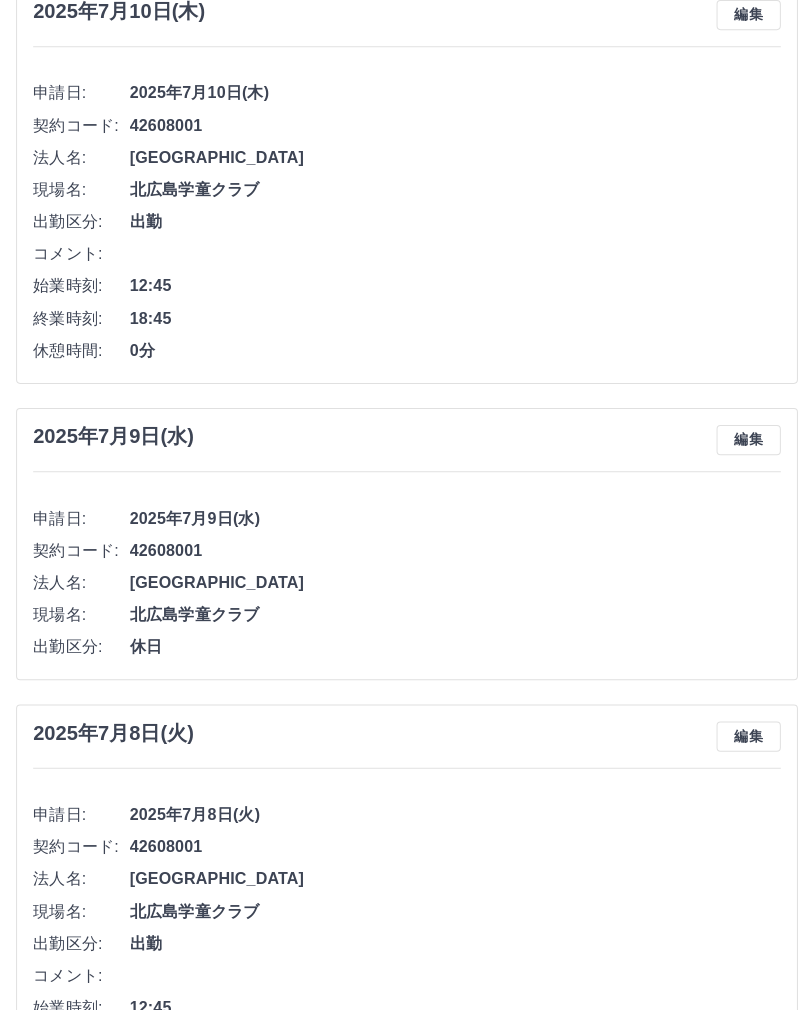 scroll, scrollTop: 0, scrollLeft: 0, axis: both 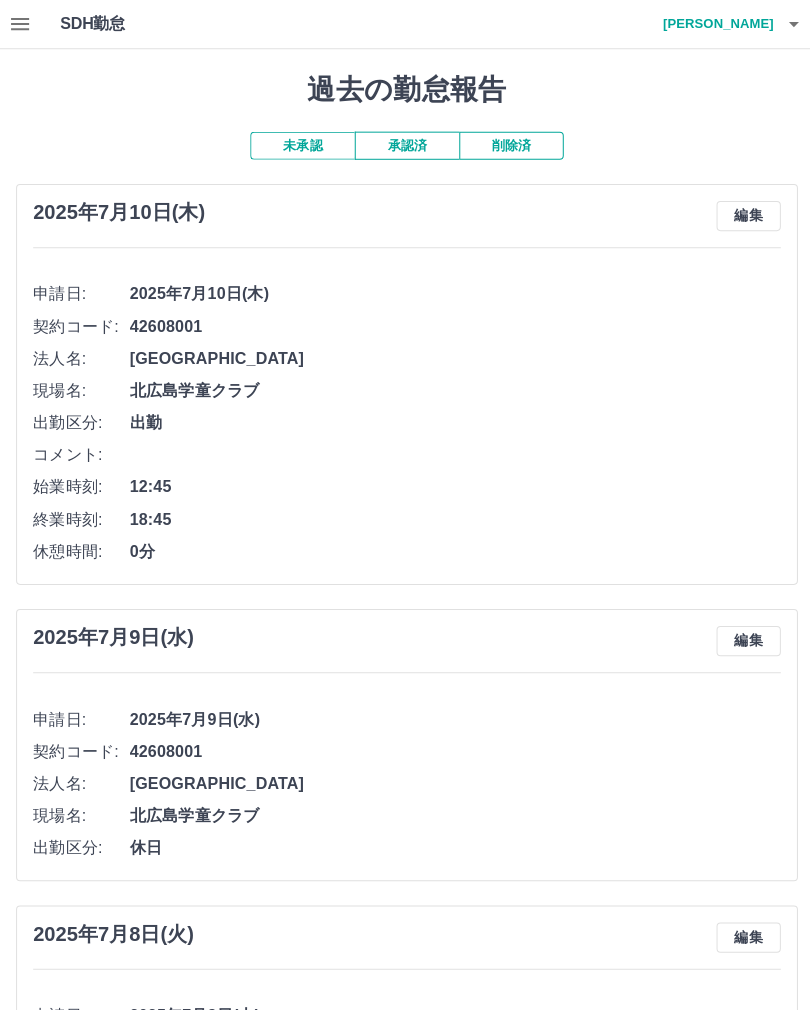 click on "佐藤　道代" at bounding box center [710, 24] 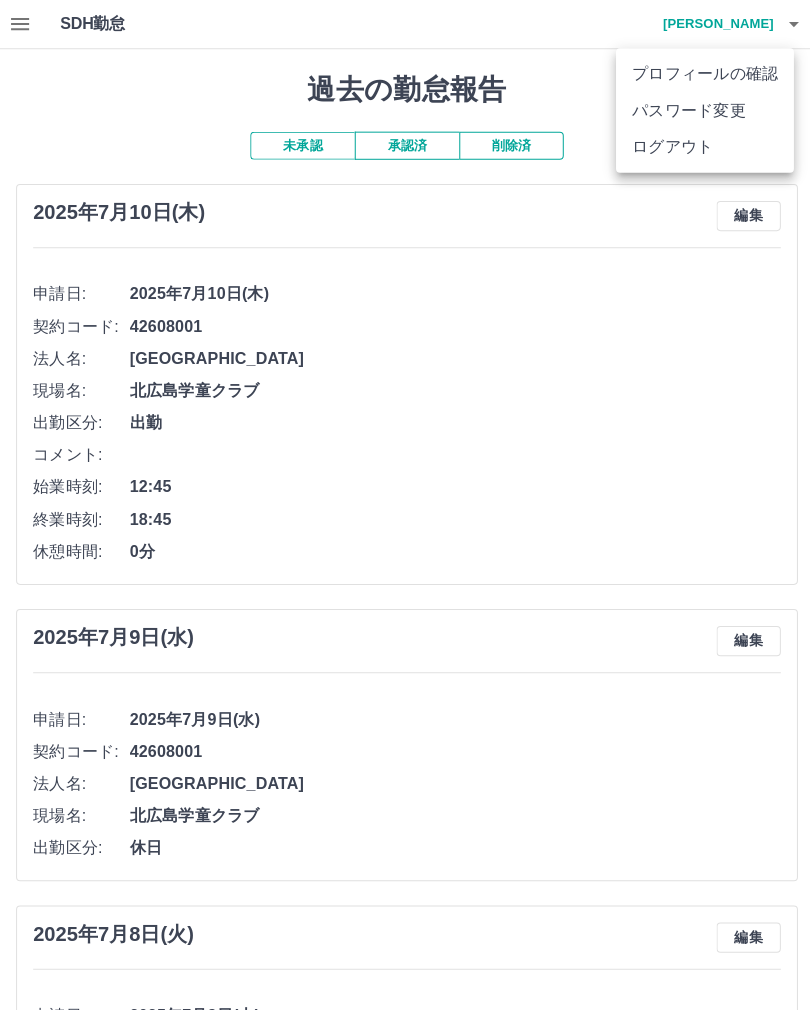 click on "ログアウト" at bounding box center [701, 146] 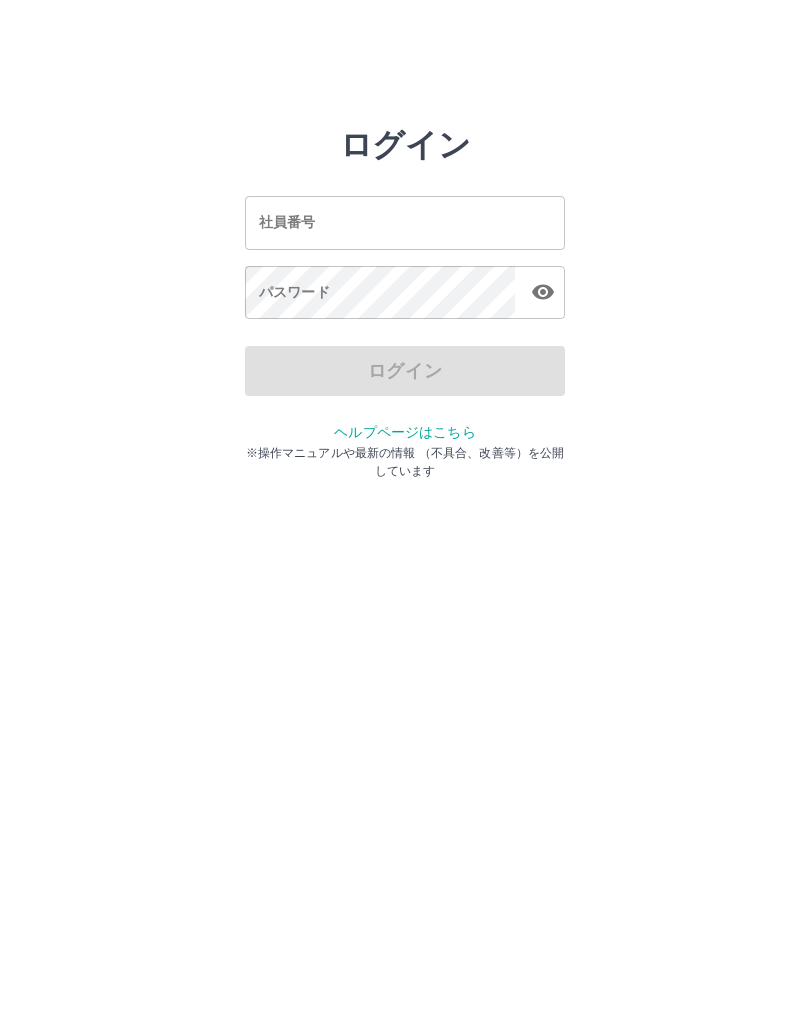scroll, scrollTop: 0, scrollLeft: 0, axis: both 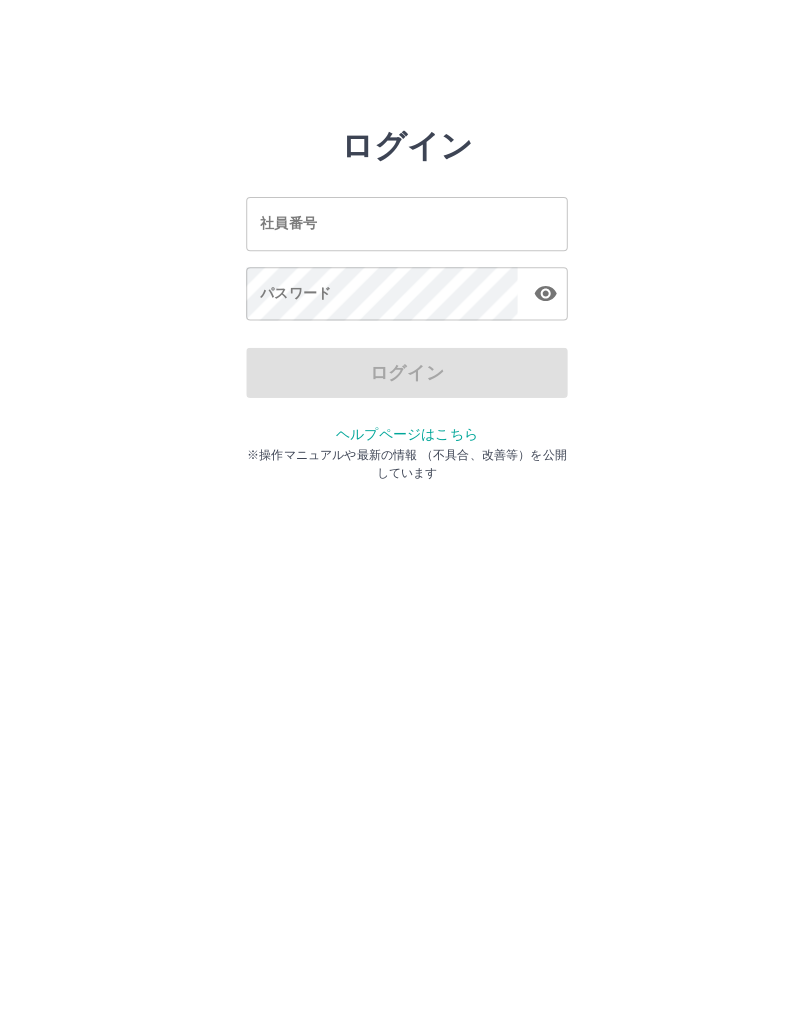 click on "社員番号" at bounding box center [405, 222] 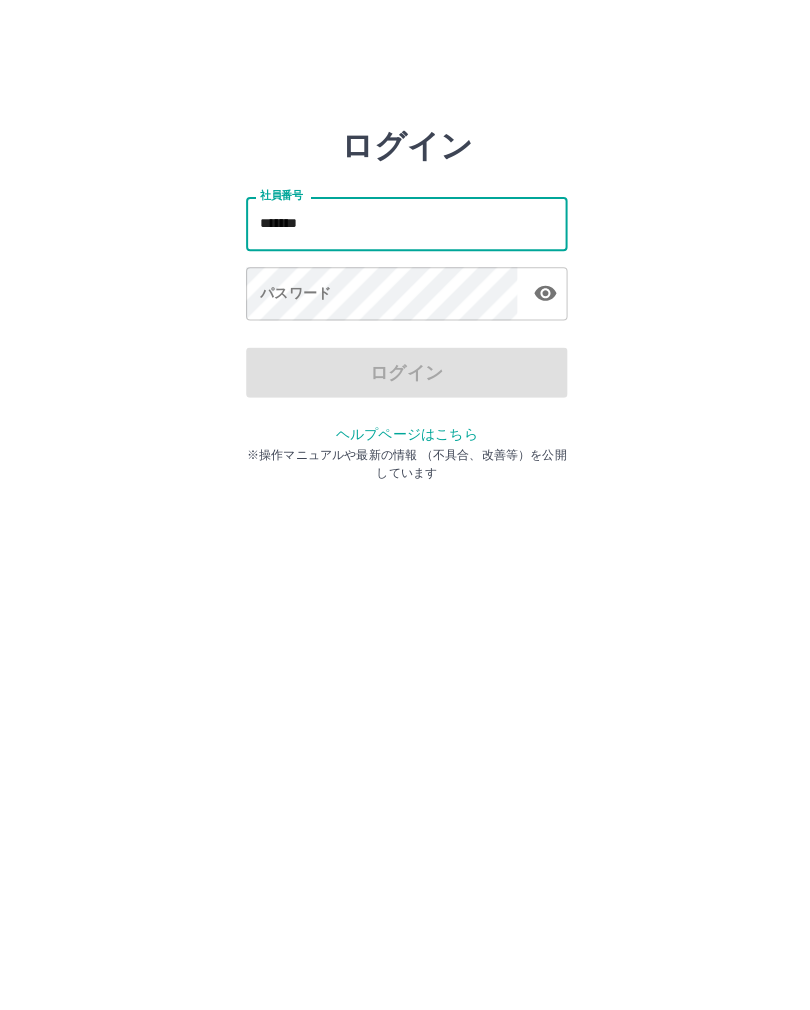 type on "*******" 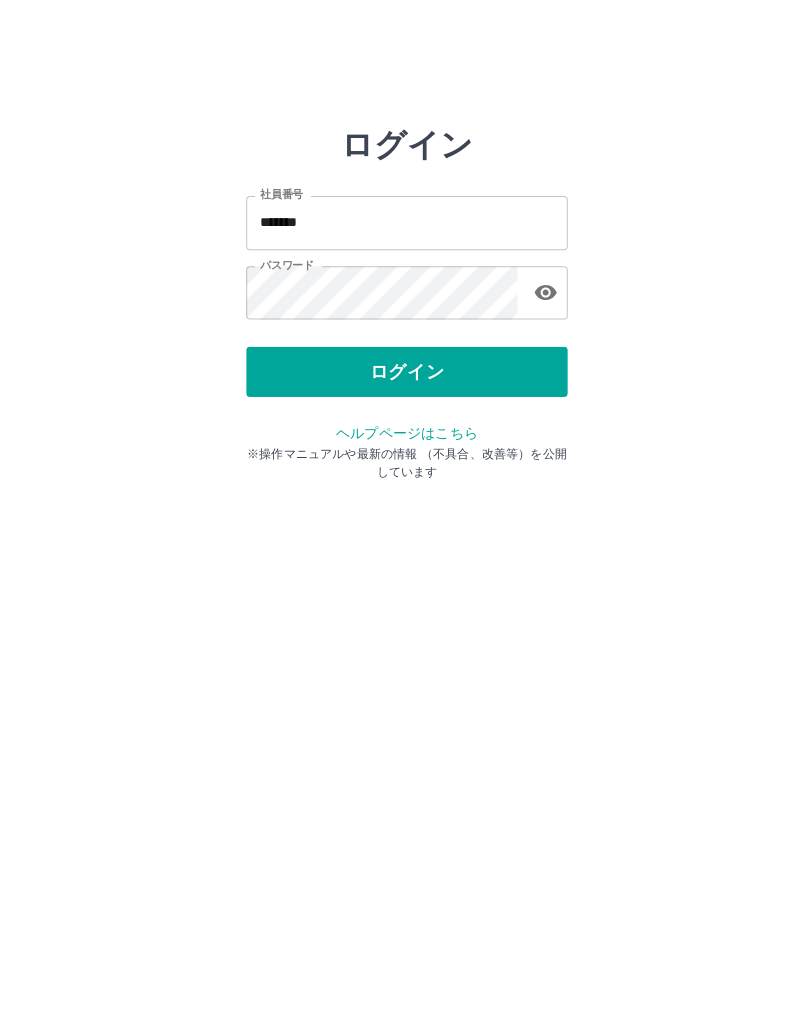 click on "ログイン" at bounding box center (405, 371) 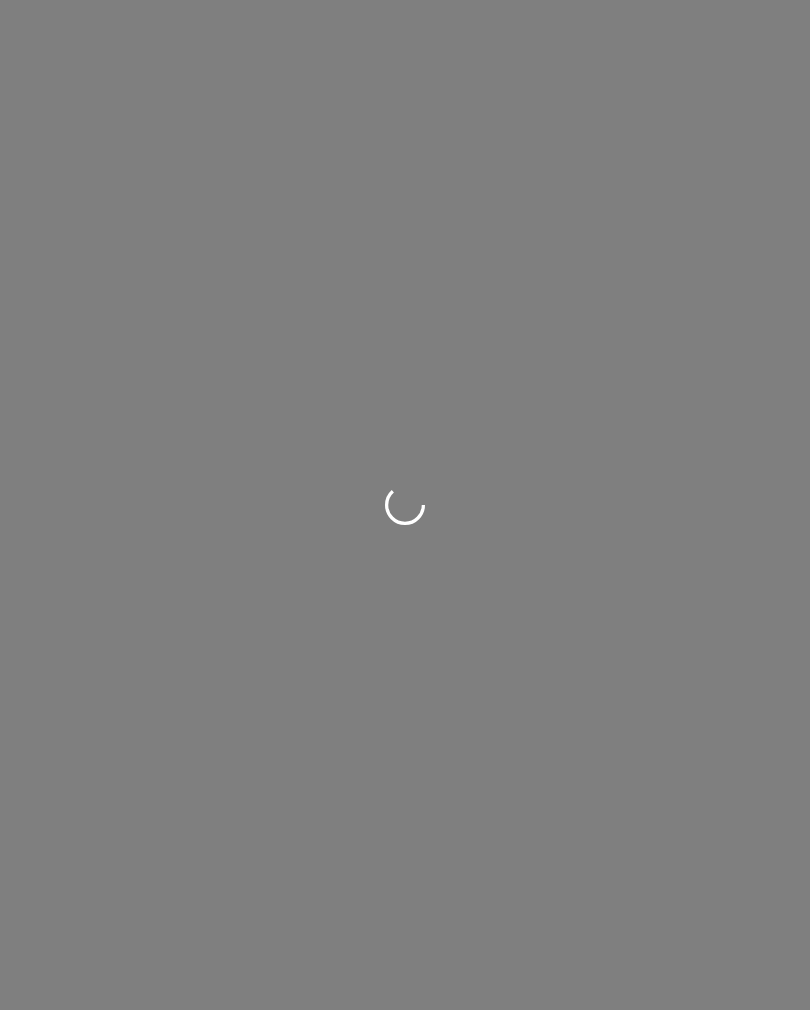 scroll, scrollTop: 0, scrollLeft: 0, axis: both 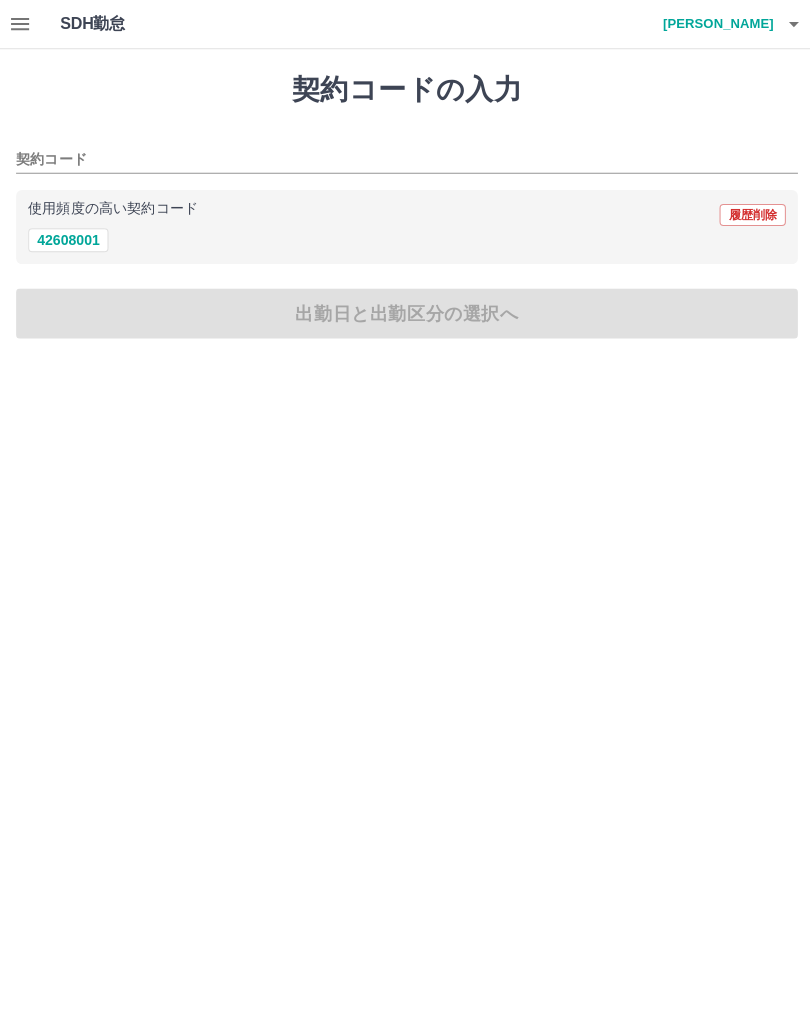 click on "42608001" at bounding box center [68, 239] 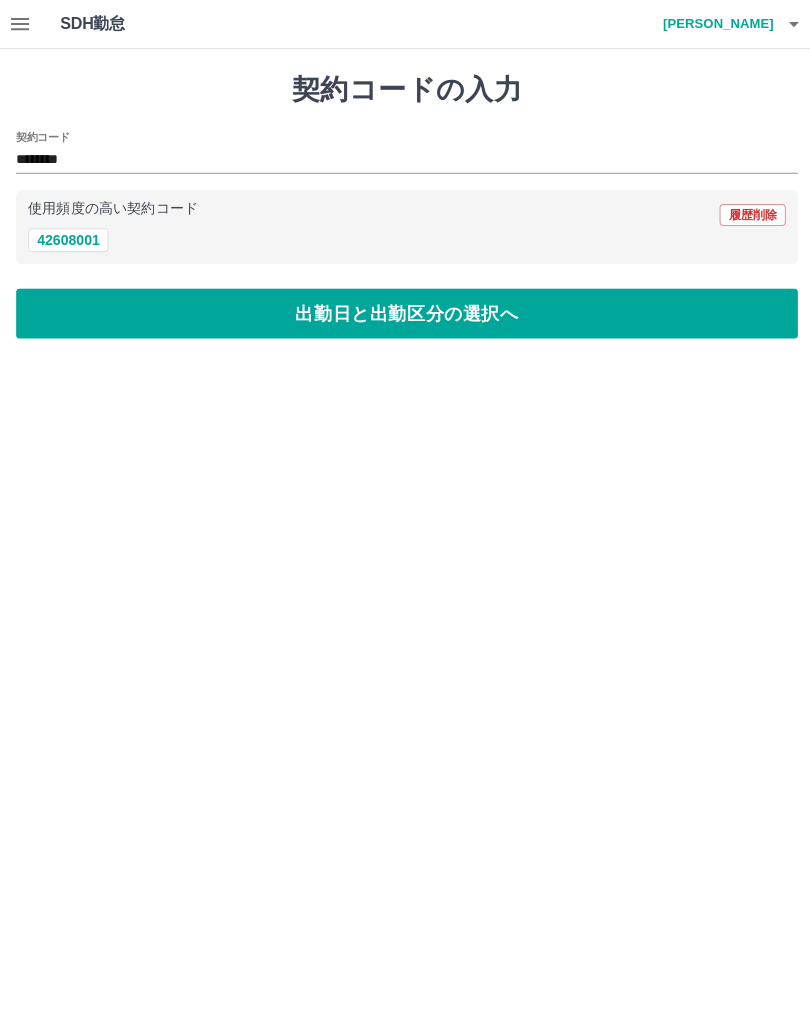 click on "出勤日と出勤区分の選択へ" at bounding box center (405, 312) 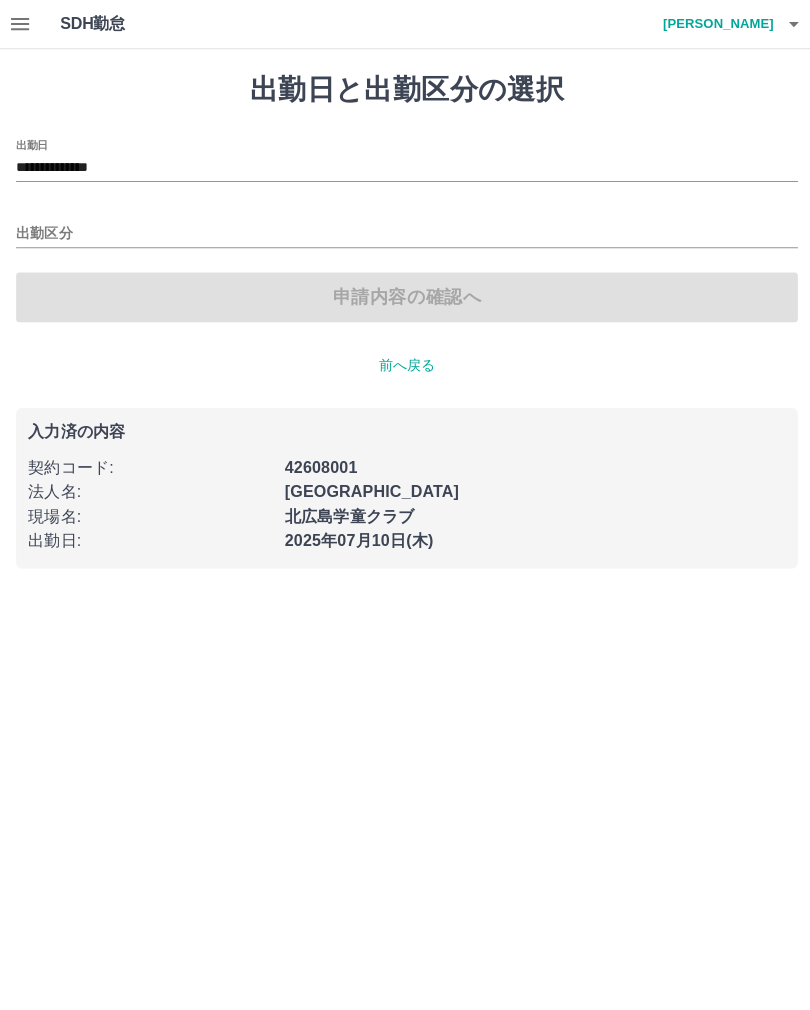 click on "出勤区分" at bounding box center (405, 233) 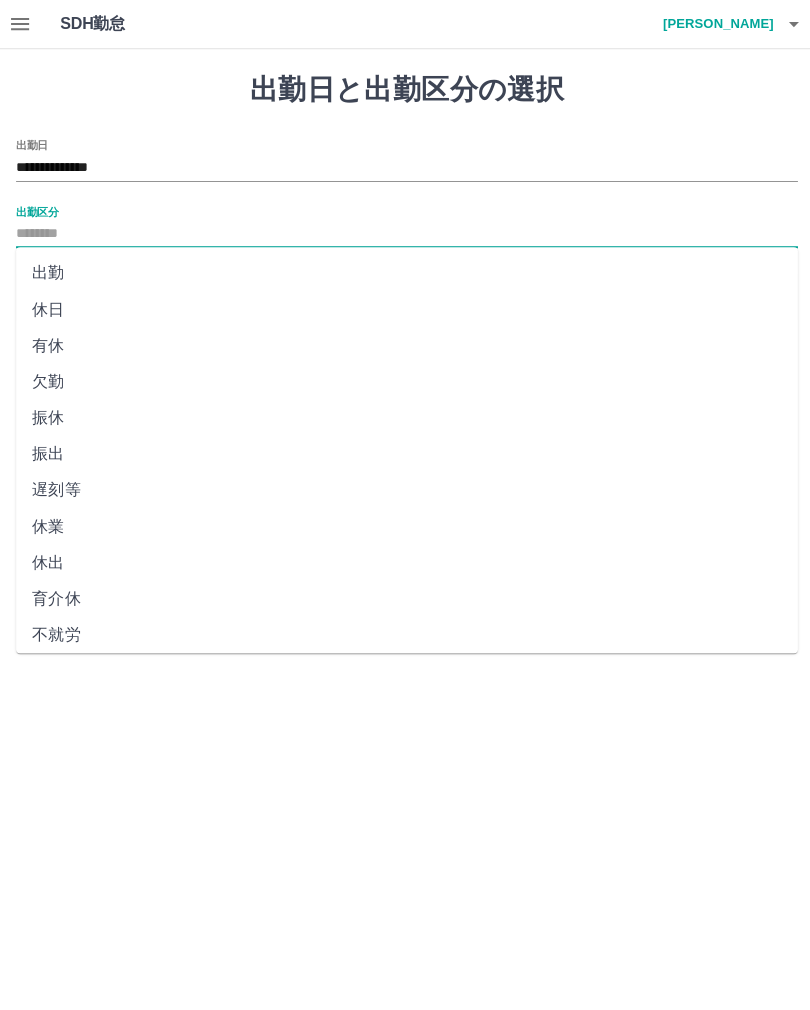 click on "出勤" at bounding box center [405, 272] 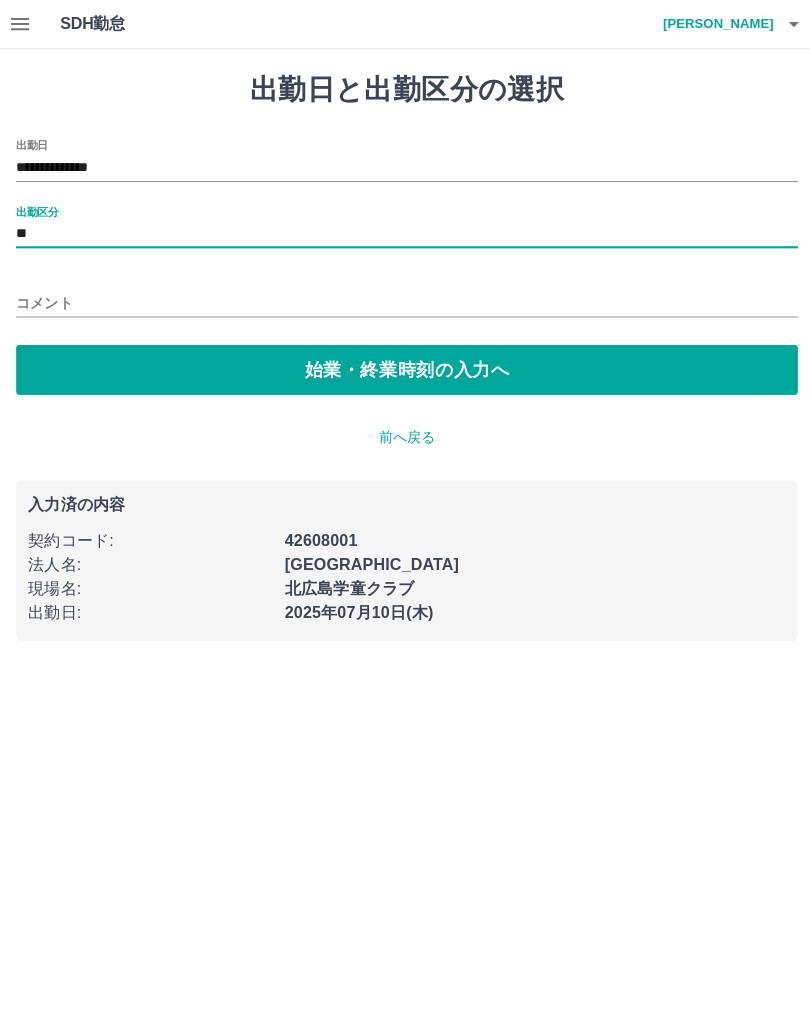 click on "始業・終業時刻の入力へ" at bounding box center [405, 368] 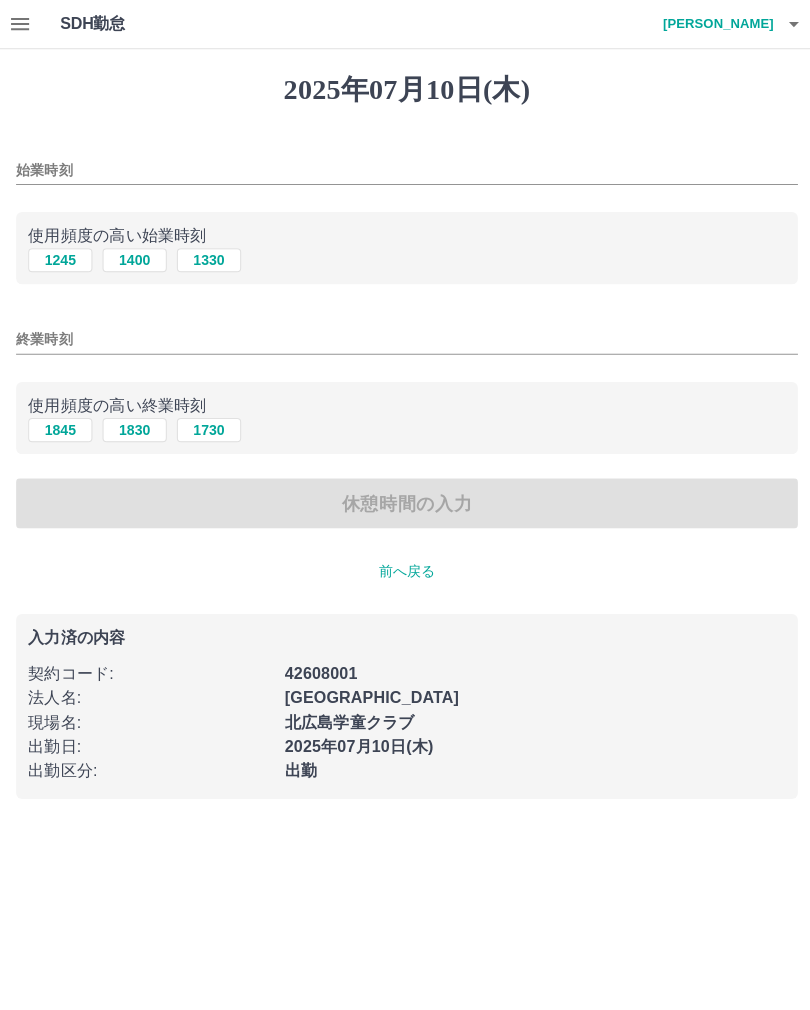 click on "1245" at bounding box center (60, 259) 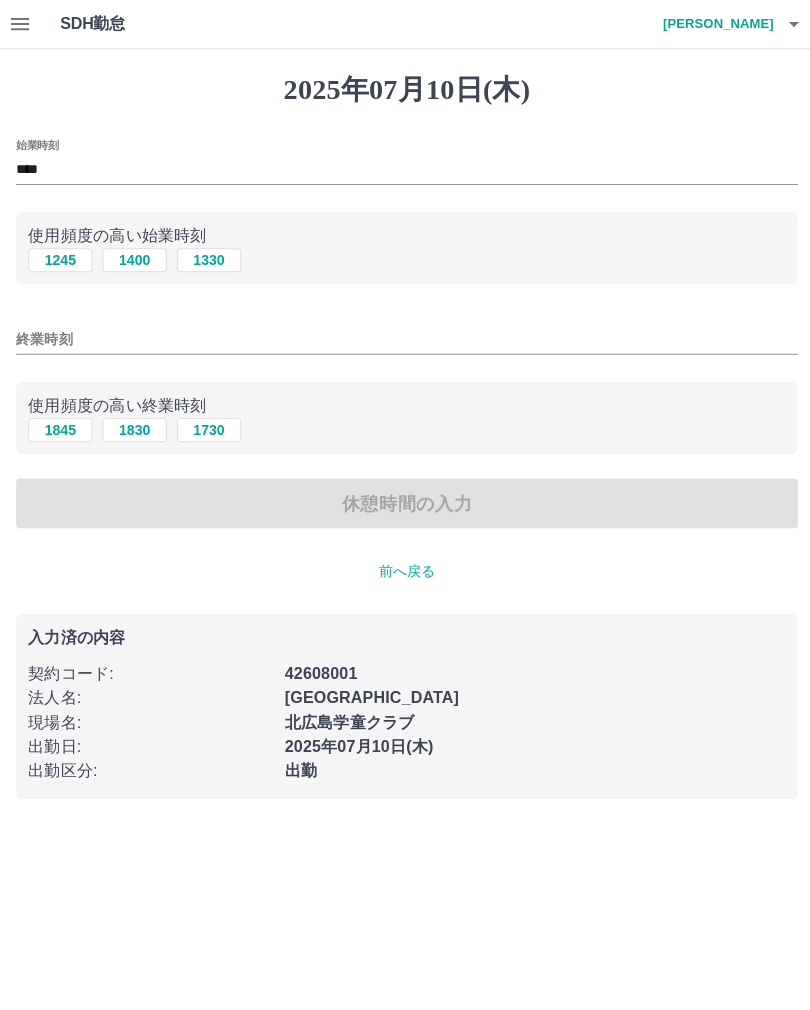 click on "1845" at bounding box center (60, 428) 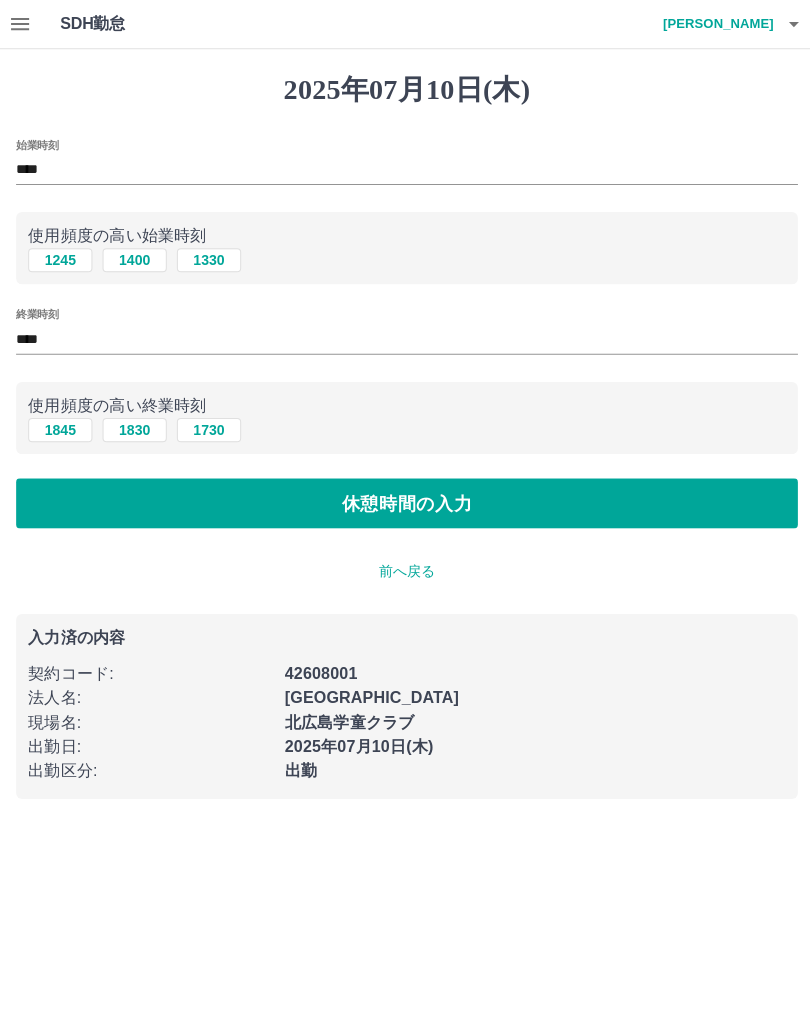 click on "休憩時間の入力" at bounding box center [405, 501] 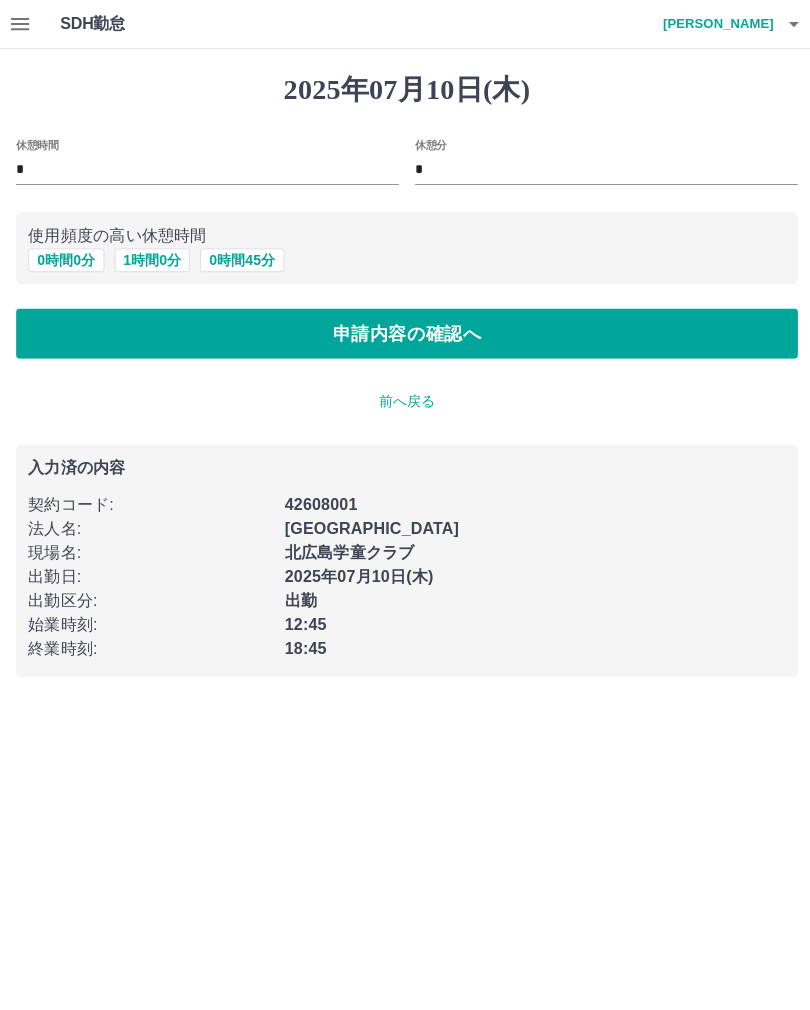 click on "申請内容の確認へ" at bounding box center [405, 332] 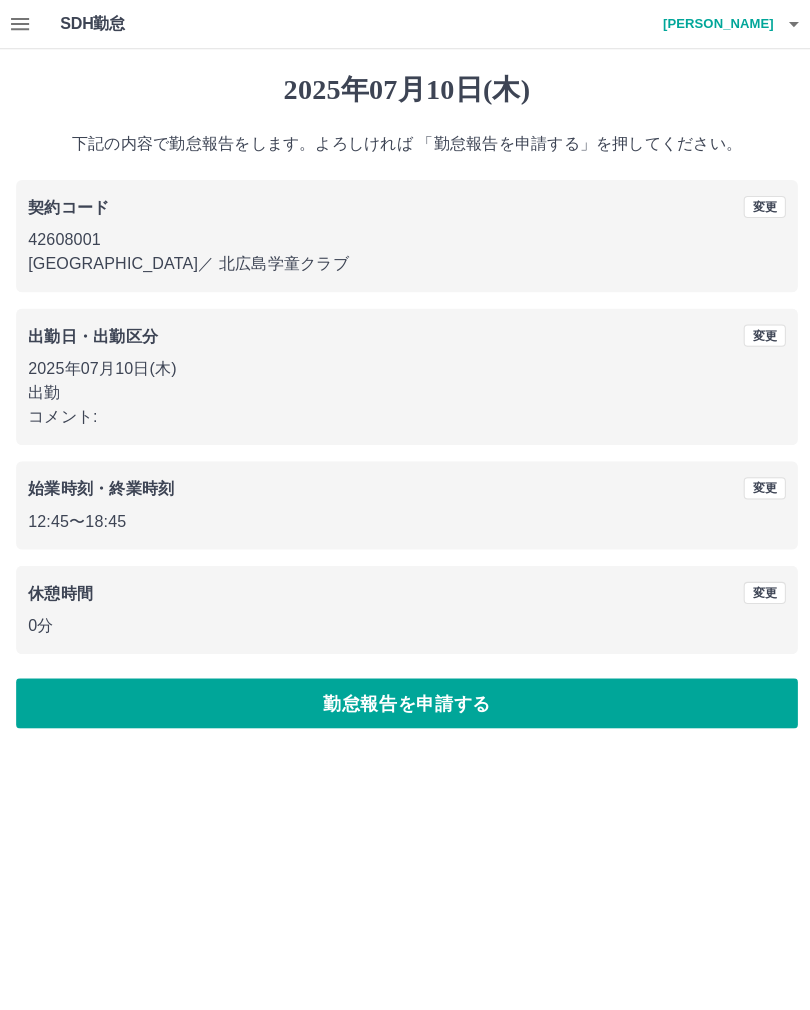 click on "勤怠報告を申請する" at bounding box center [405, 700] 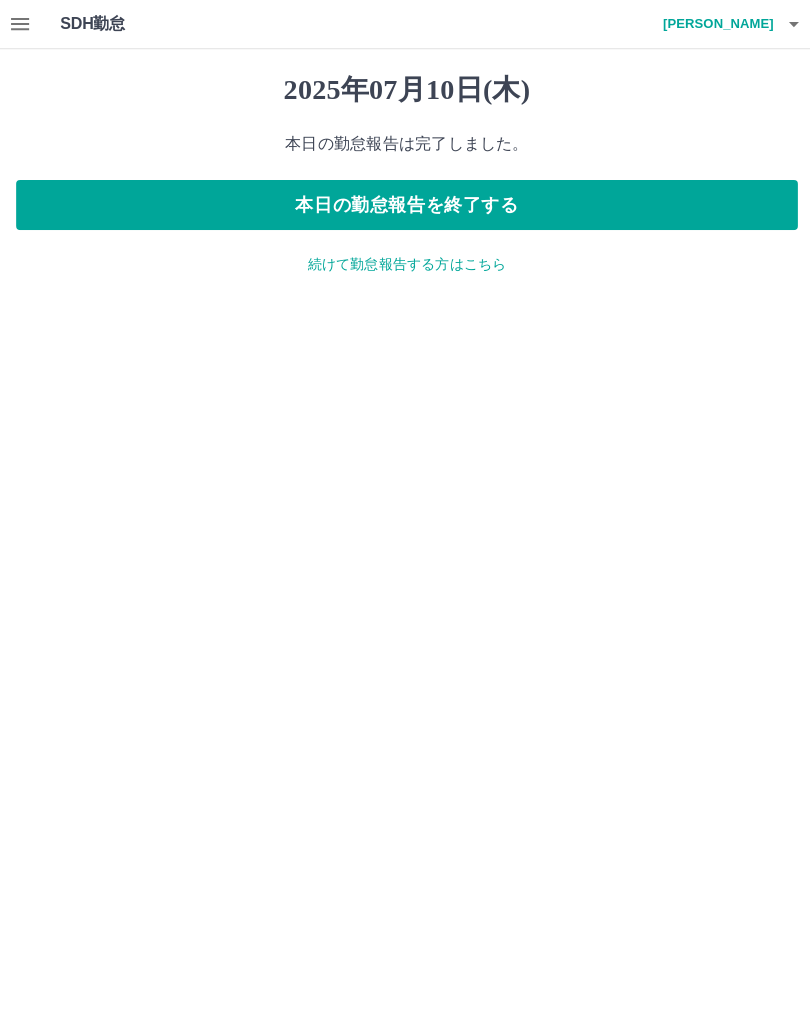click on "続けて勤怠報告する方はこちら" at bounding box center (405, 263) 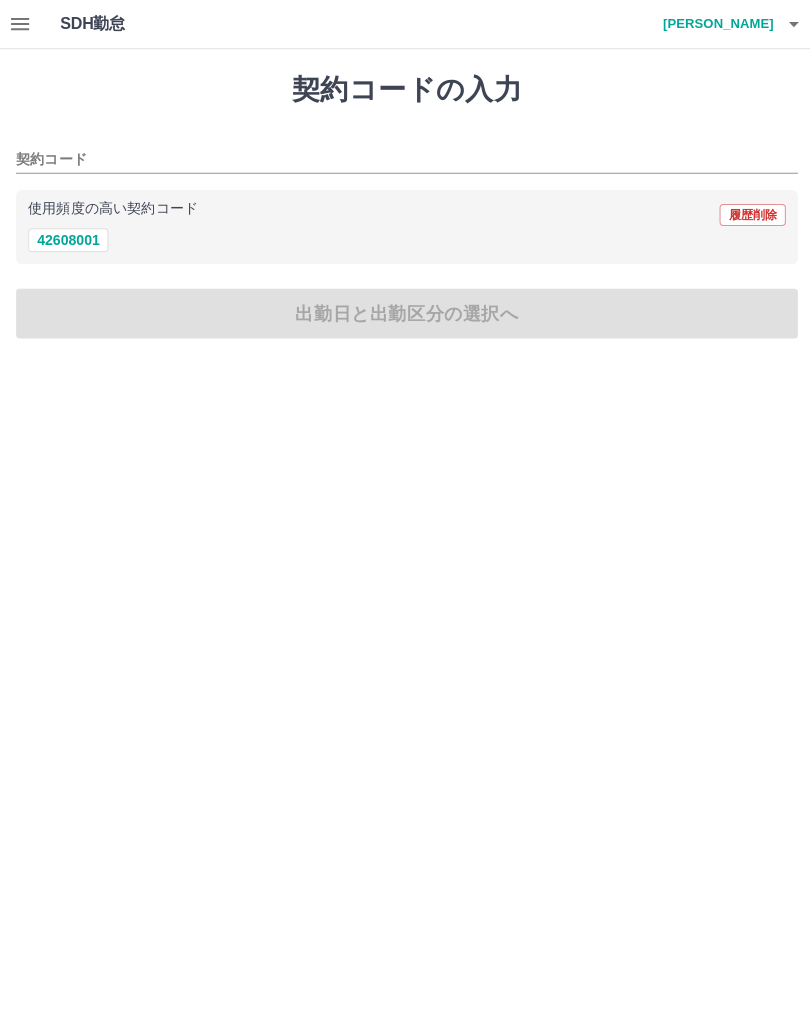 click on "42608001" at bounding box center [68, 239] 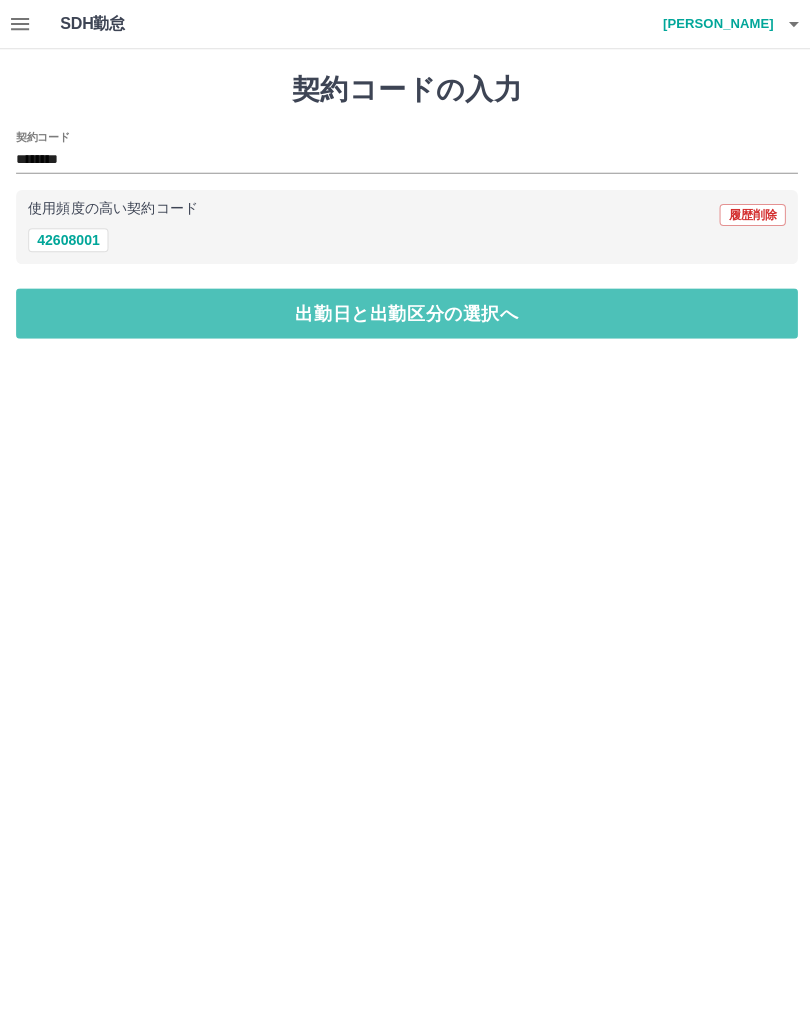 click on "出勤日と出勤区分の選択へ" at bounding box center (405, 312) 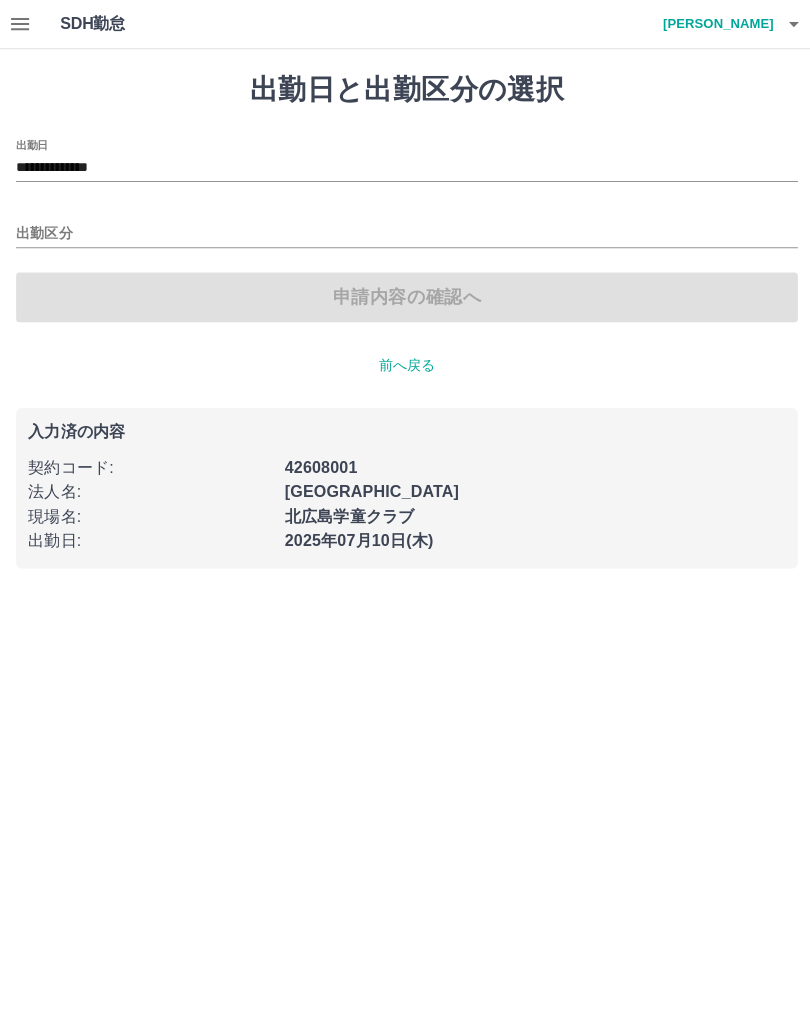 click on "**********" at bounding box center [405, 167] 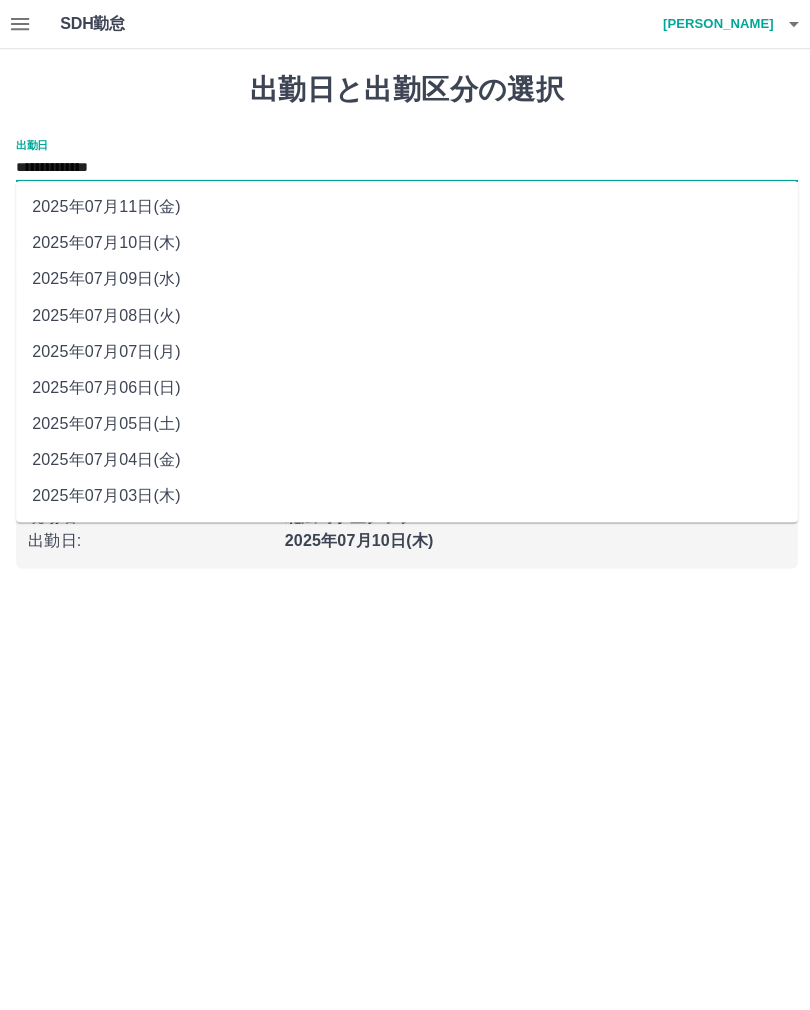 click on "2025年07月11日(金)" at bounding box center [405, 206] 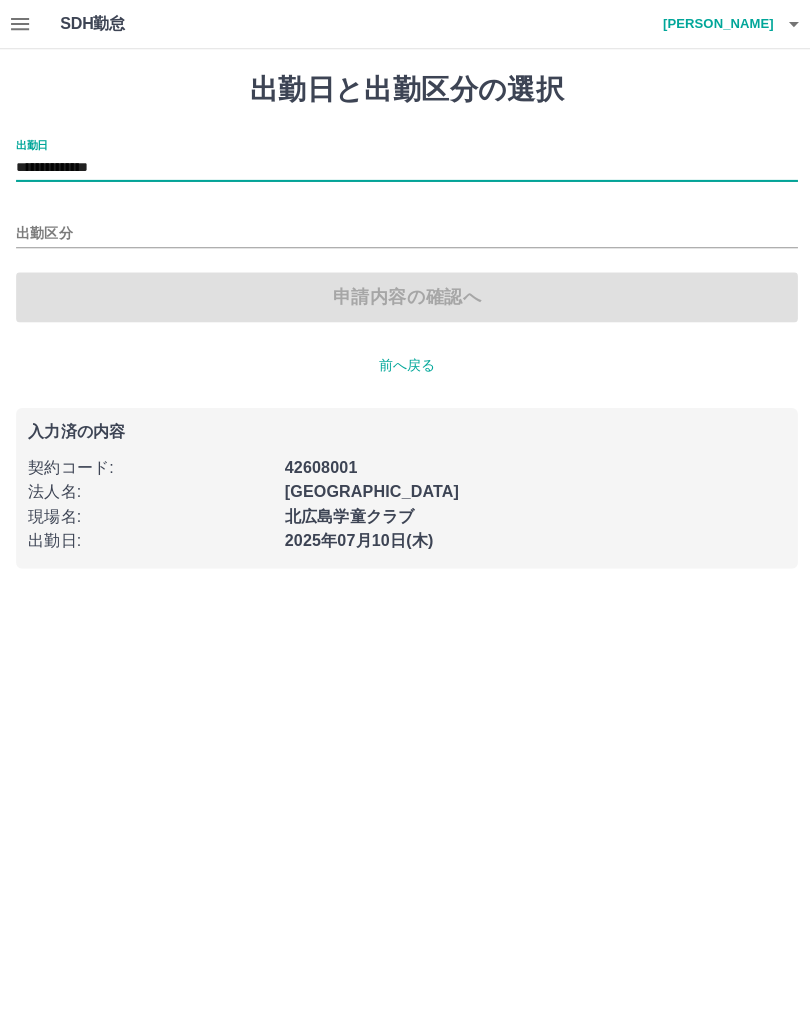 click on "出勤区分" at bounding box center [405, 233] 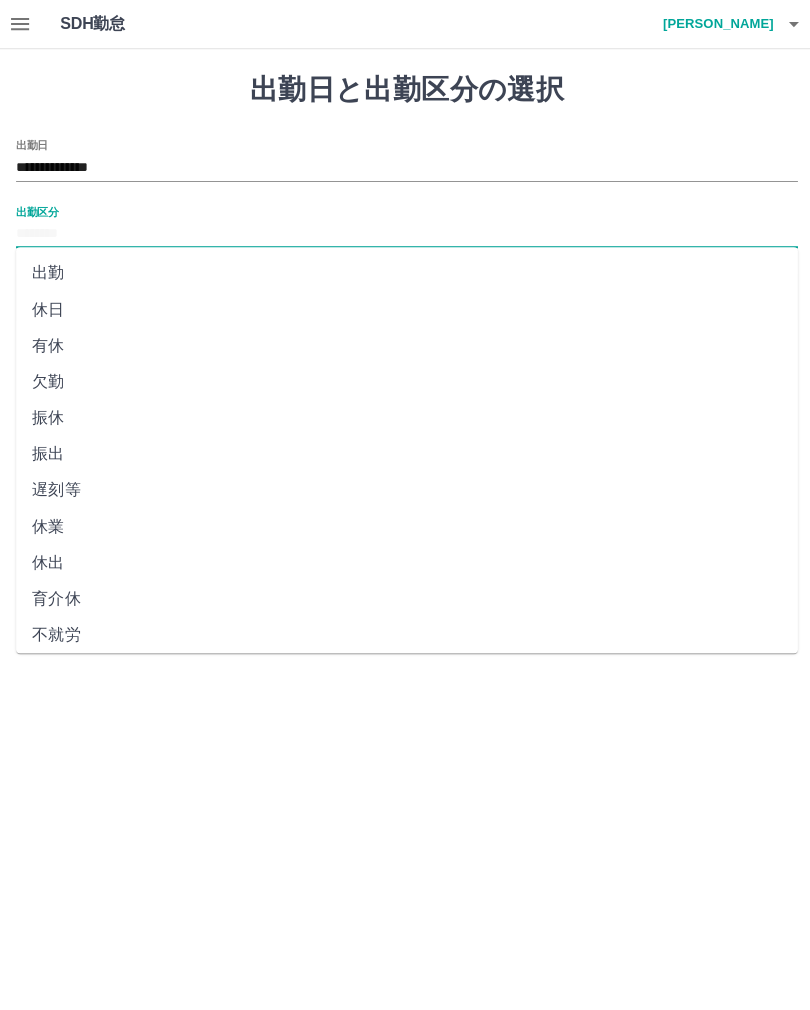 click on "有休" at bounding box center [405, 344] 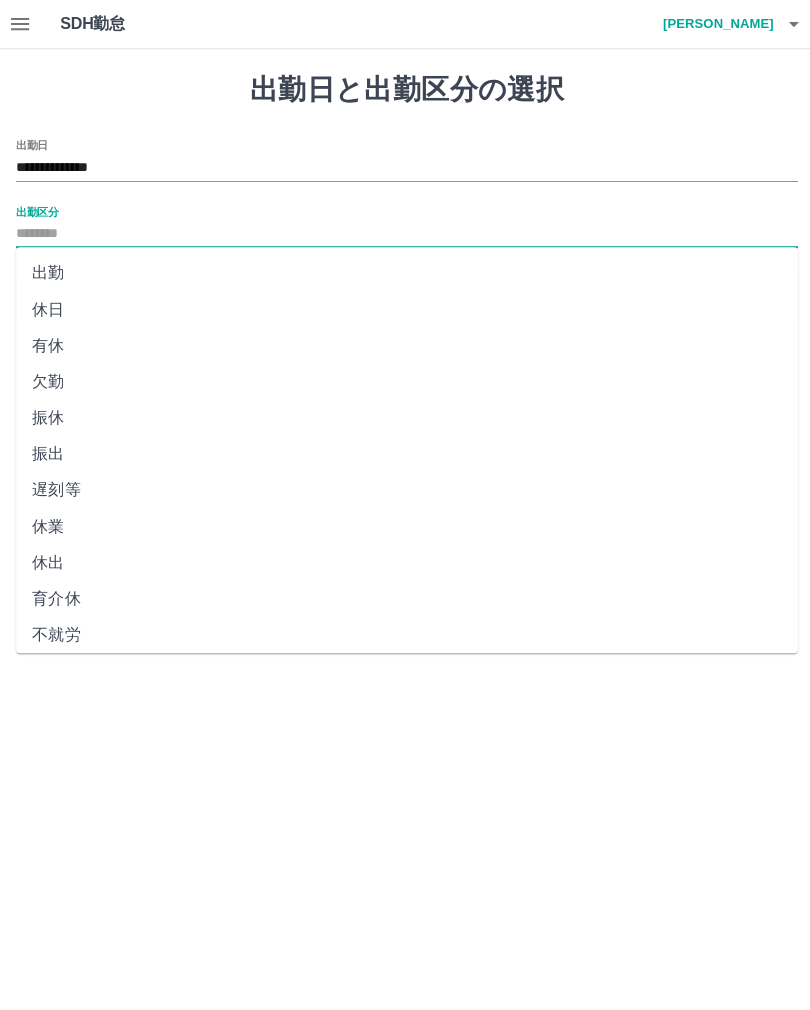 type on "**" 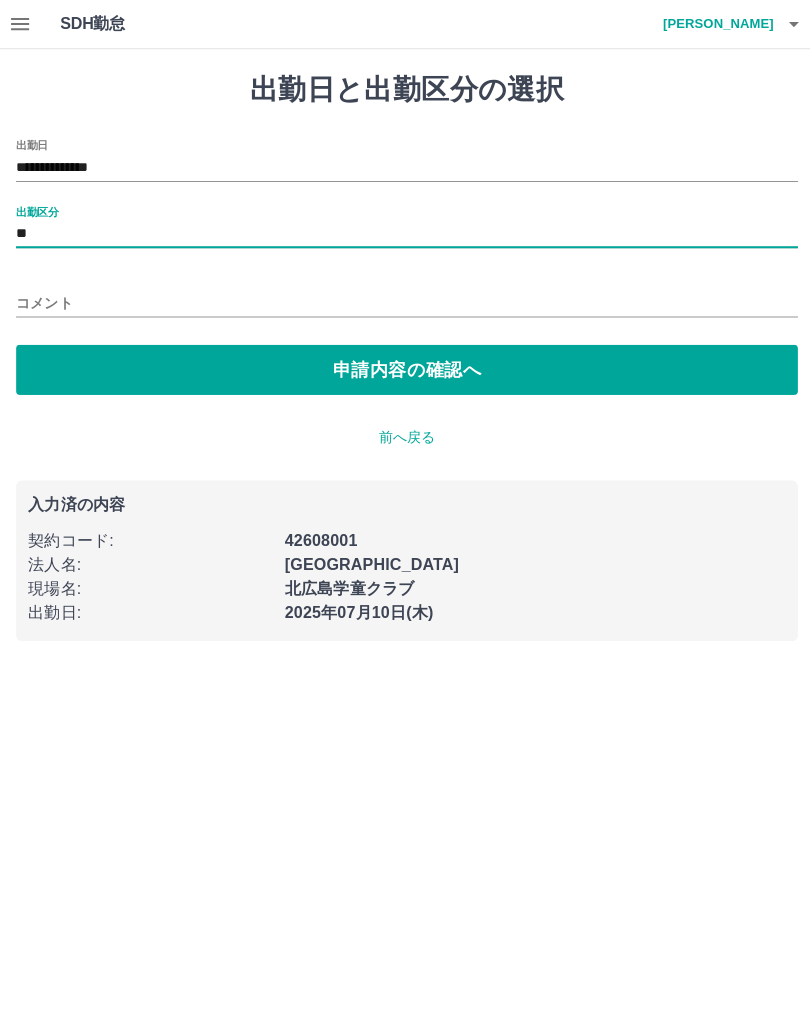 click on "コメント" at bounding box center (405, 301) 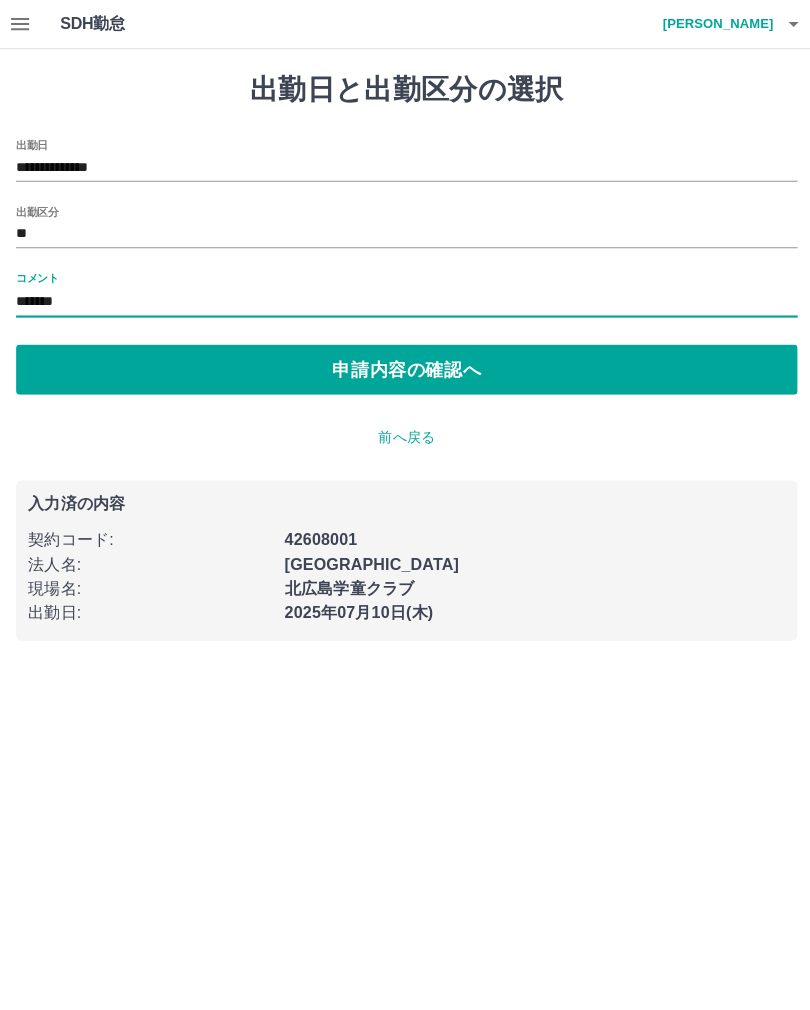 type on "******" 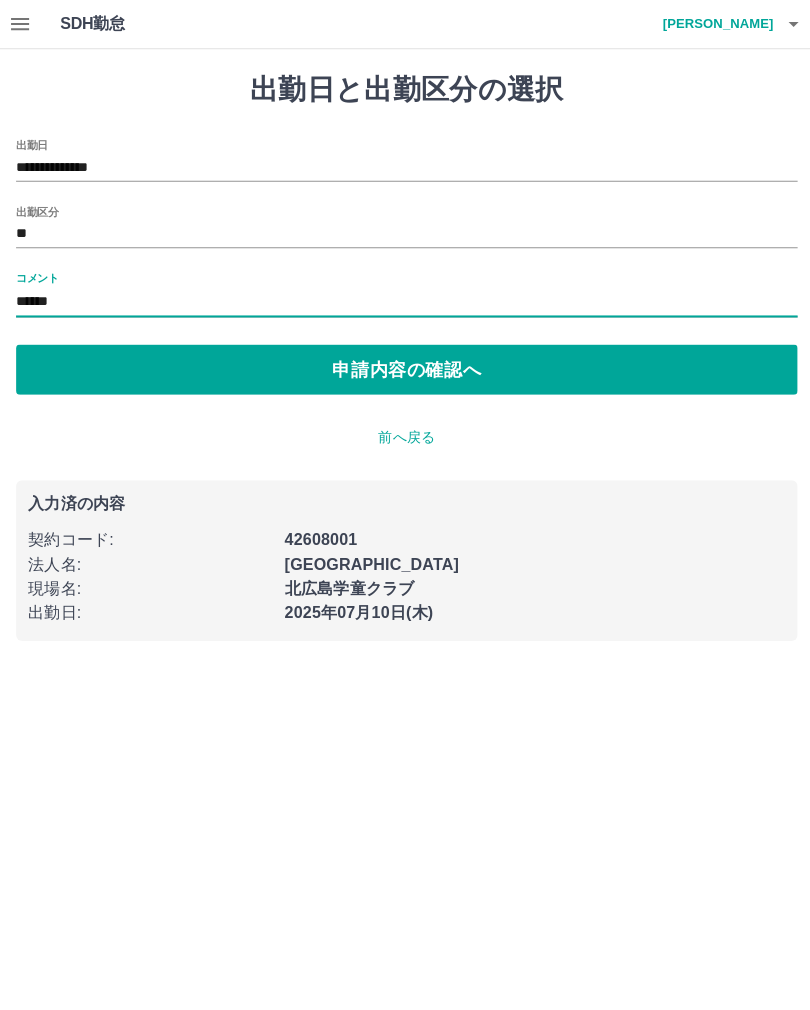 click on "申請内容の確認へ" at bounding box center (405, 368) 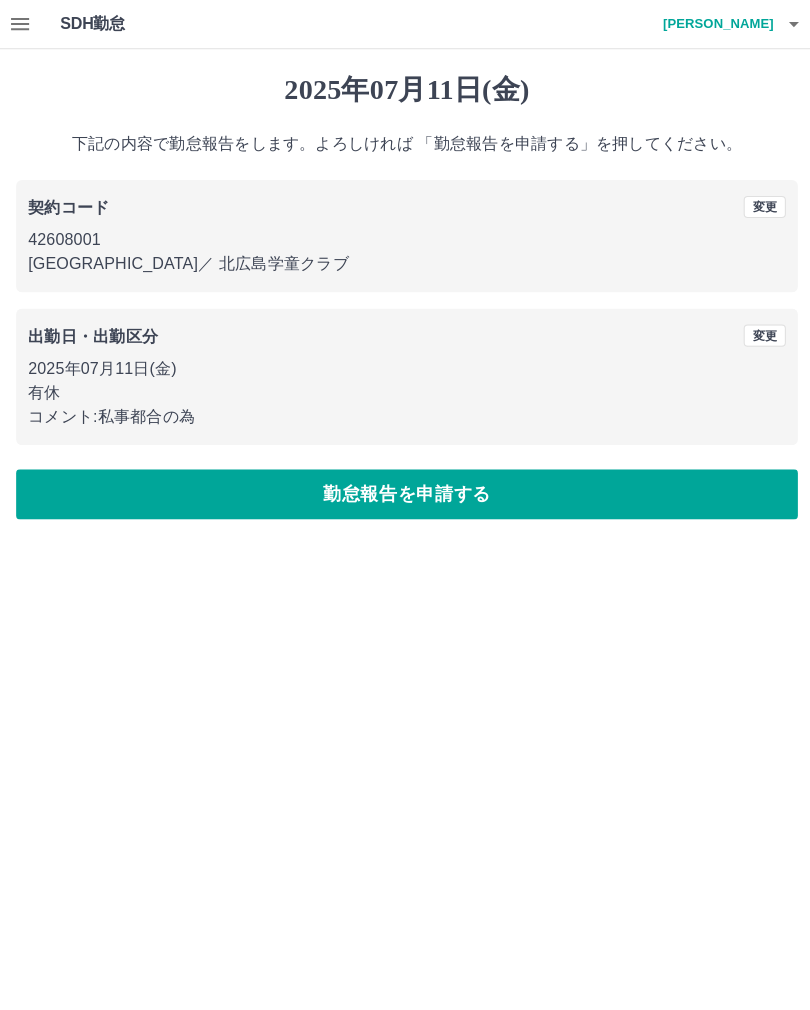 click on "勤怠報告を申請する" at bounding box center (405, 492) 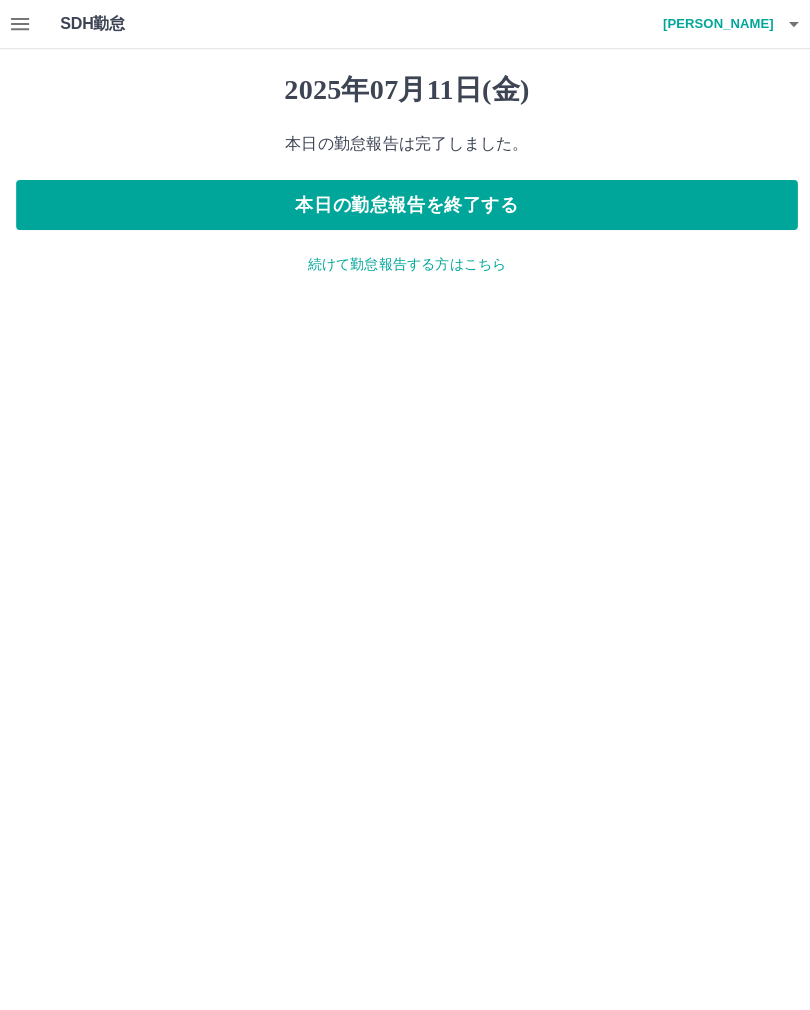 click on "続けて勤怠報告する方はこちら" at bounding box center [405, 263] 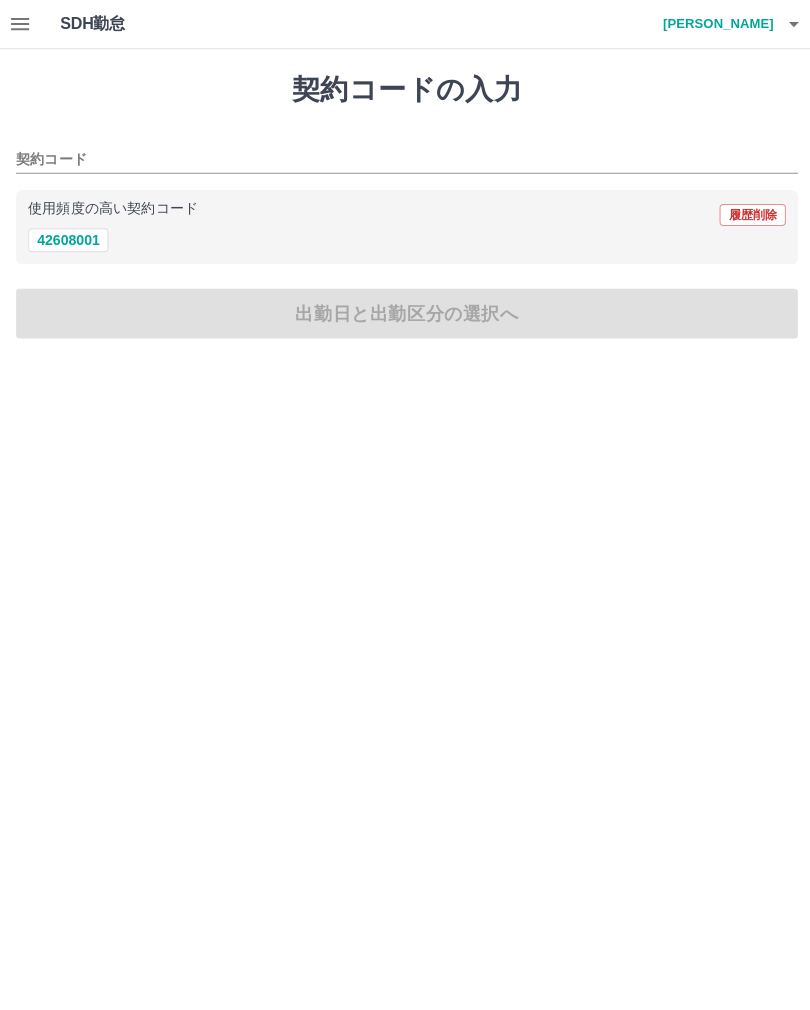 click on "42608001" at bounding box center (68, 239) 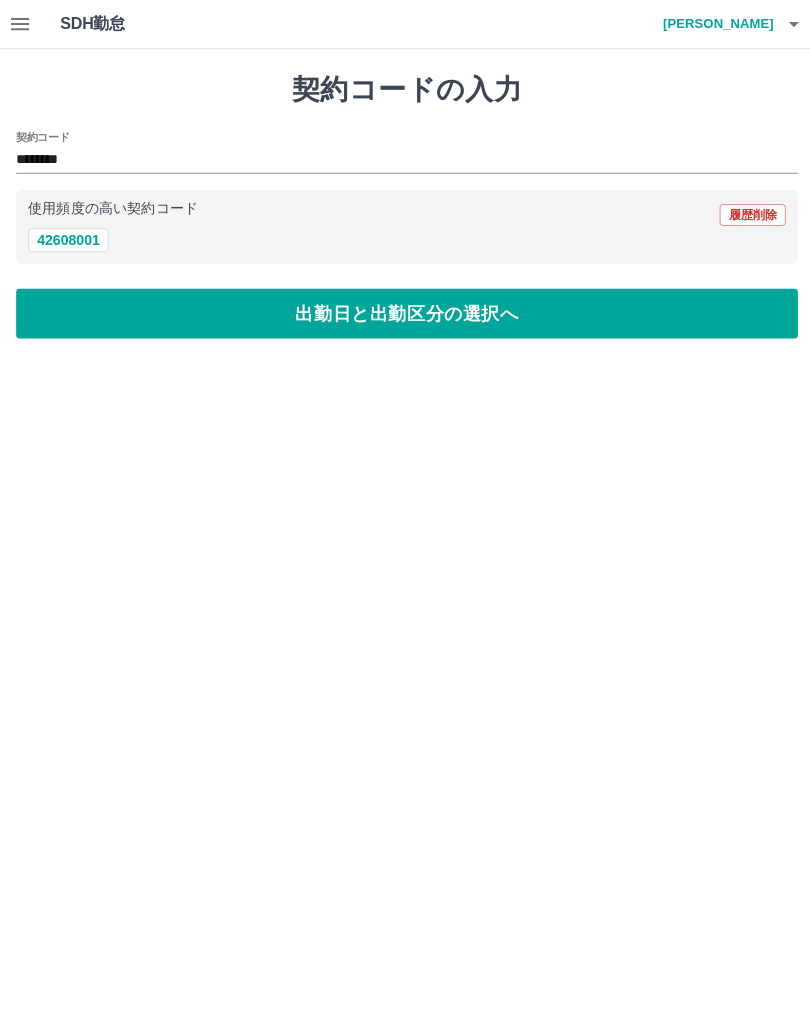 click on "出勤日と出勤区分の選択へ" at bounding box center (405, 312) 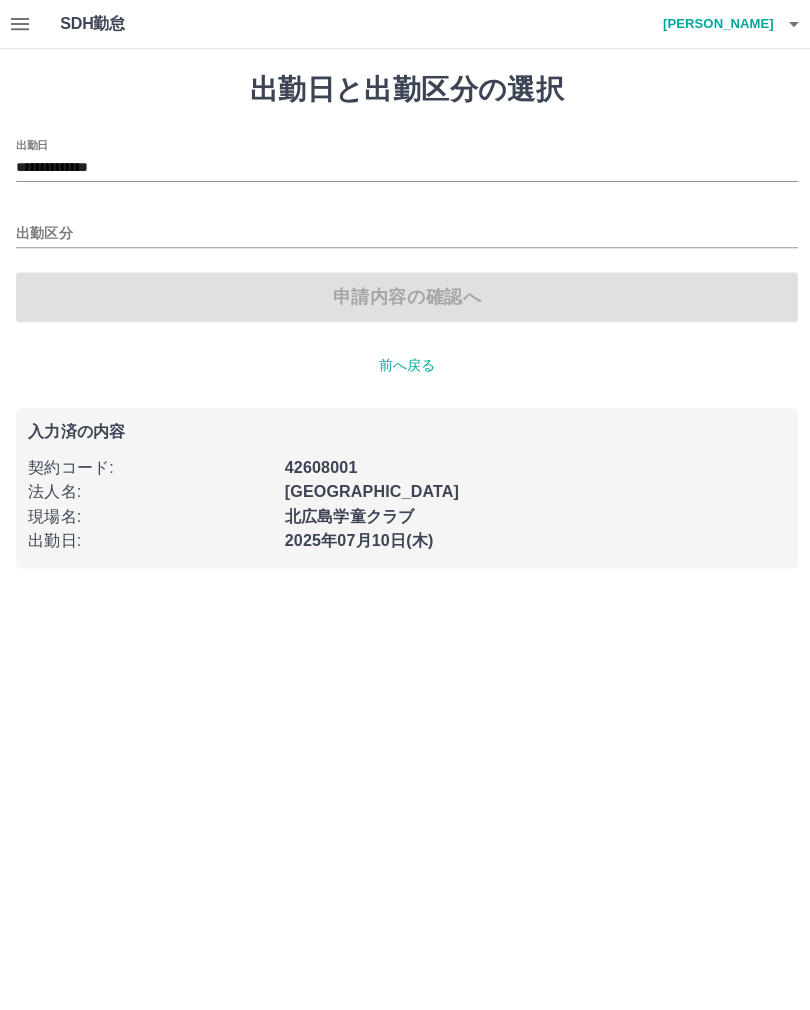 click on "**********" at bounding box center (405, 167) 